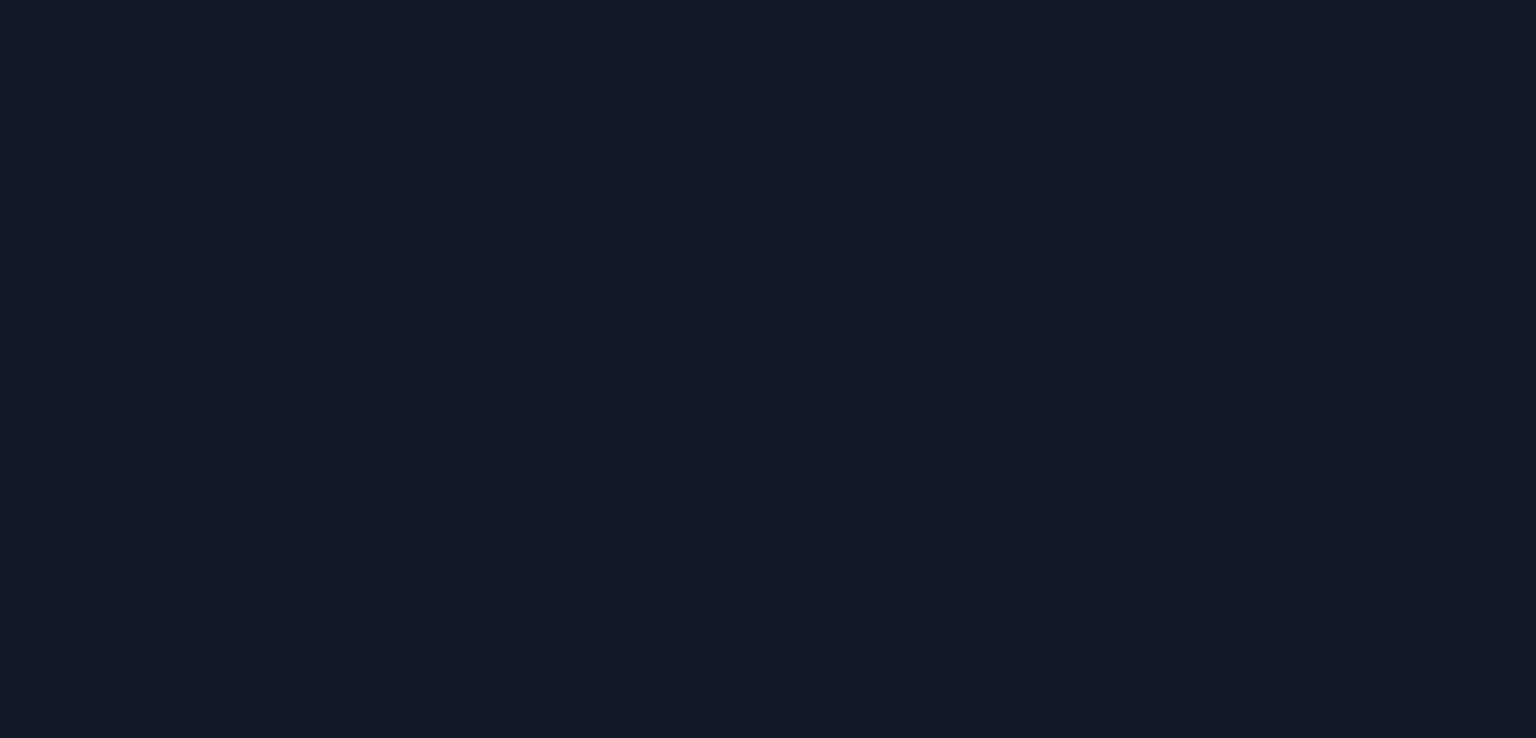 scroll, scrollTop: 0, scrollLeft: 0, axis: both 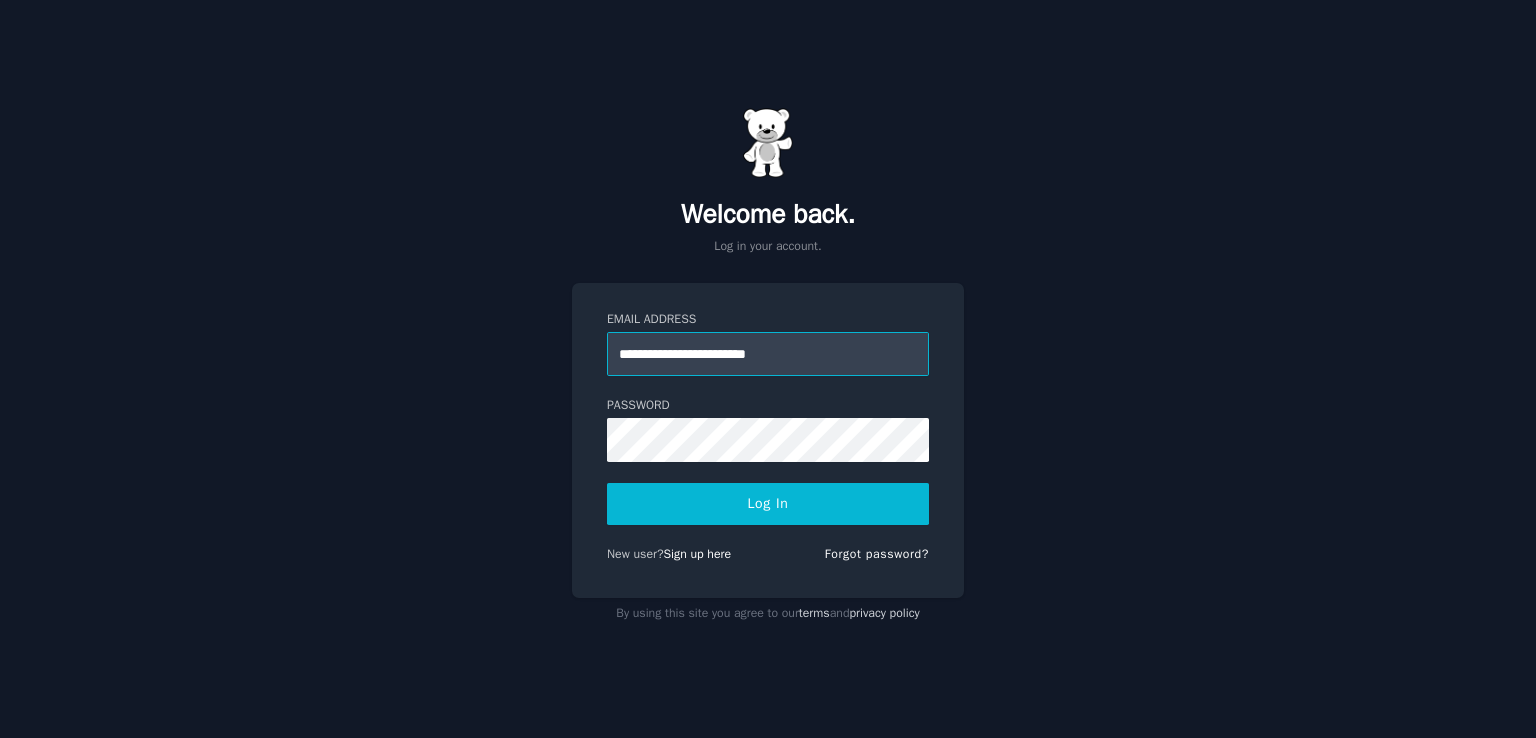 type on "**********" 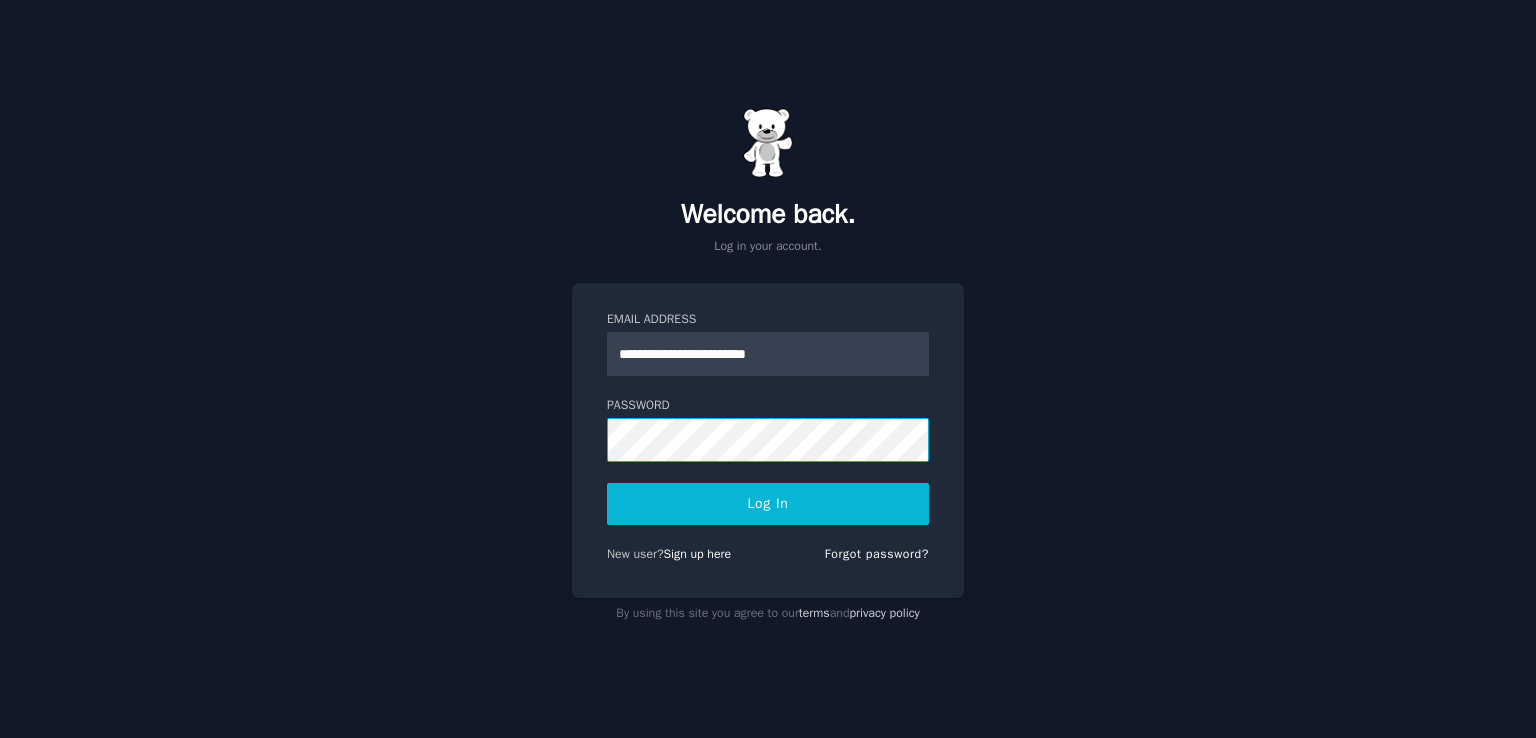 click on "Log In" at bounding box center [768, 504] 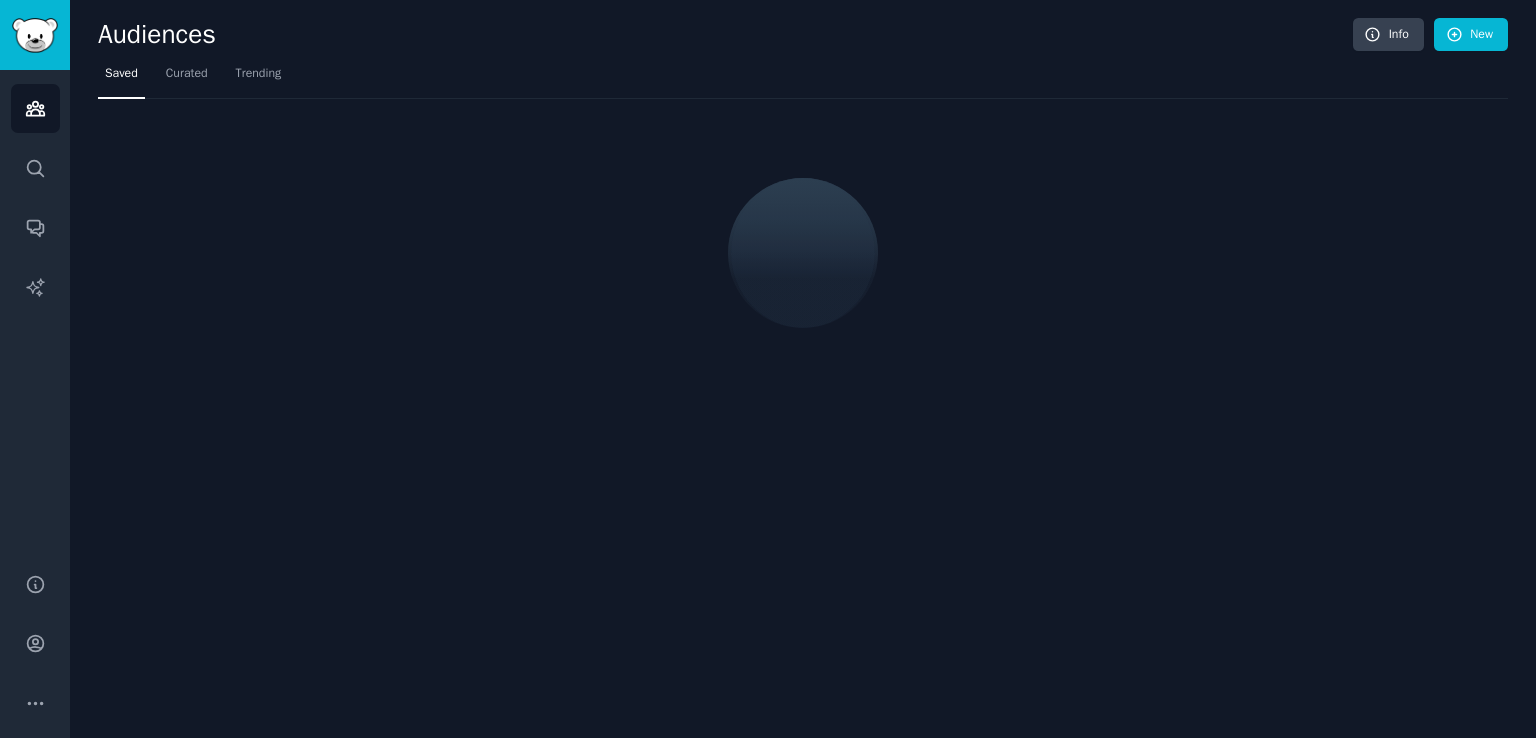 scroll, scrollTop: 0, scrollLeft: 0, axis: both 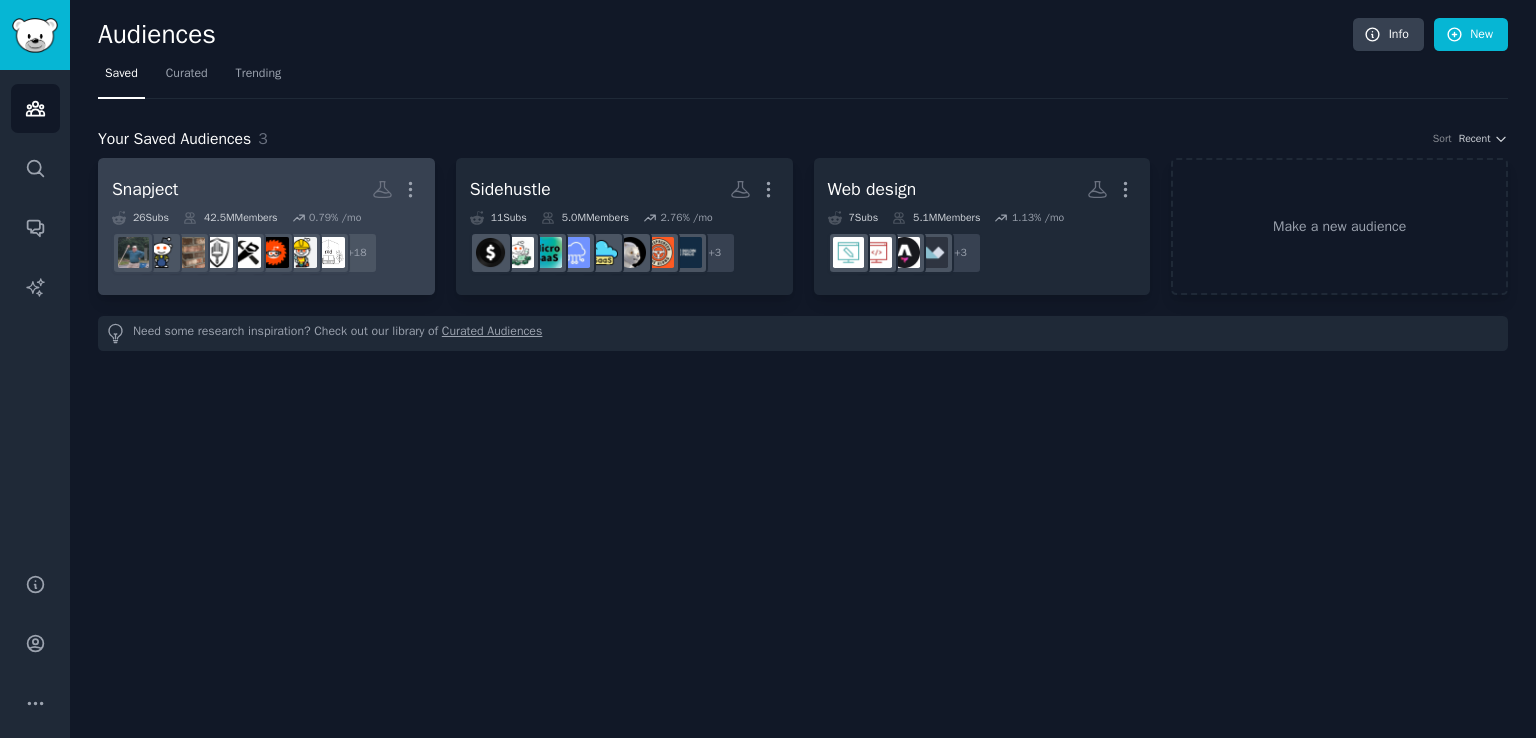 click on "Snapject More" at bounding box center [266, 189] 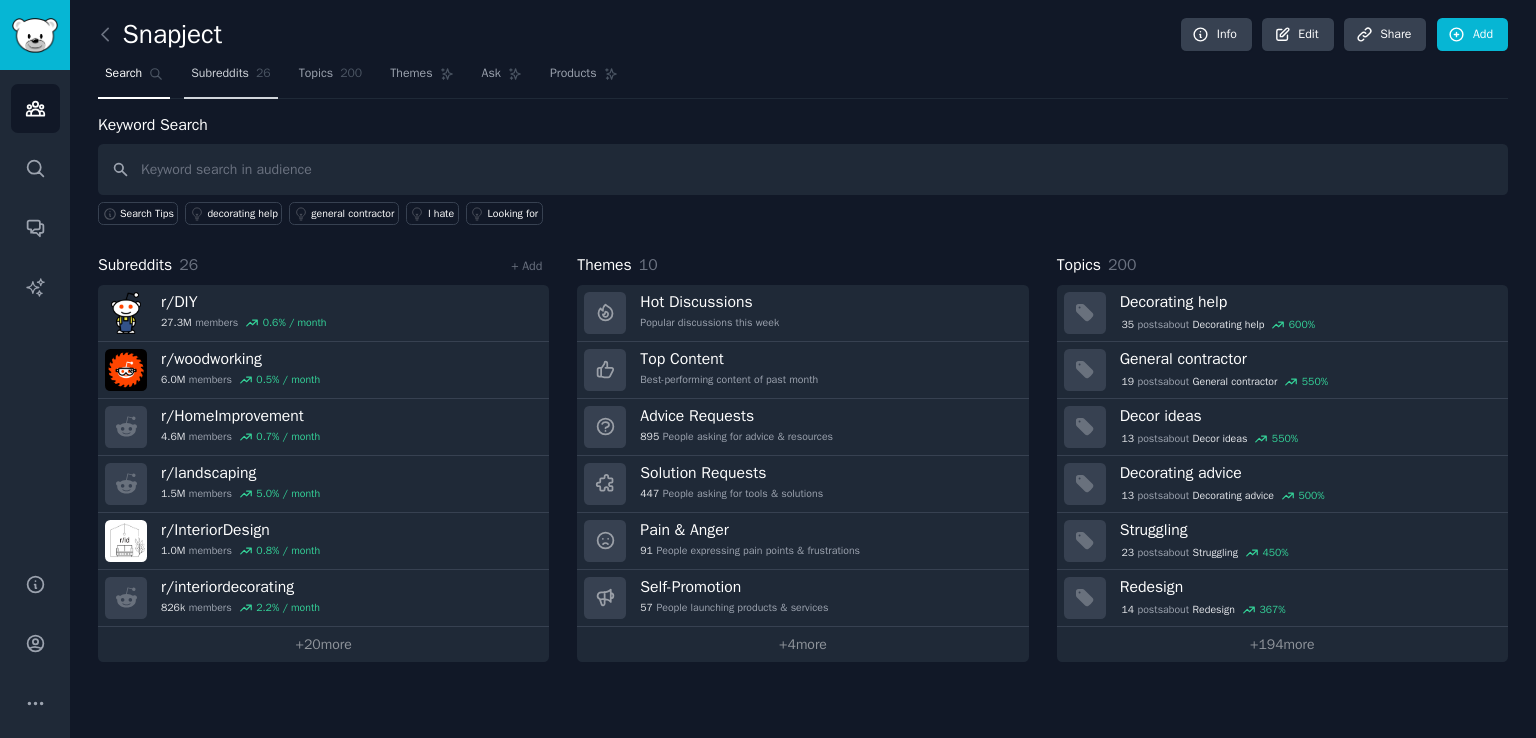 click on "Subreddits 26" at bounding box center (230, 78) 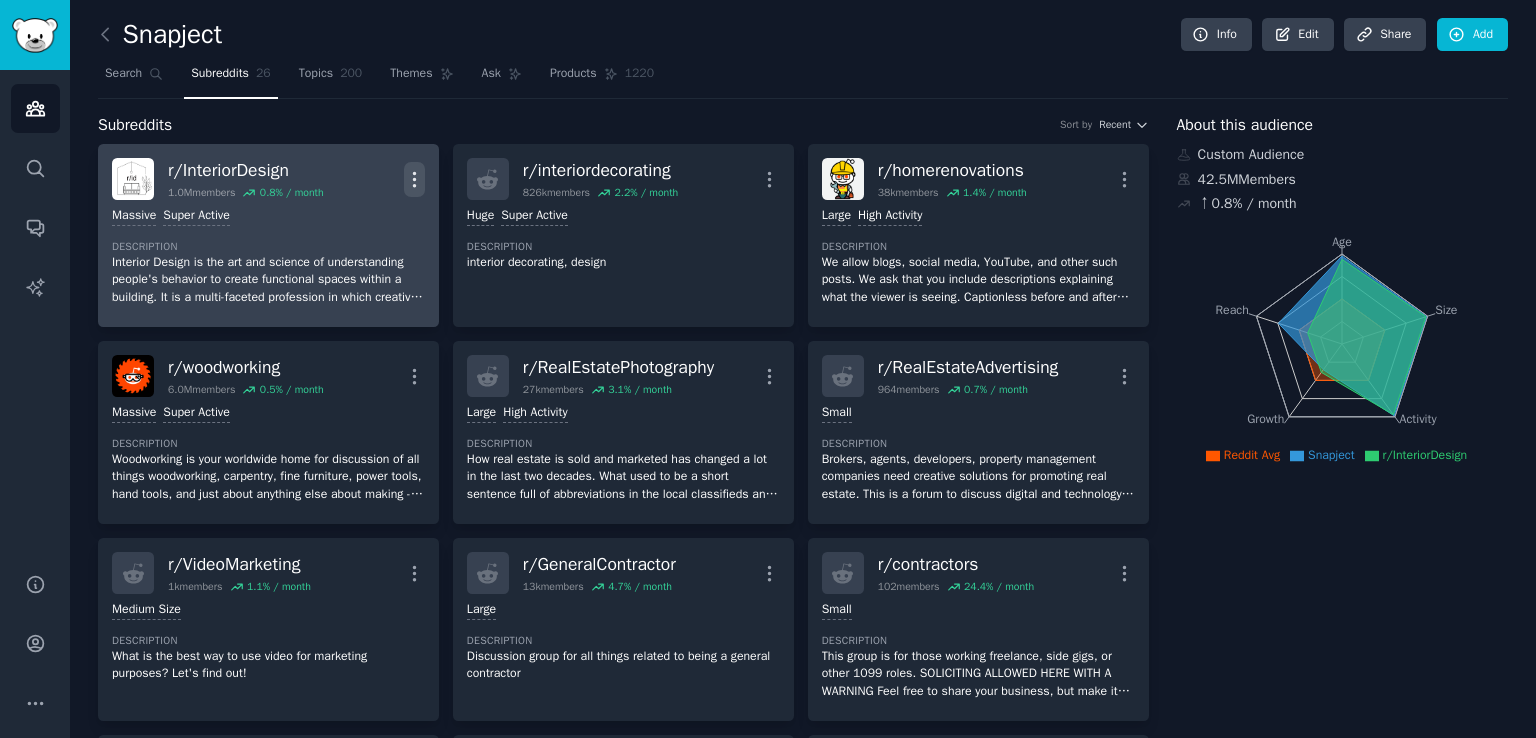 click 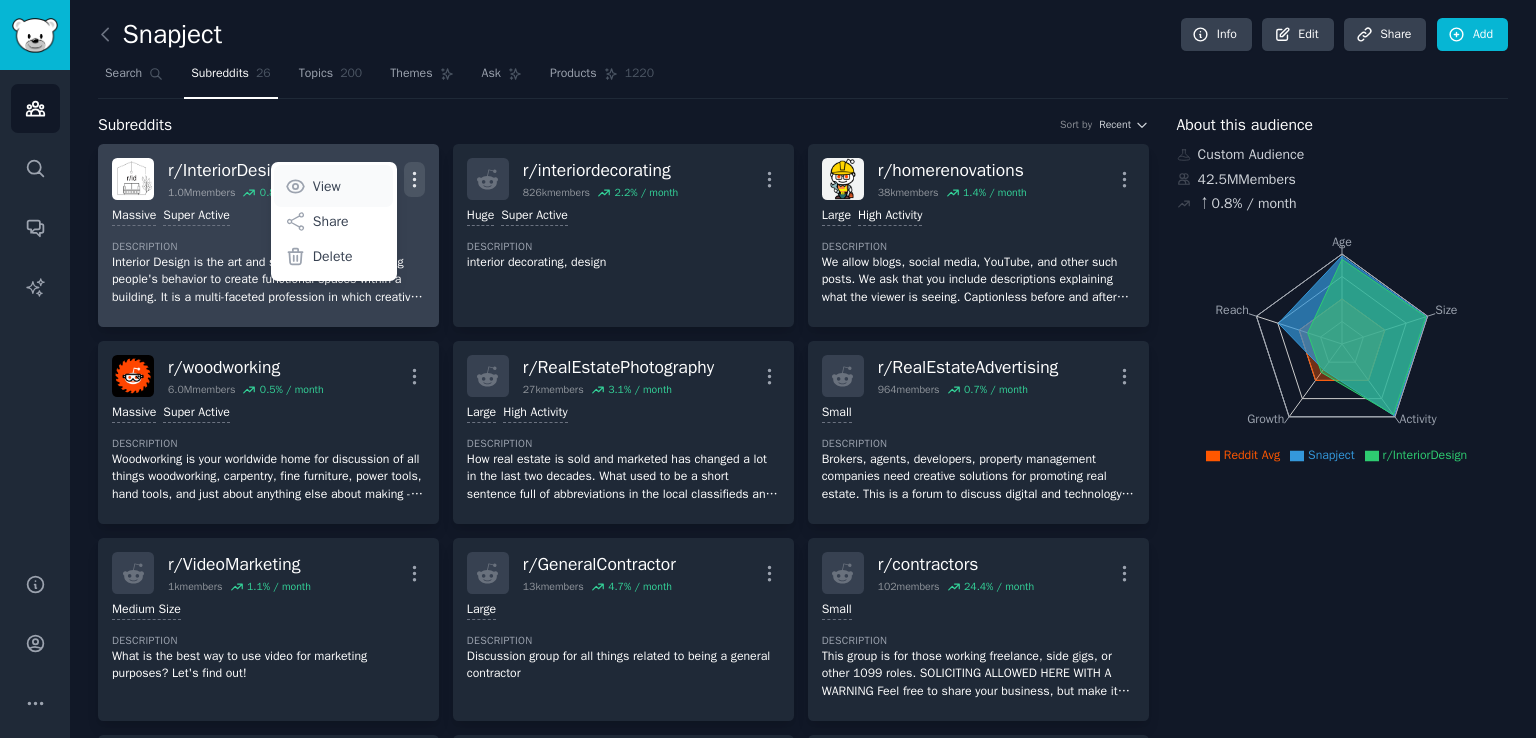 click on "View" at bounding box center [333, 186] 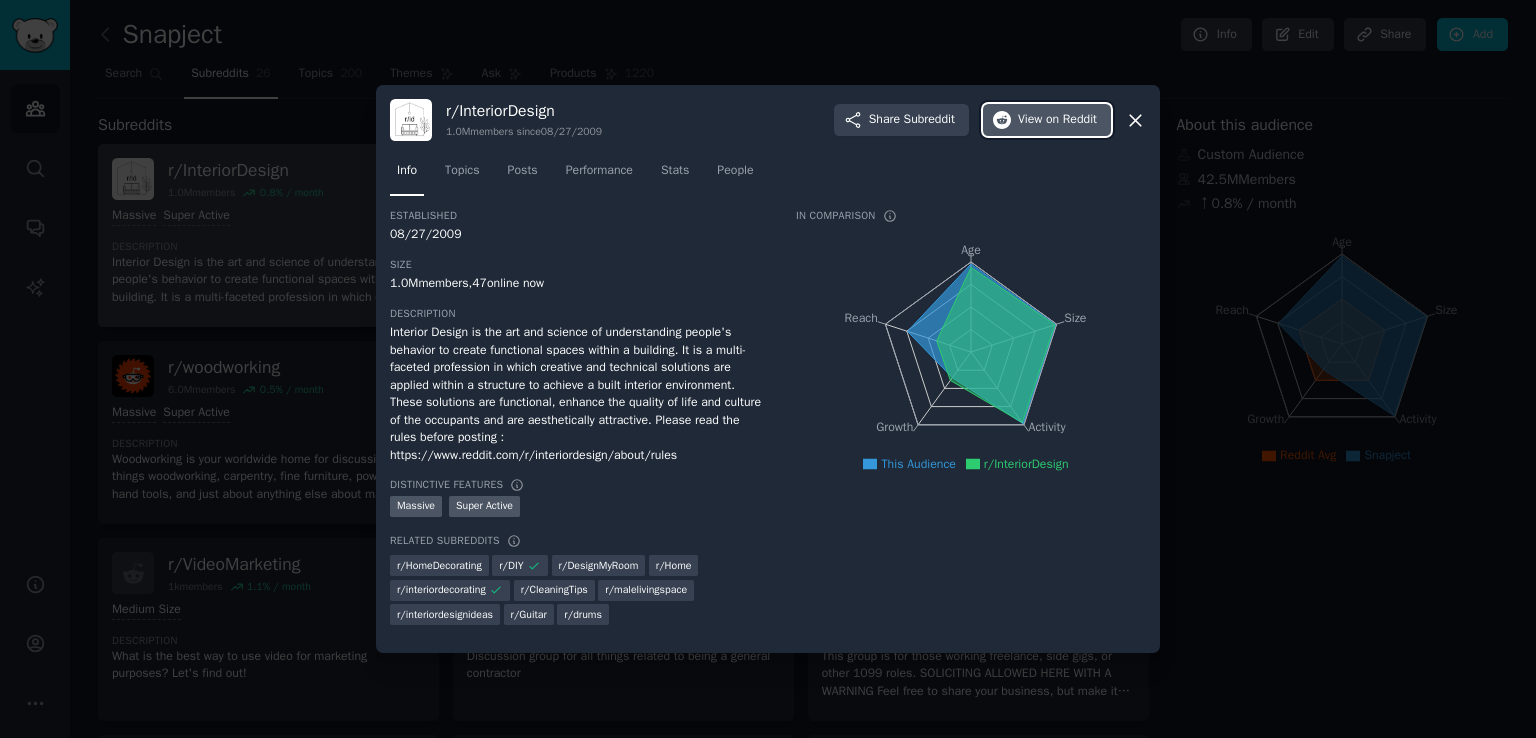 click on "View  on Reddit" at bounding box center (1047, 120) 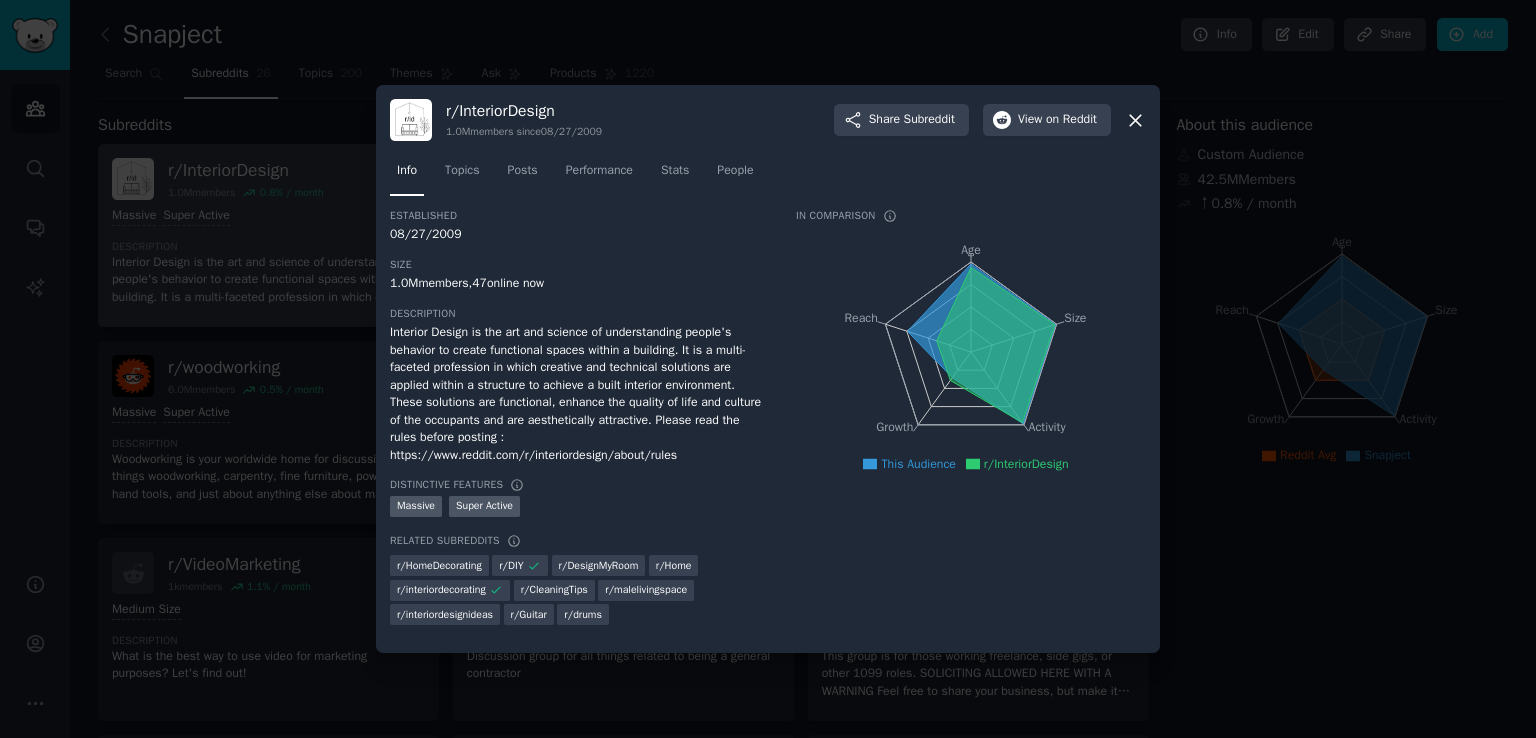 click 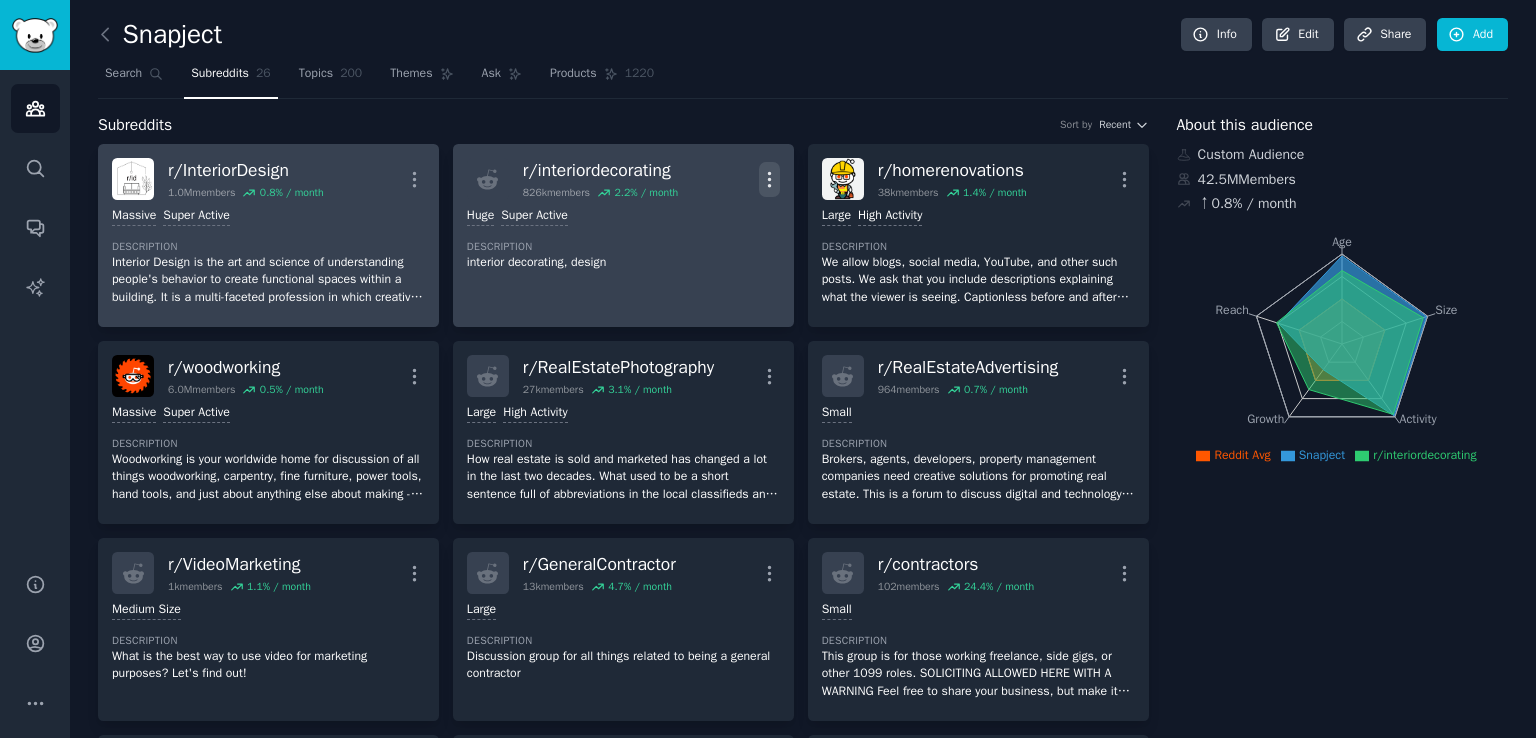 click 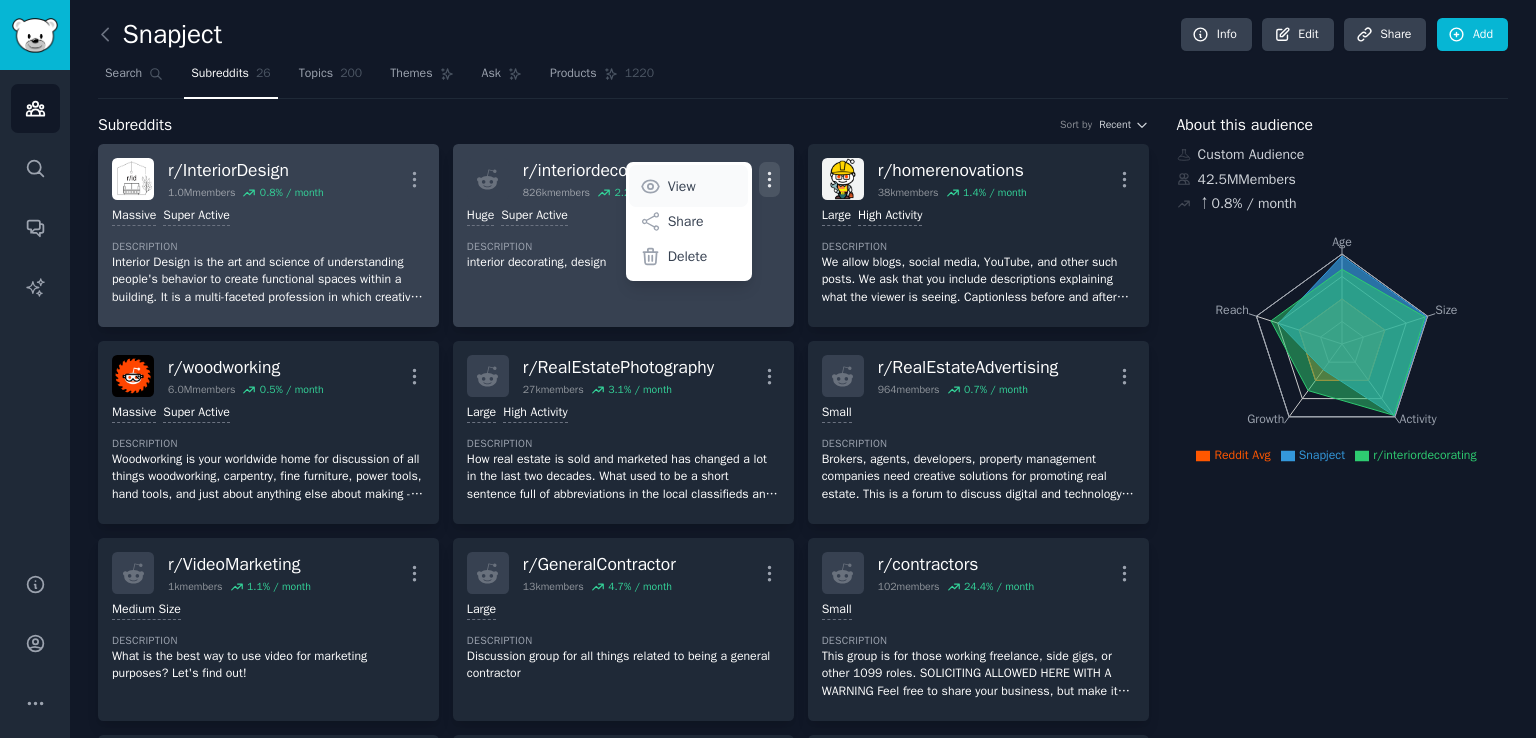 click on "View" at bounding box center (688, 186) 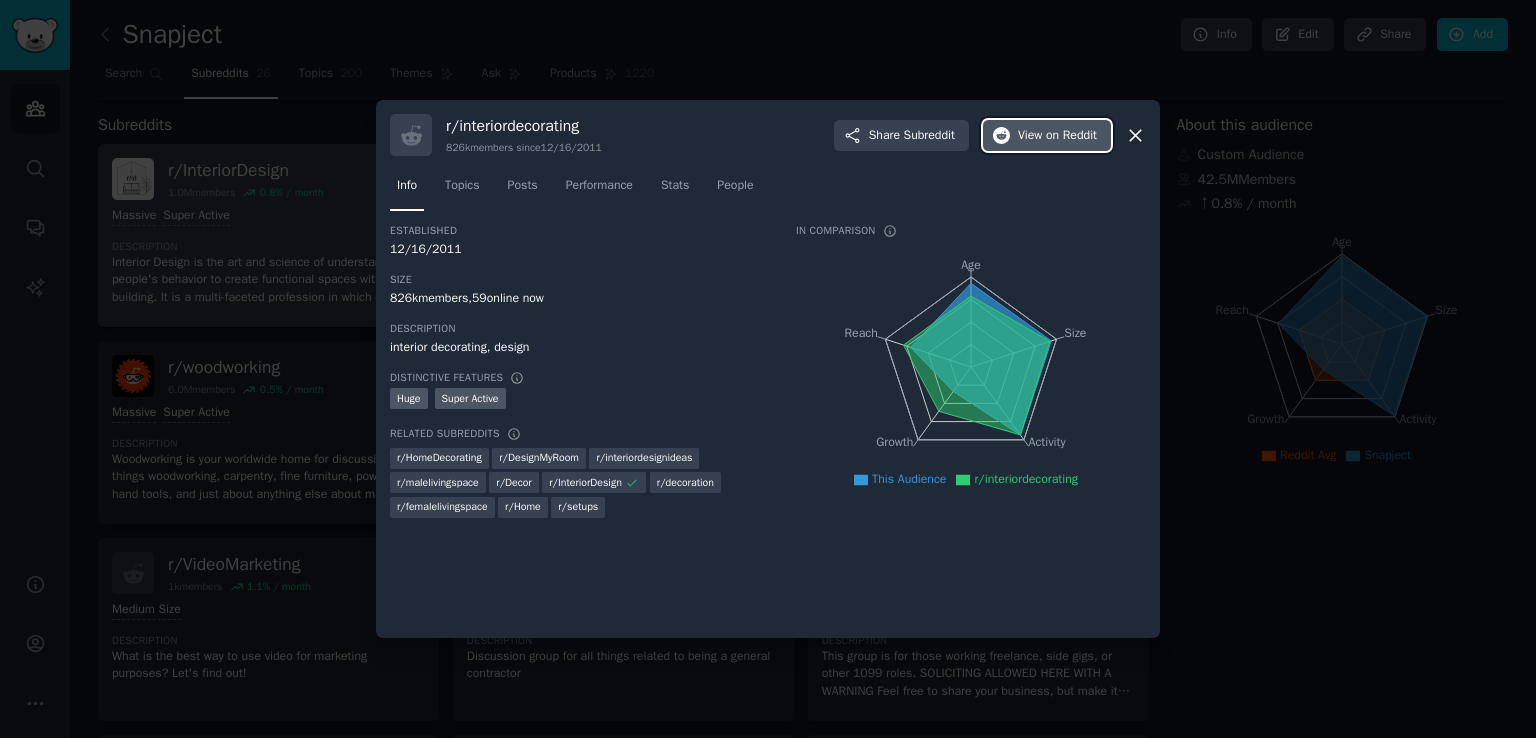 click on "View  on Reddit" at bounding box center [1047, 136] 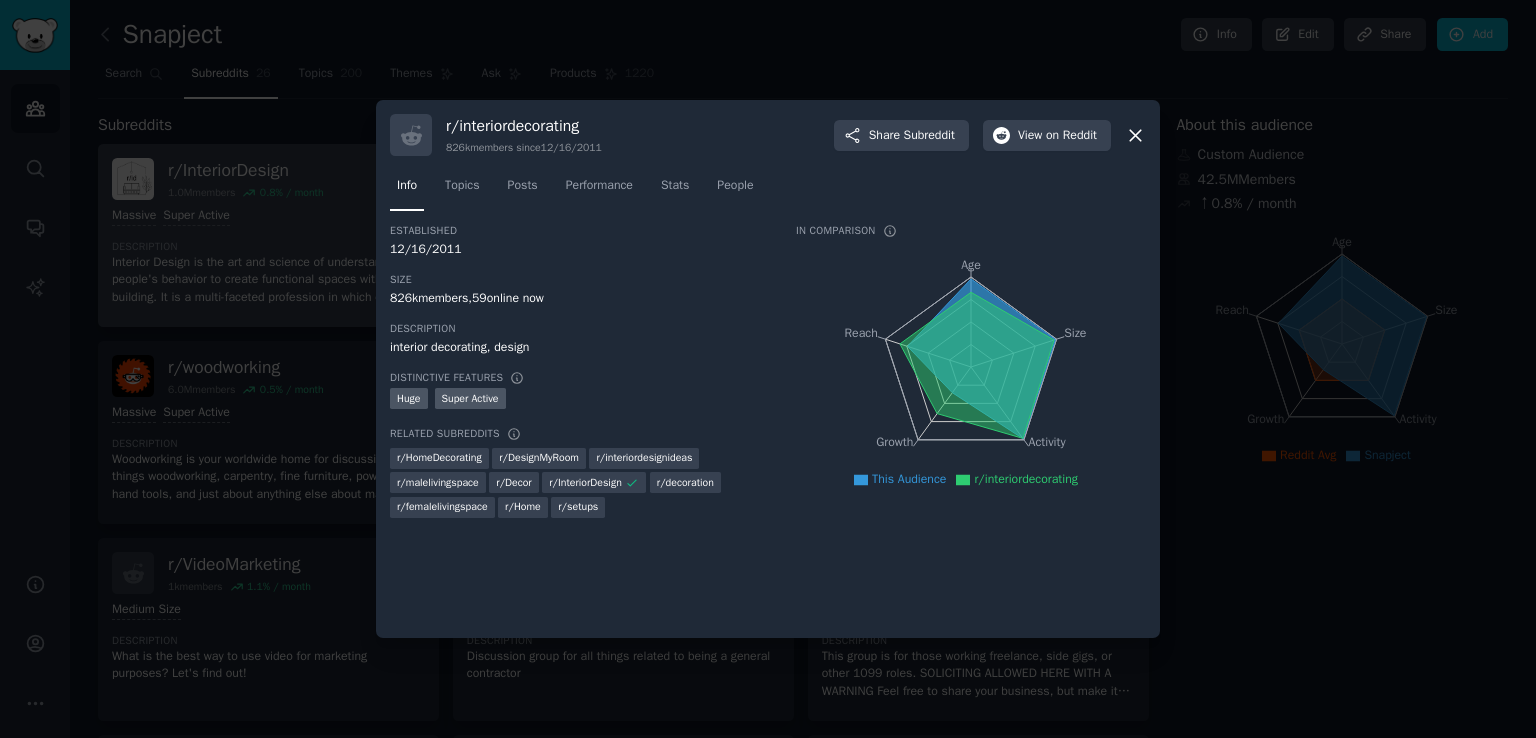 click 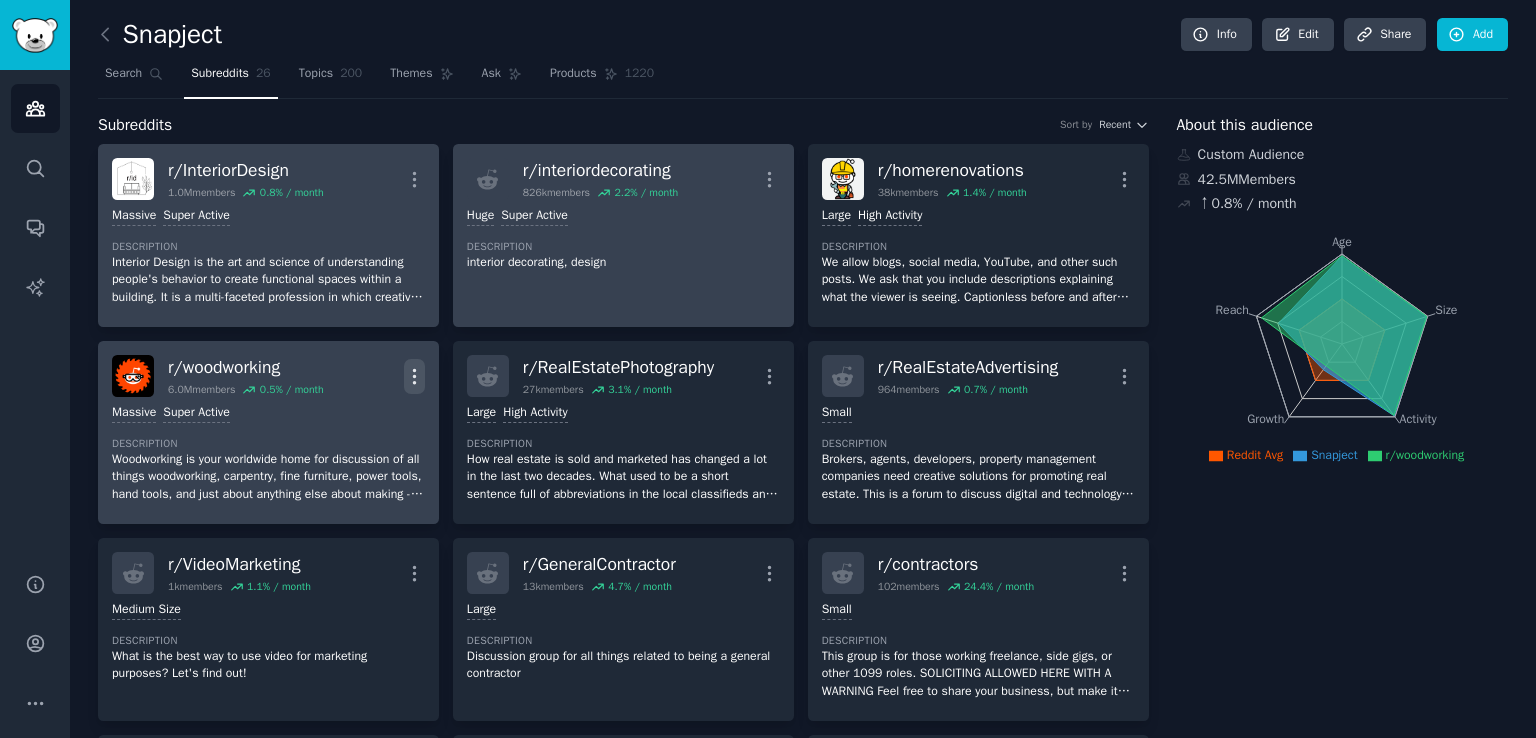 click 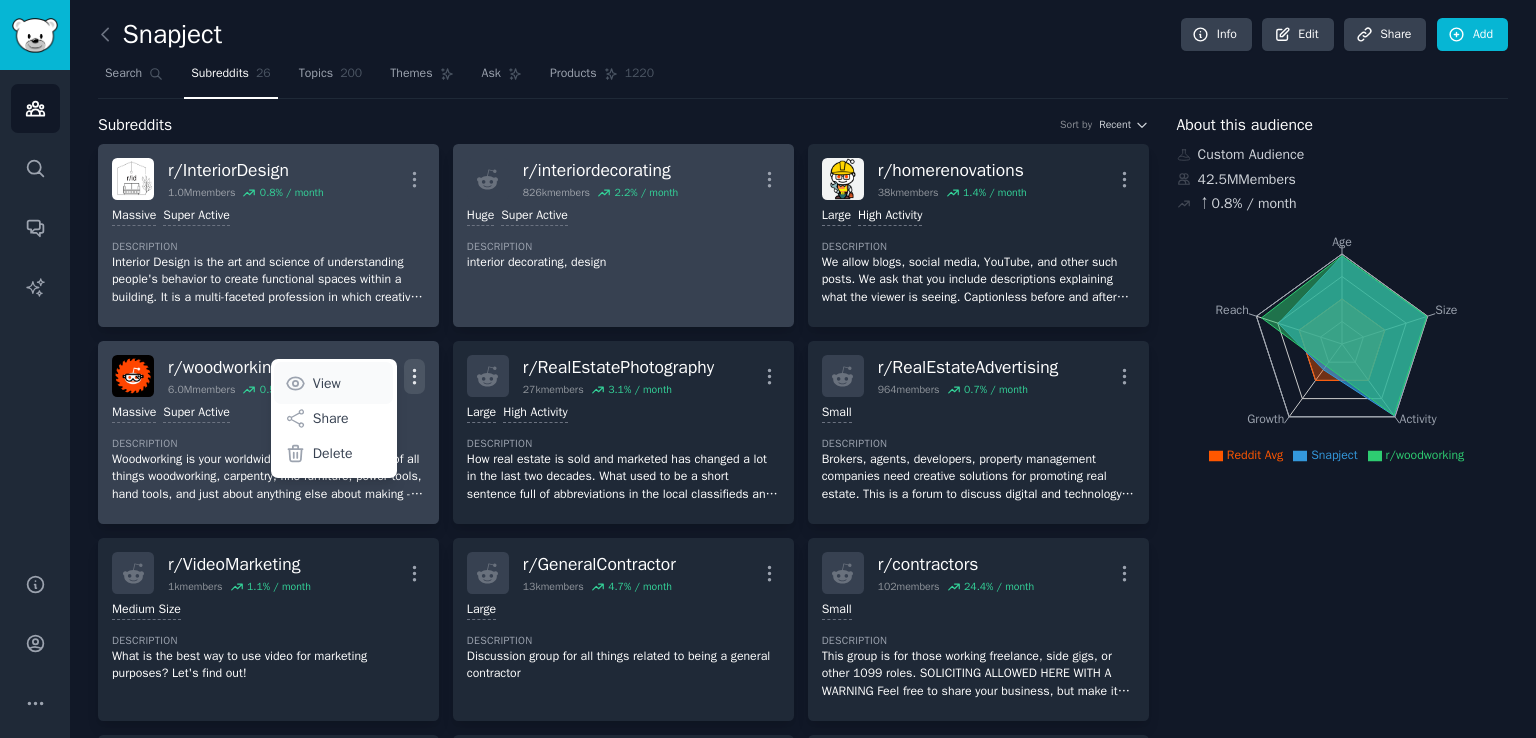 click on "View" at bounding box center (327, 383) 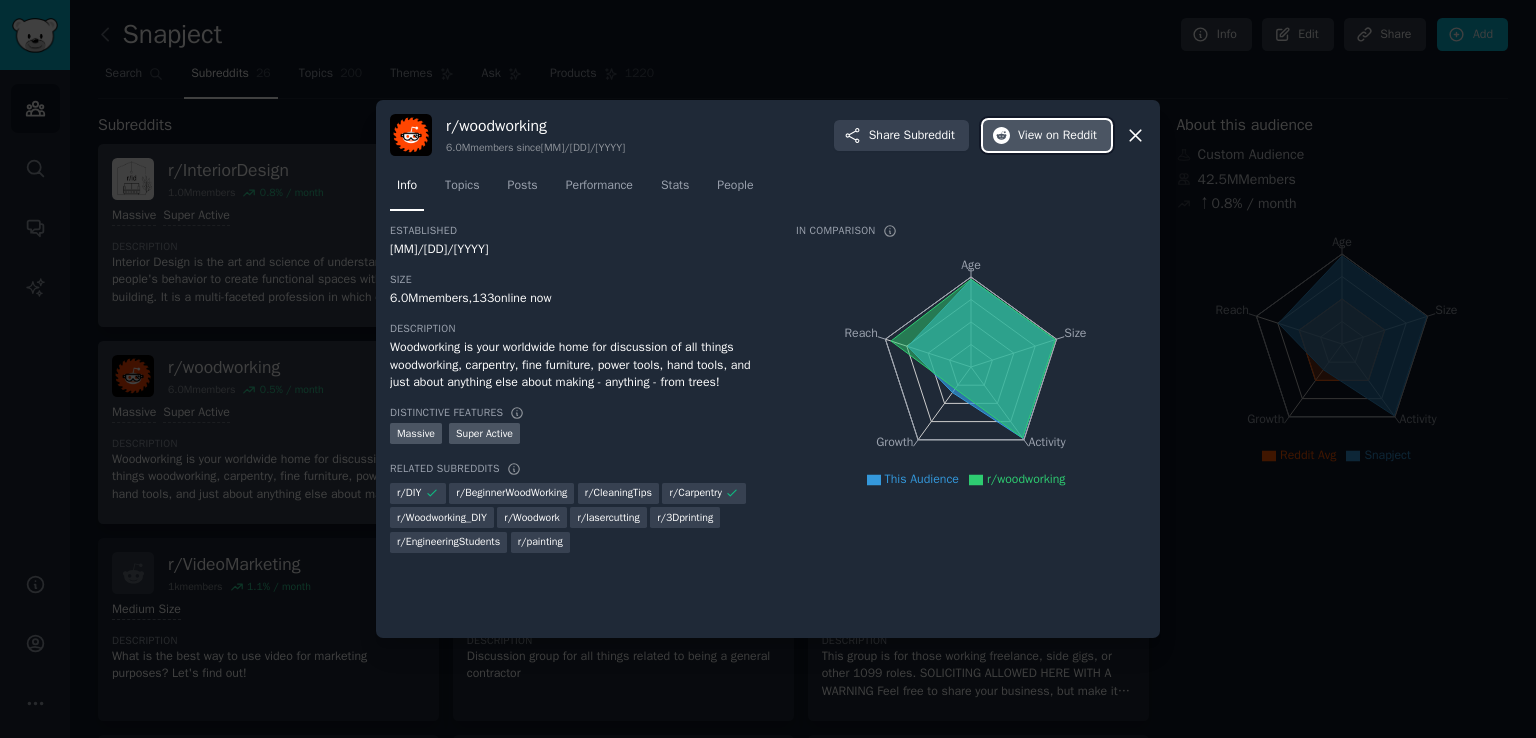 click on "on Reddit" at bounding box center [1071, 136] 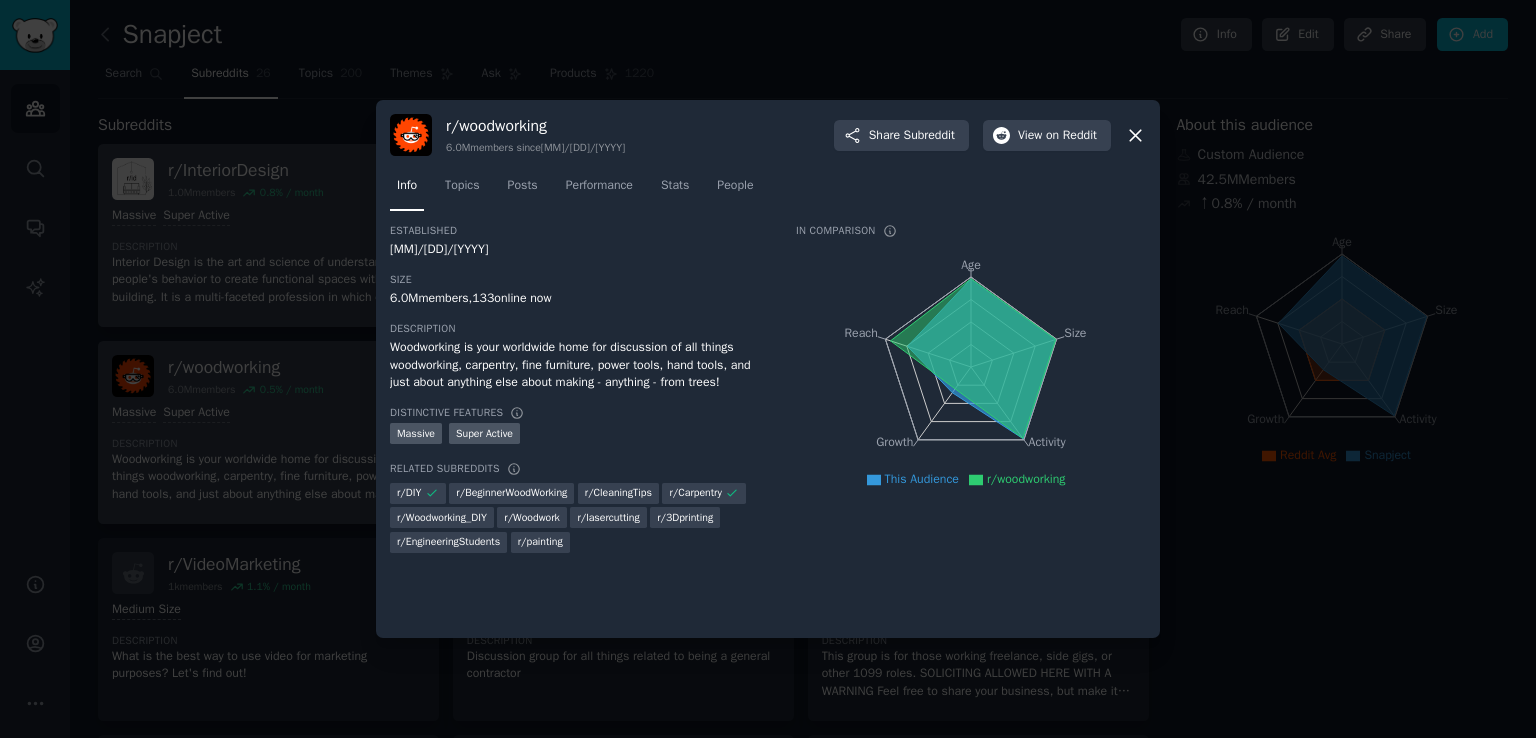 click 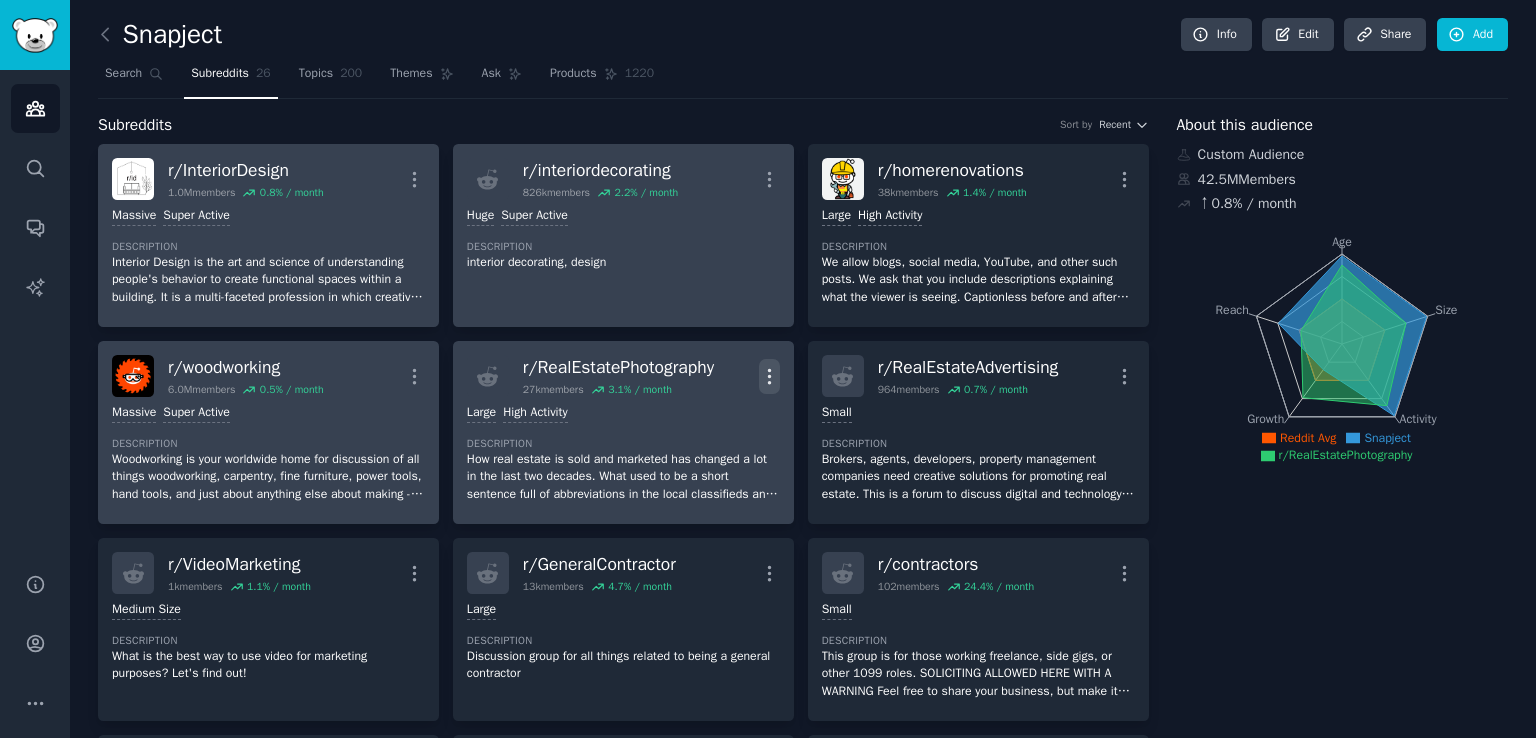 click on "More" at bounding box center (769, 376) 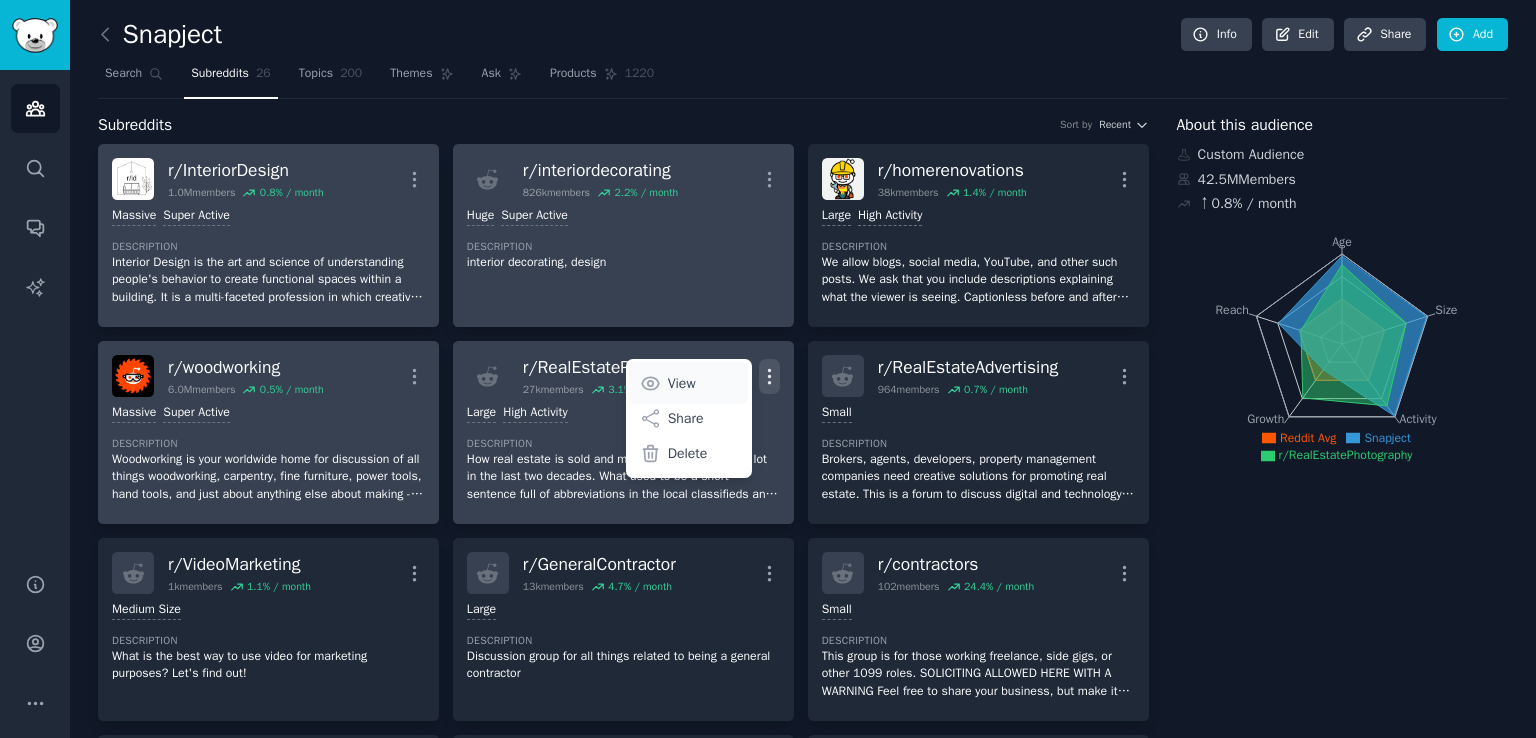 click on "View" at bounding box center (682, 383) 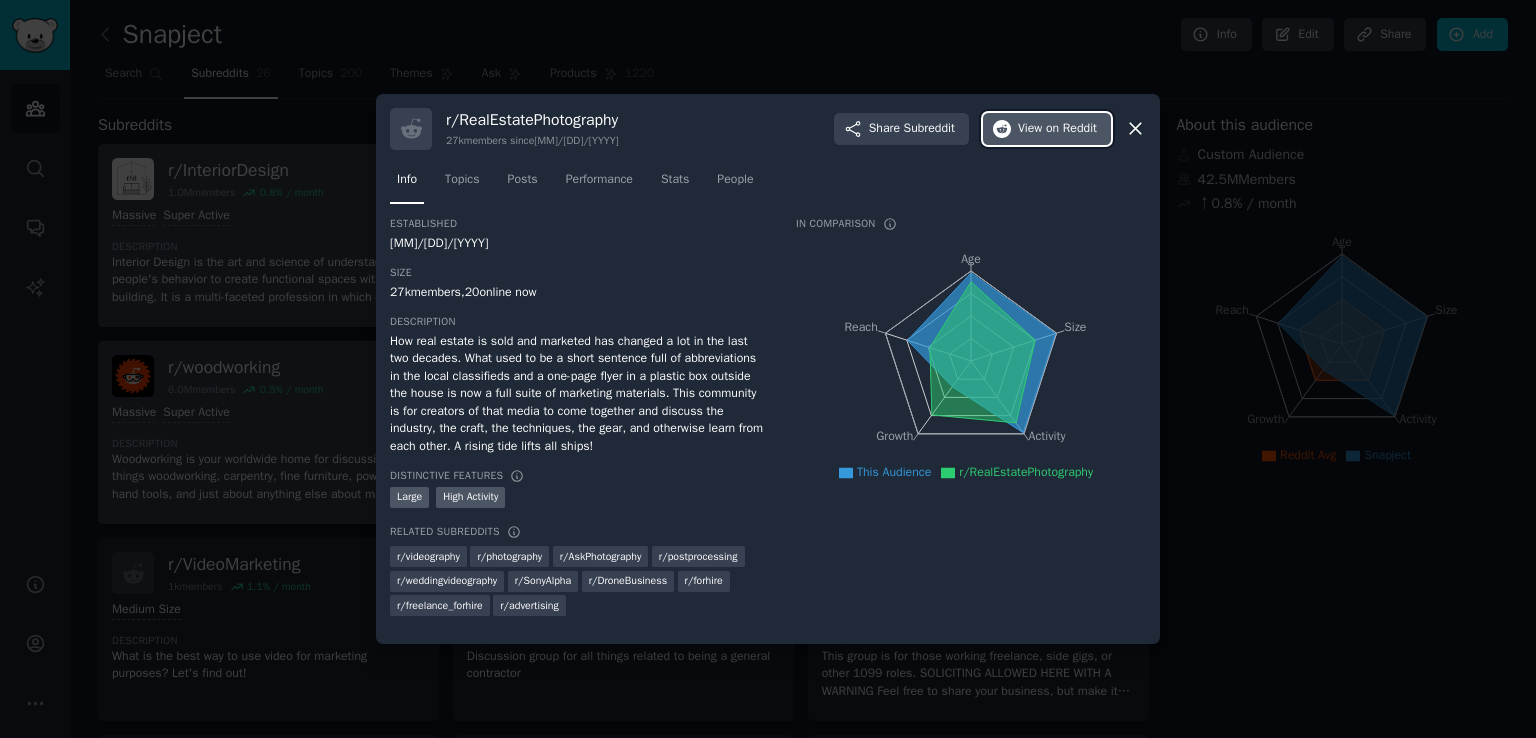 click on "on Reddit" at bounding box center (1071, 129) 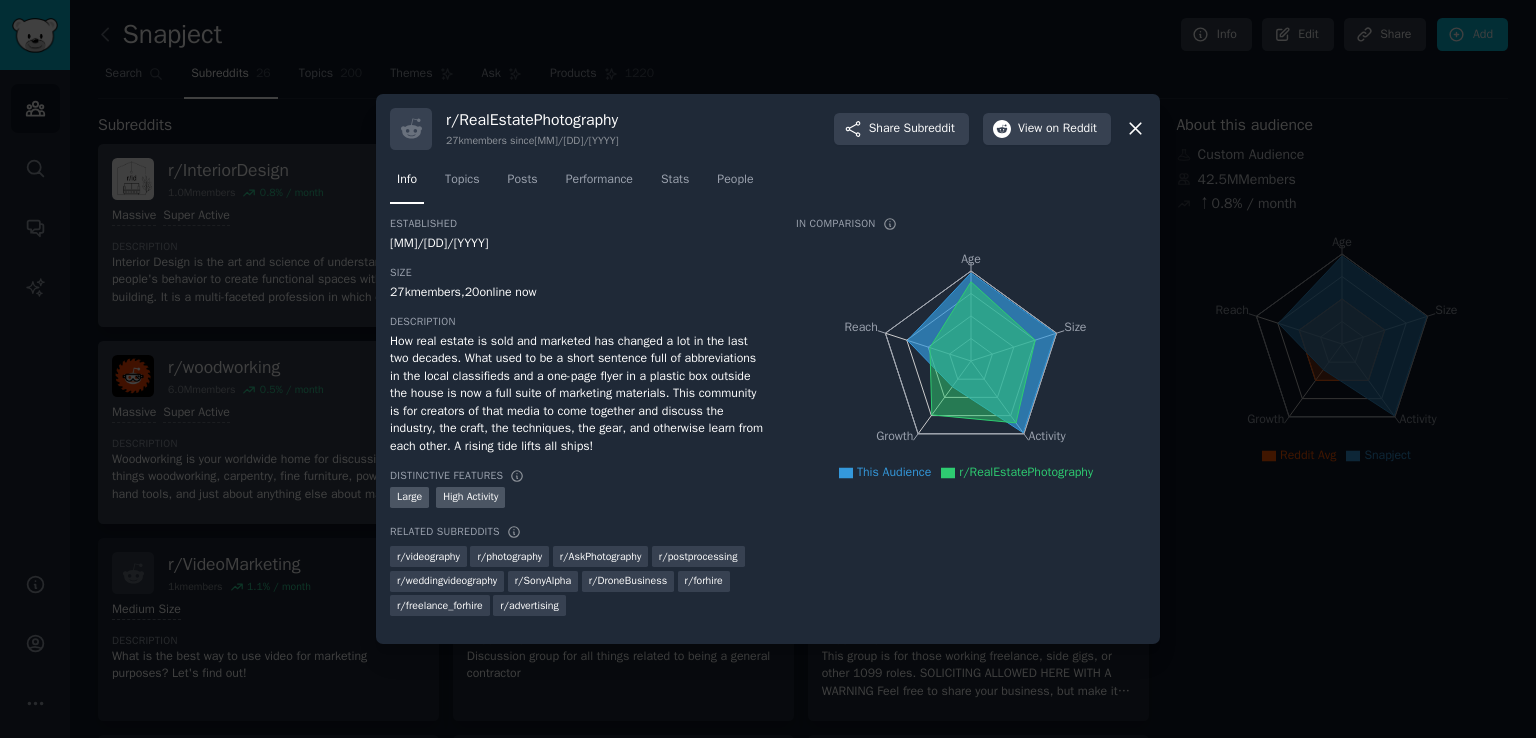 click 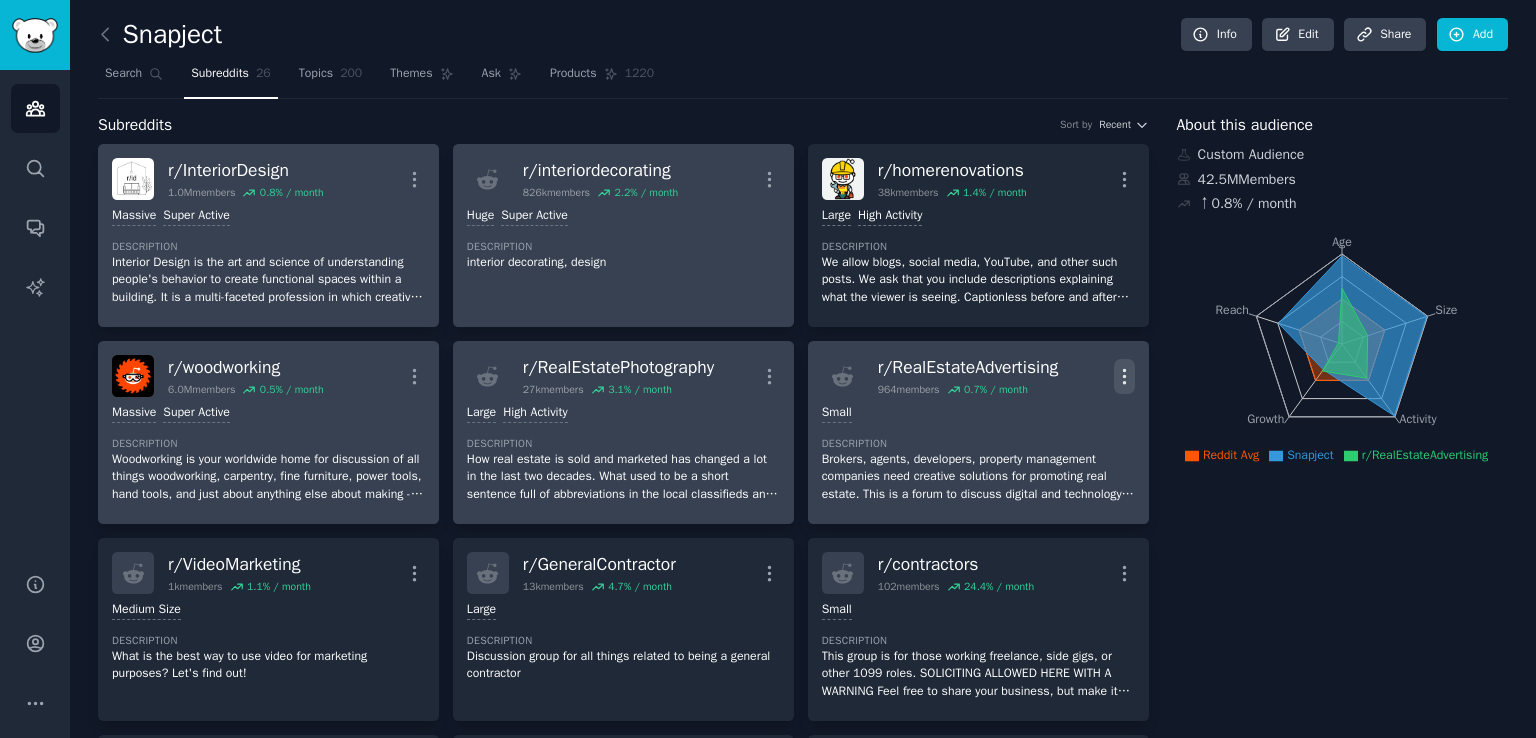 click 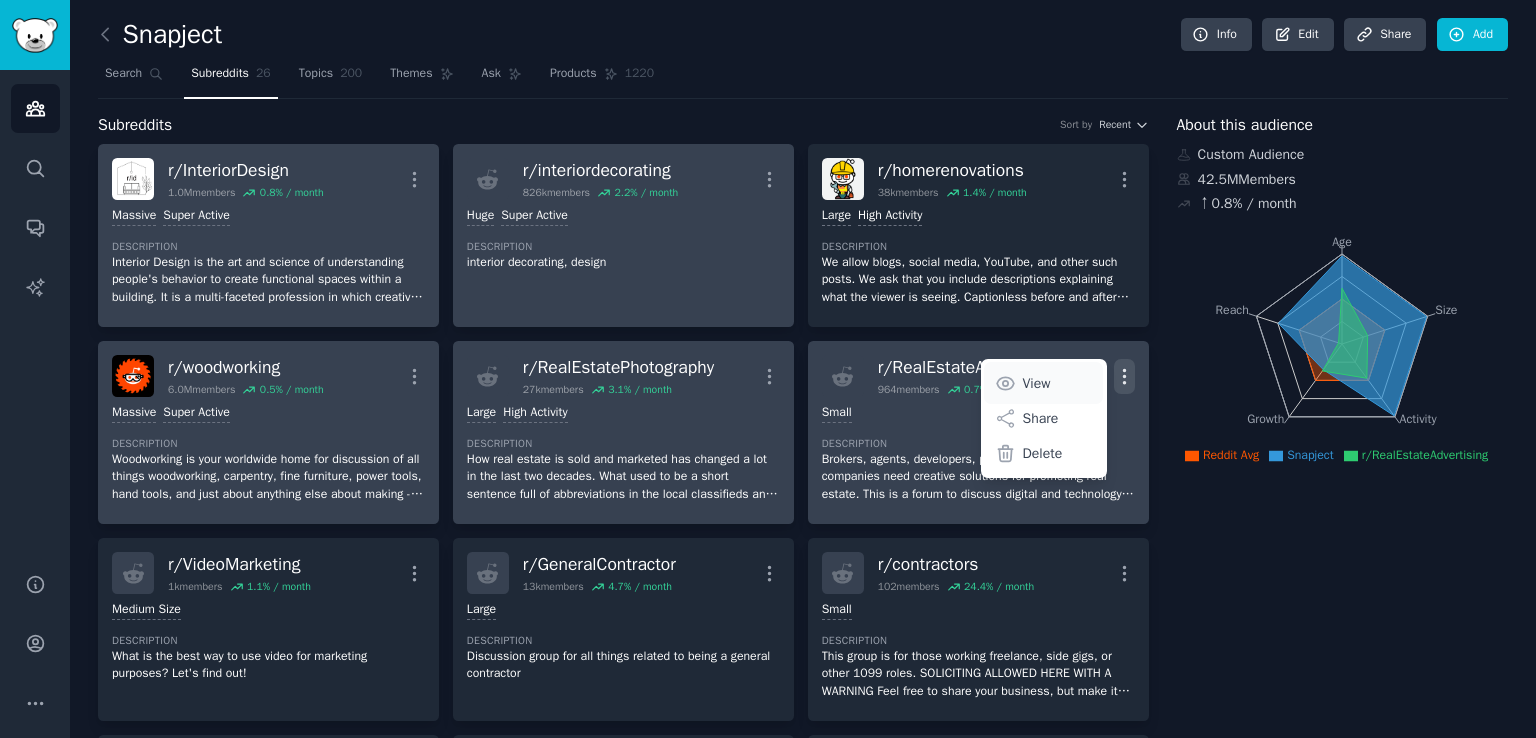 click on "View" at bounding box center (1037, 383) 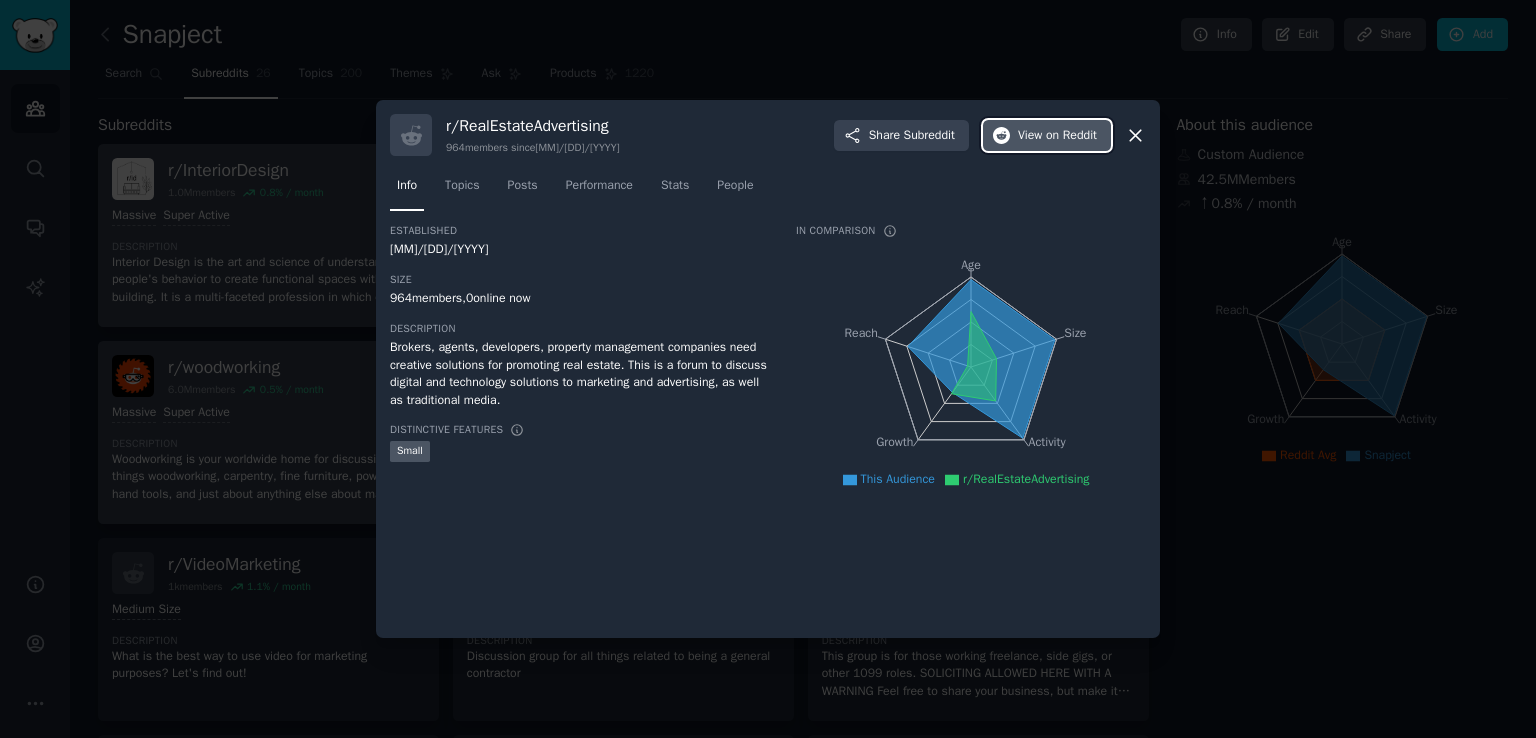 click on "View  on Reddit" at bounding box center [1057, 136] 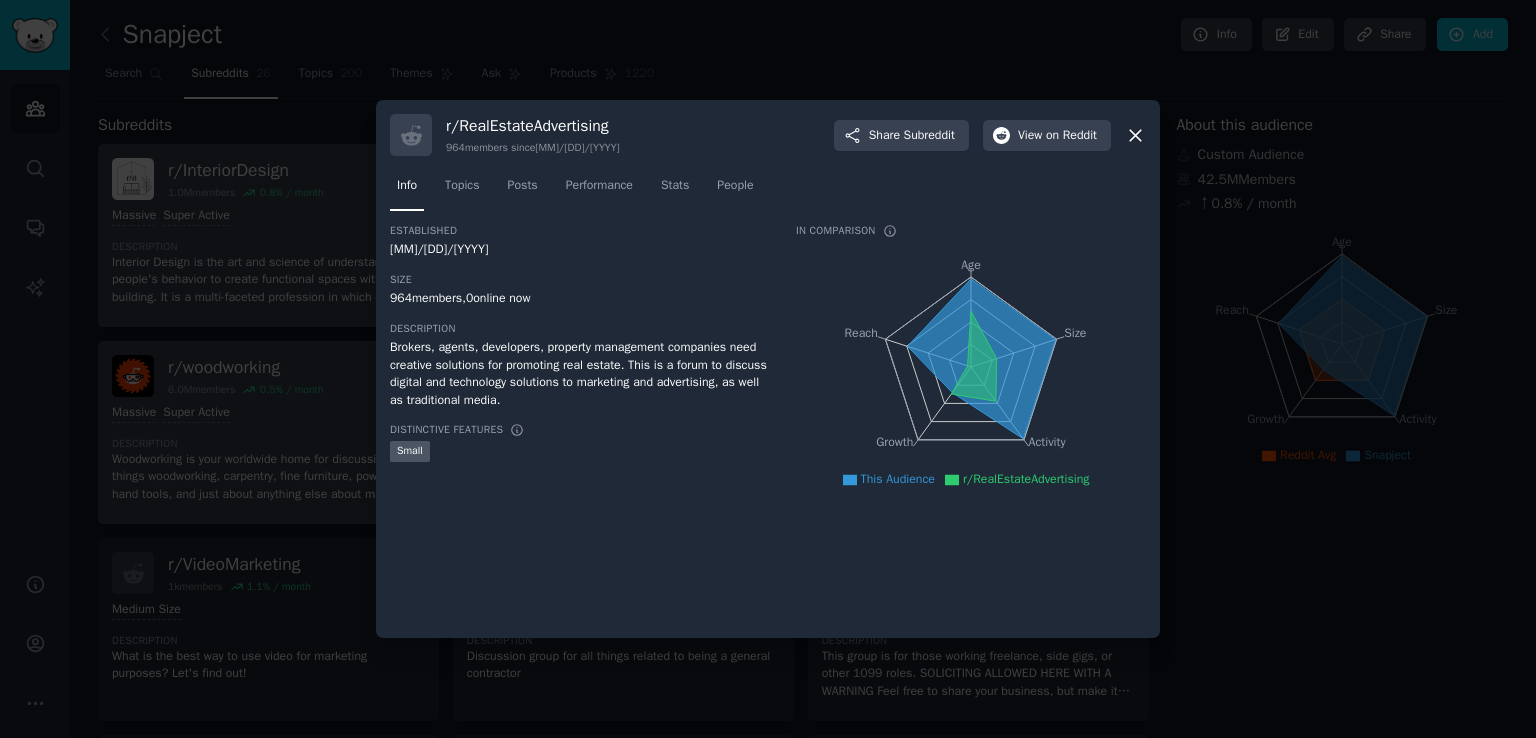 click 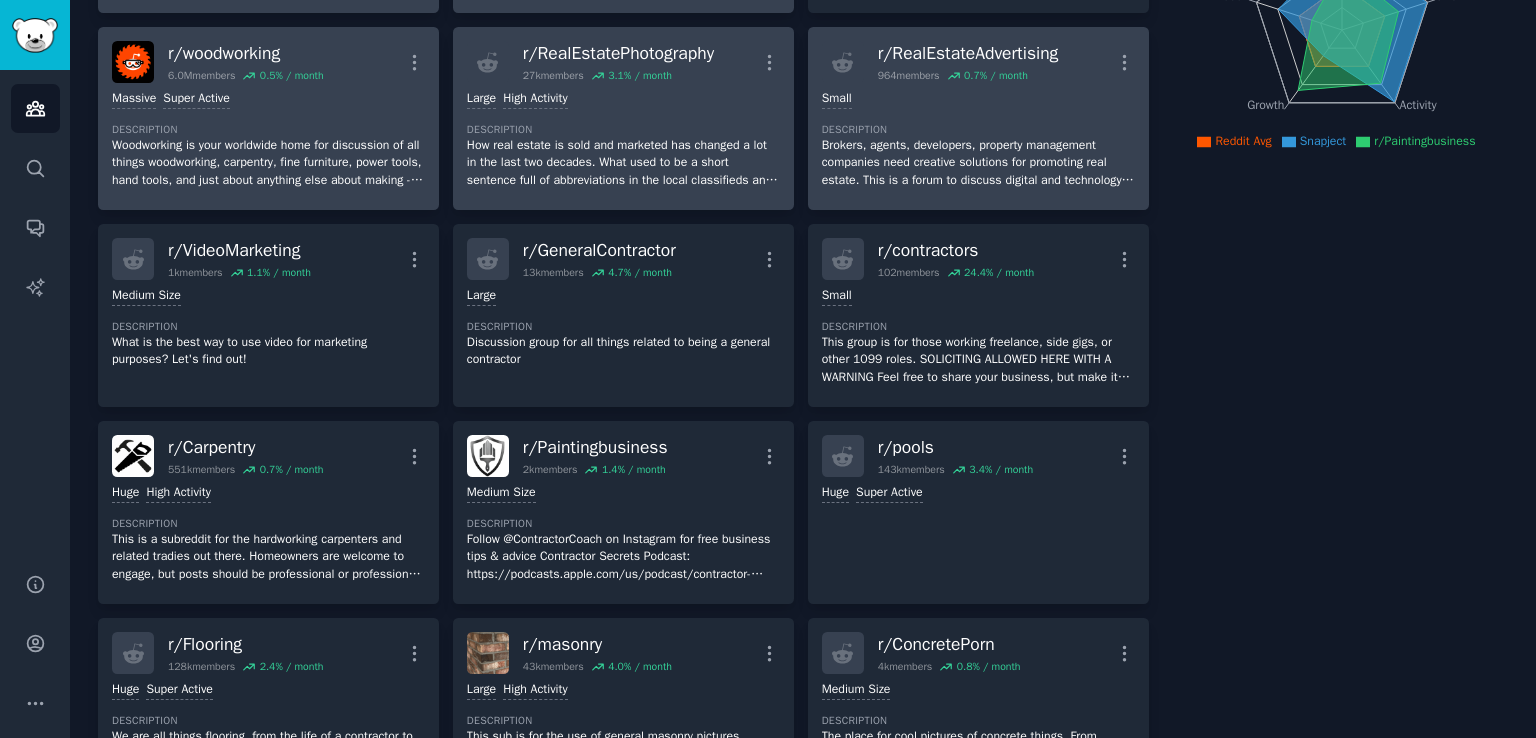 scroll, scrollTop: 316, scrollLeft: 0, axis: vertical 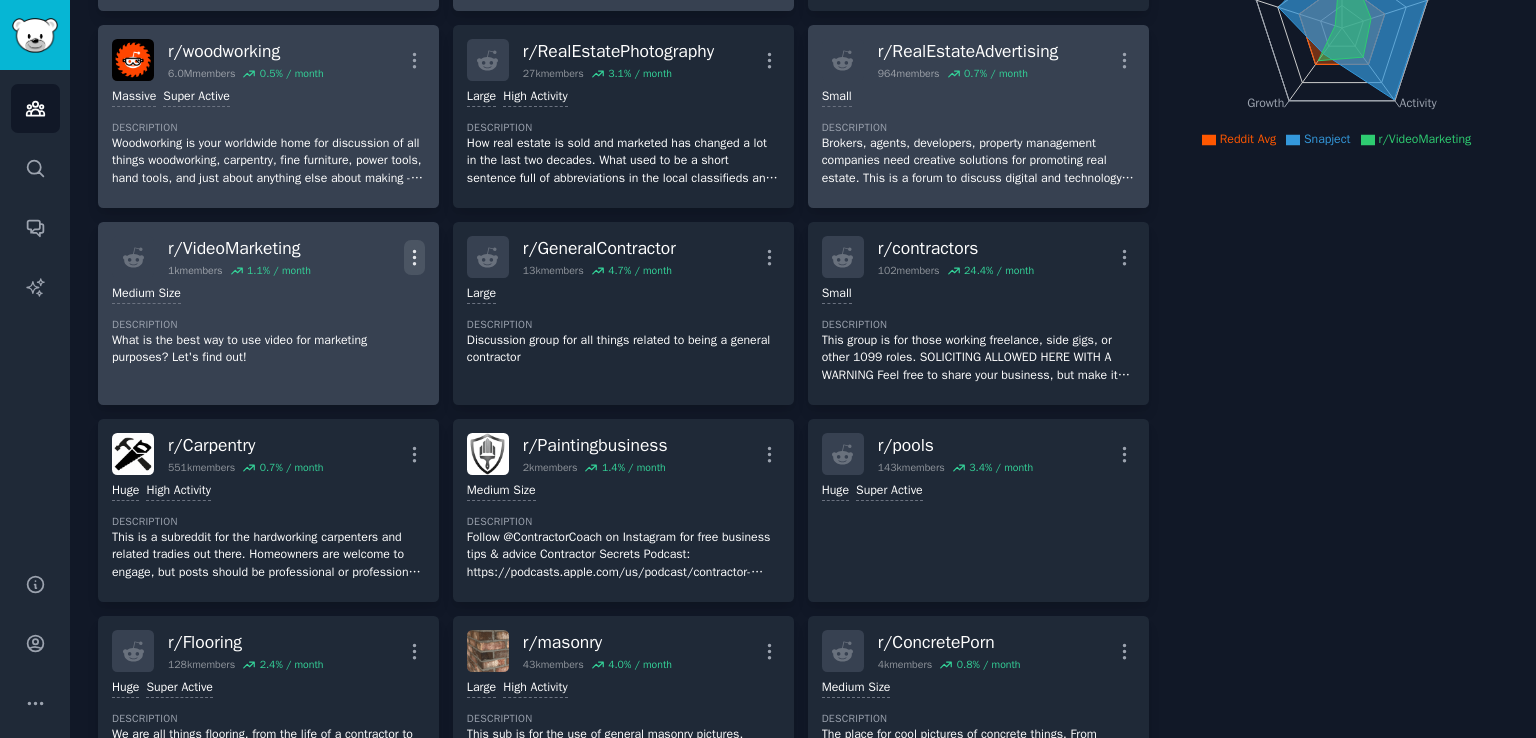 click 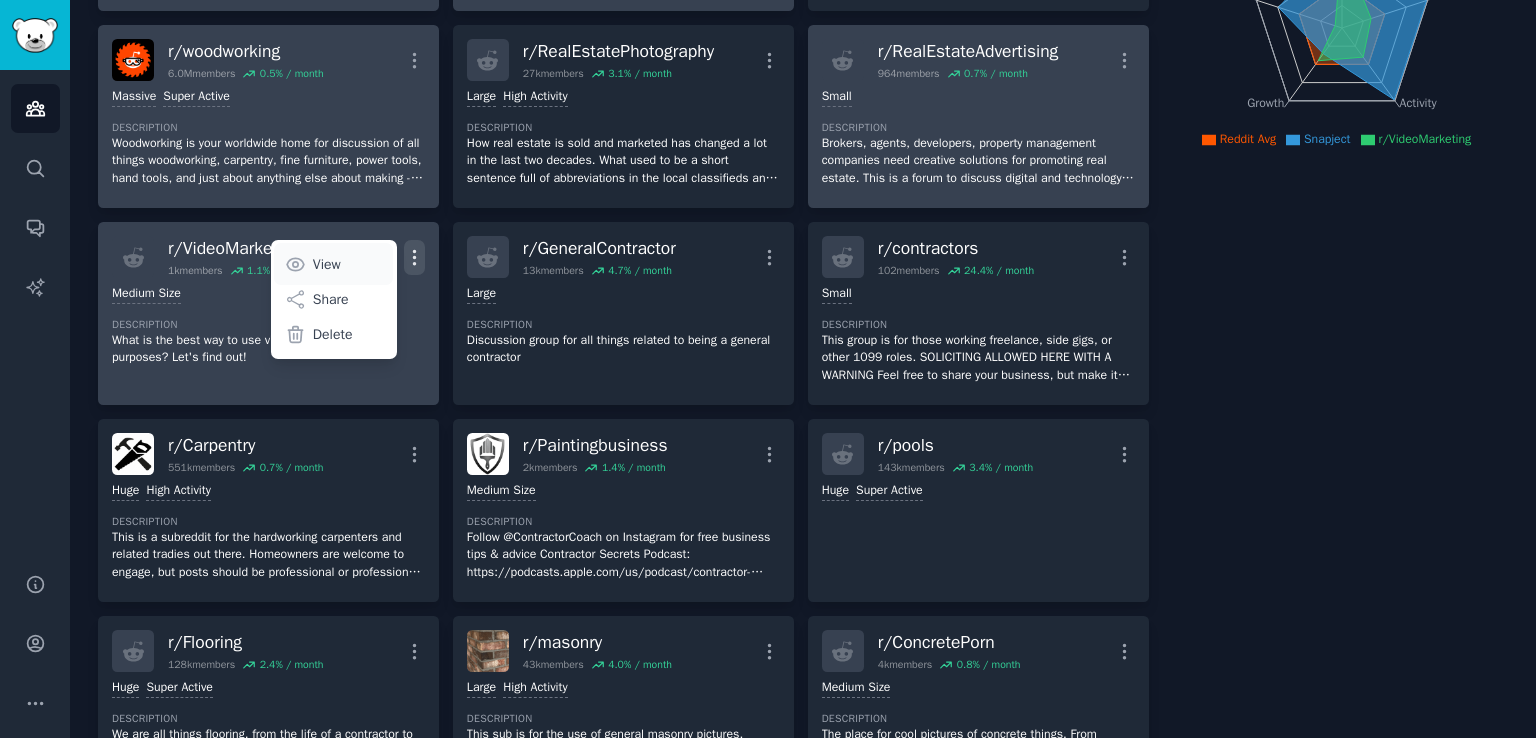 click on "View" at bounding box center [333, 264] 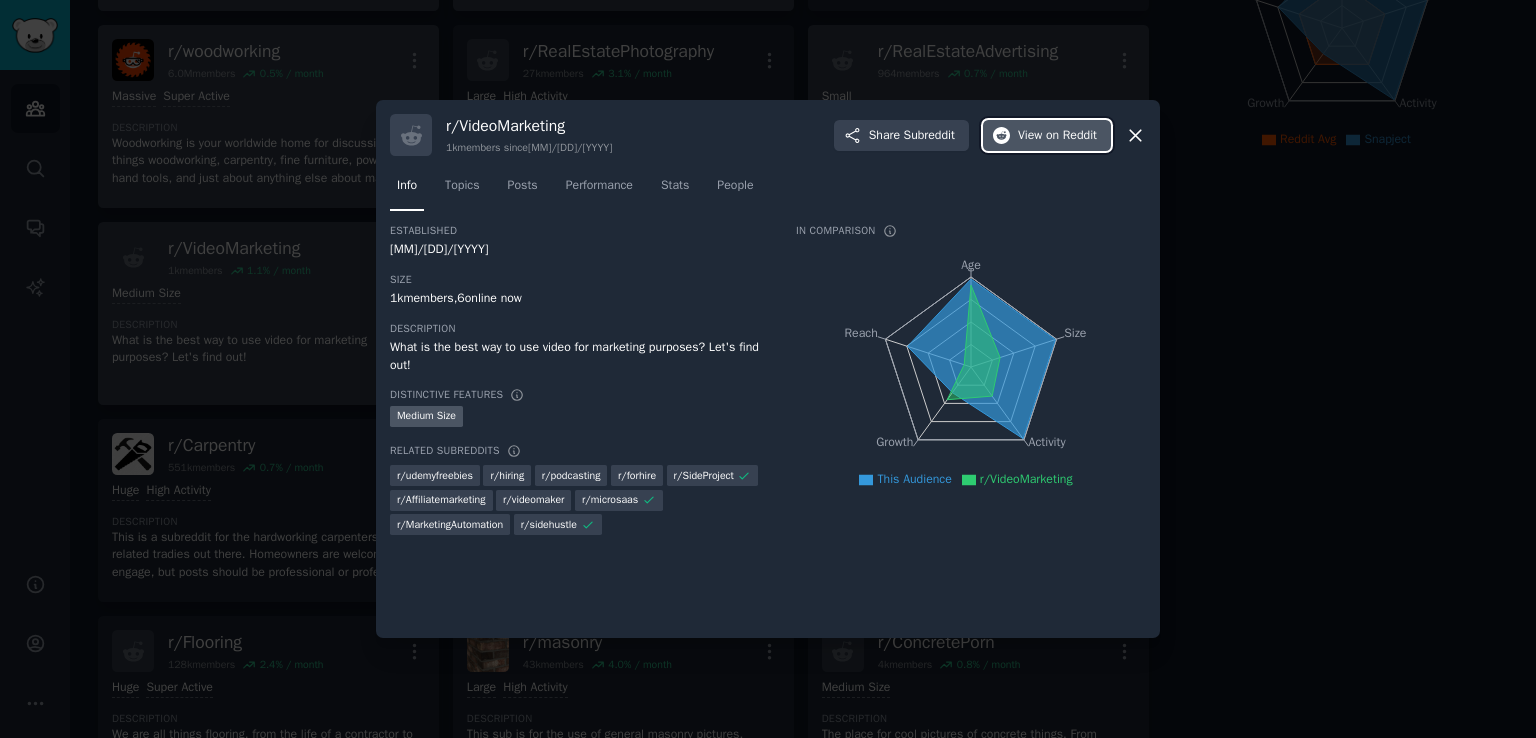 click on "on Reddit" at bounding box center (1071, 136) 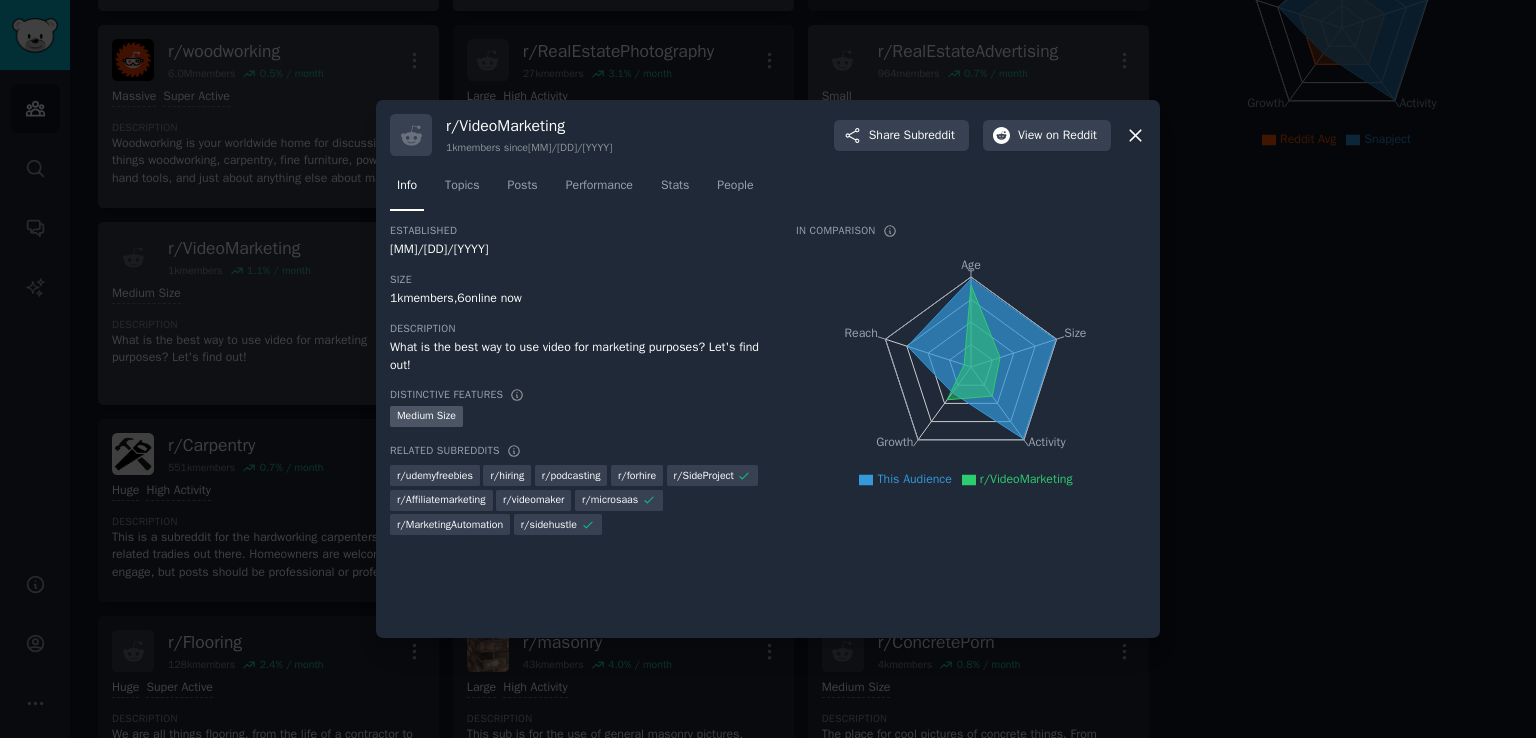 click 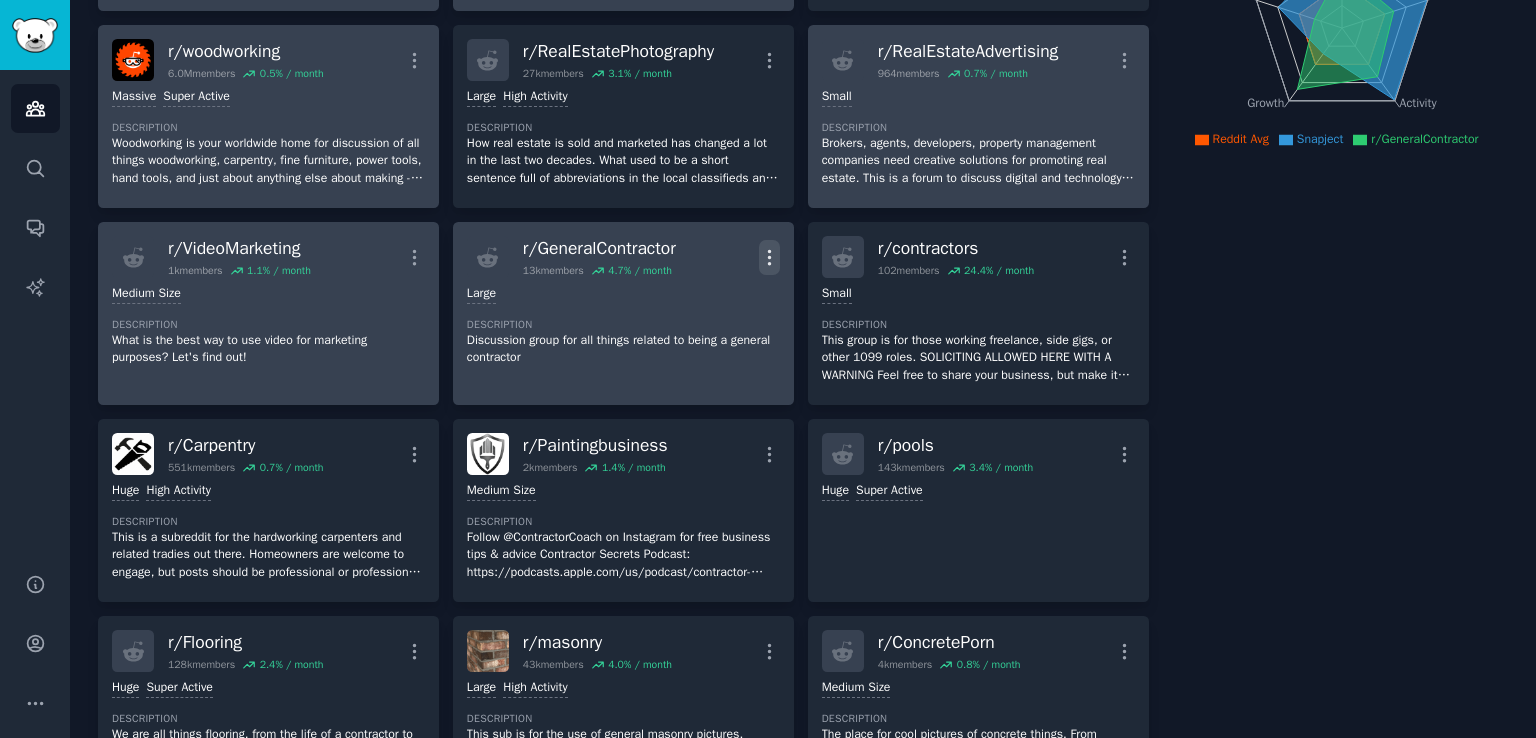 click 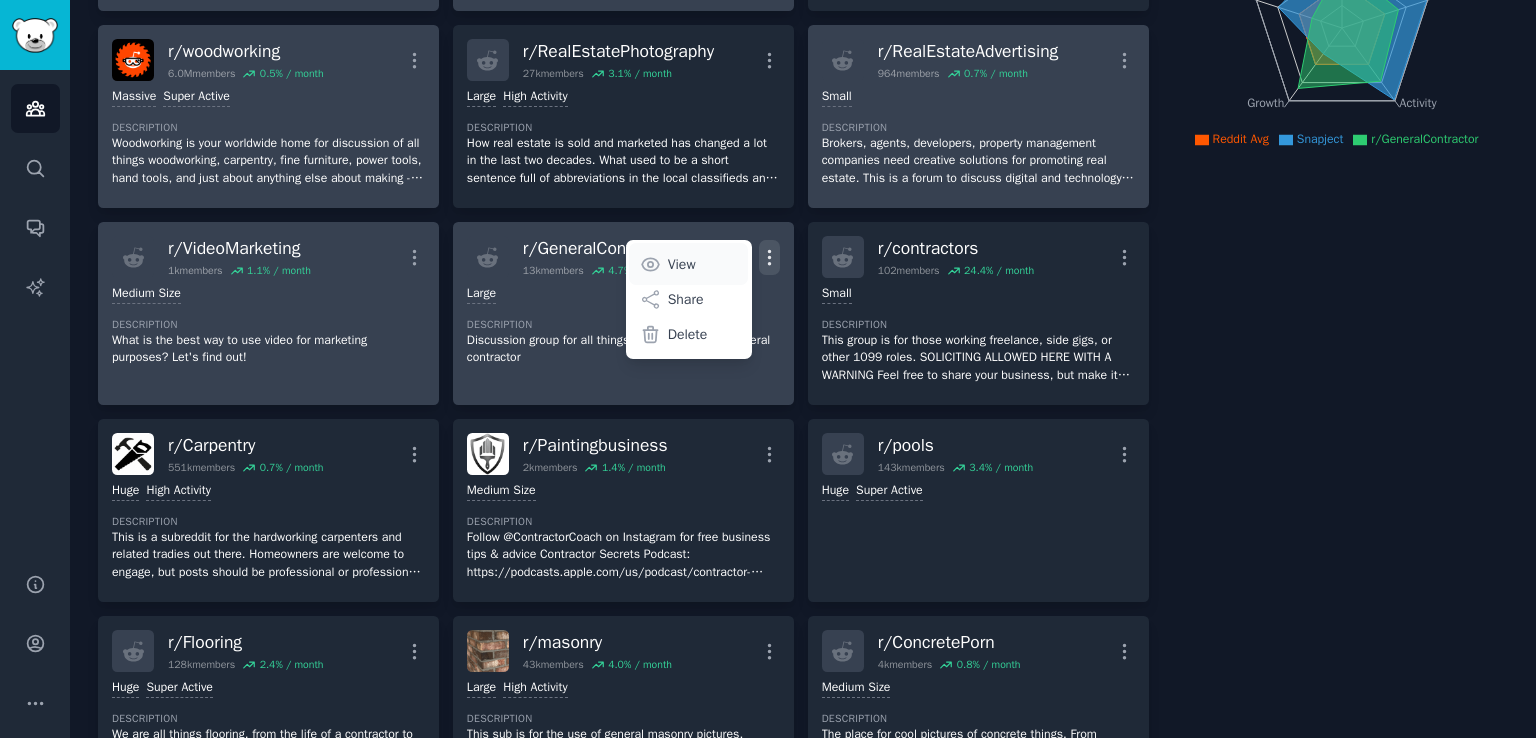 click on "View" at bounding box center [682, 264] 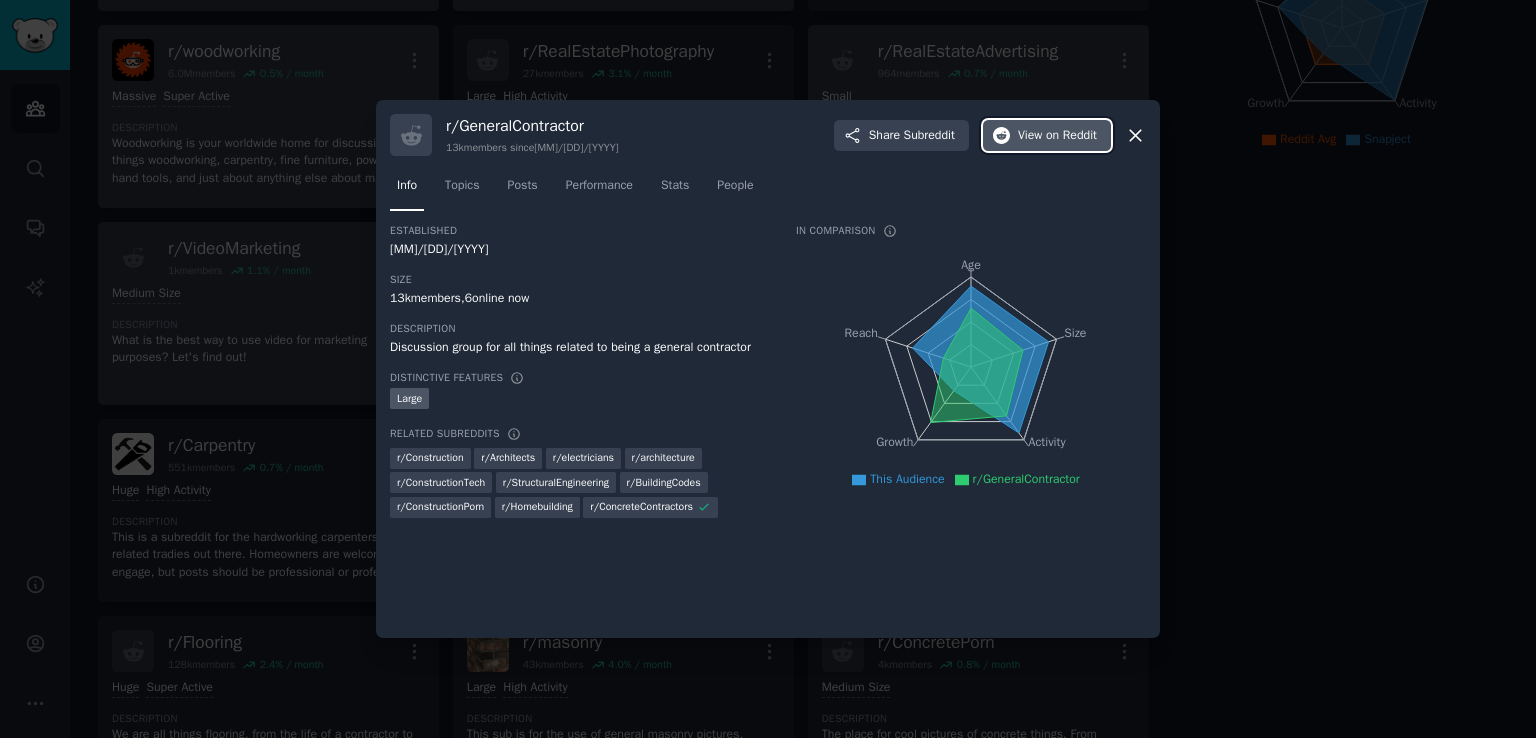 click on "View  on Reddit" at bounding box center [1057, 136] 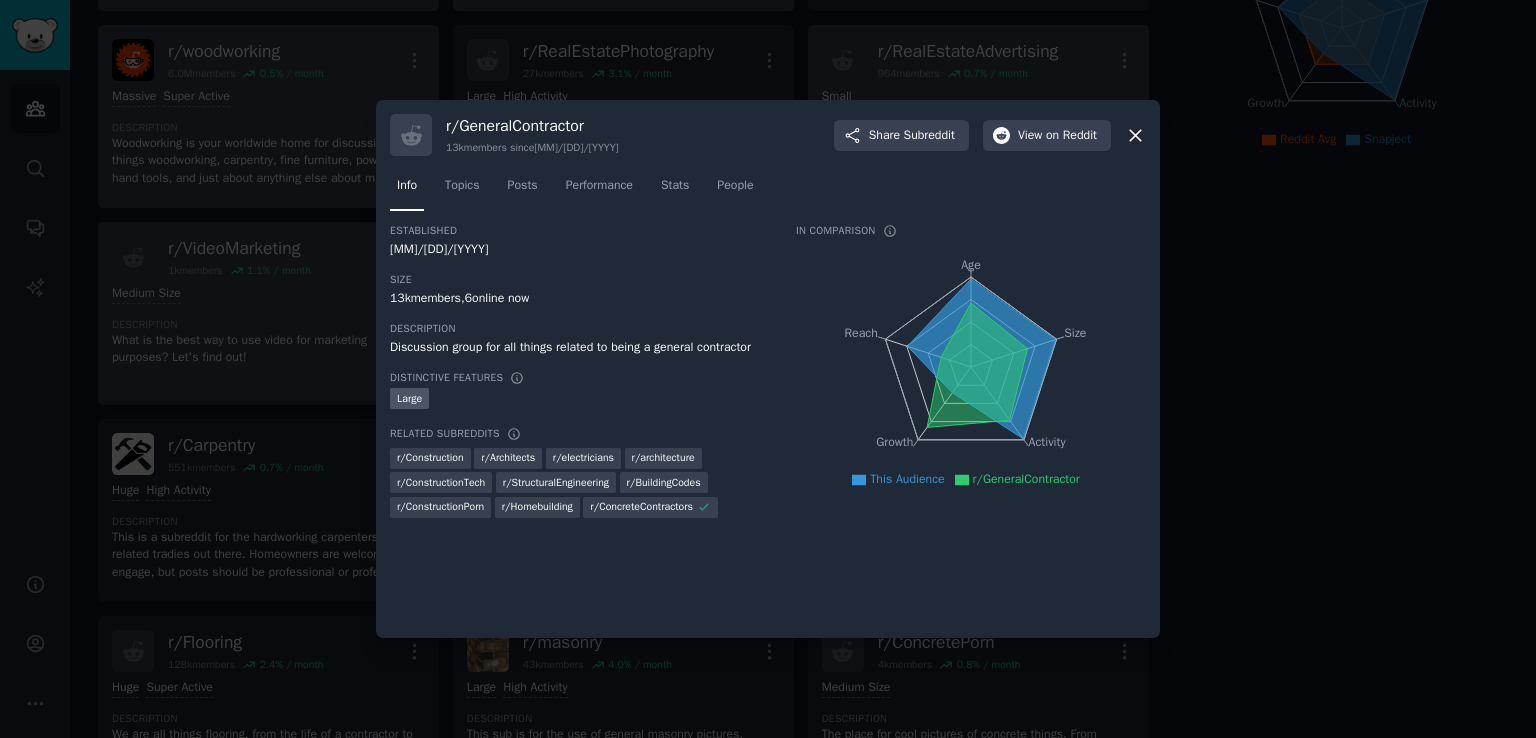 click 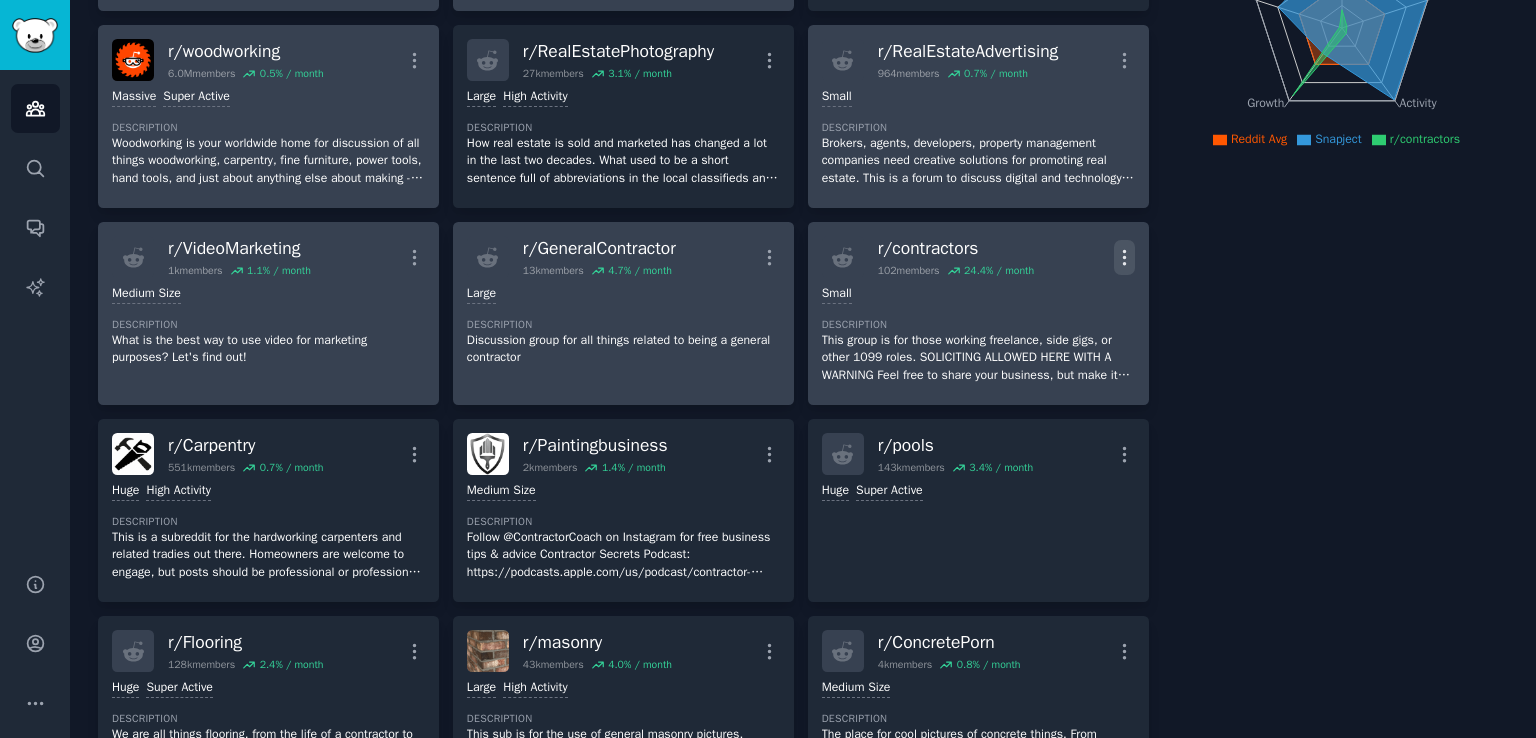 click 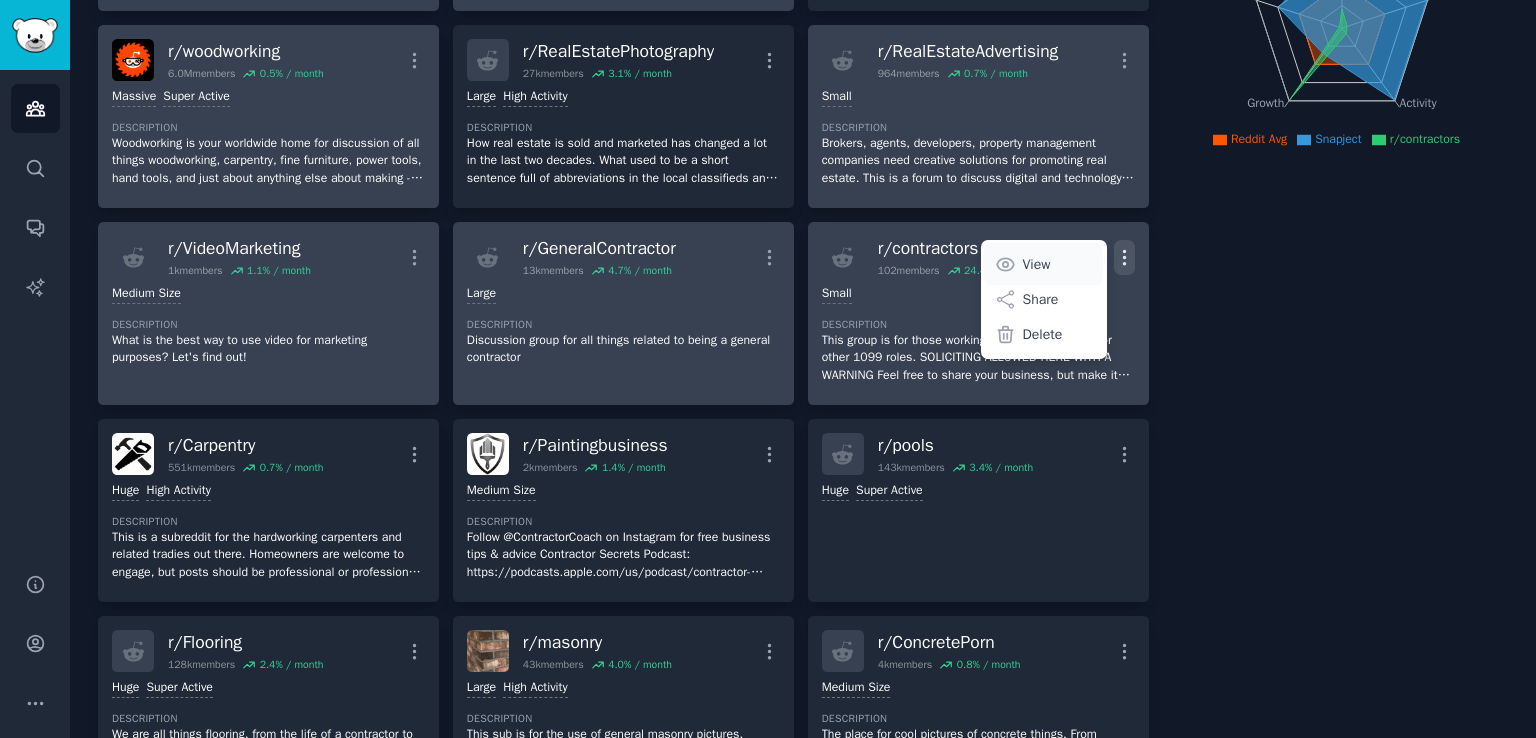 click on "View" at bounding box center [1043, 264] 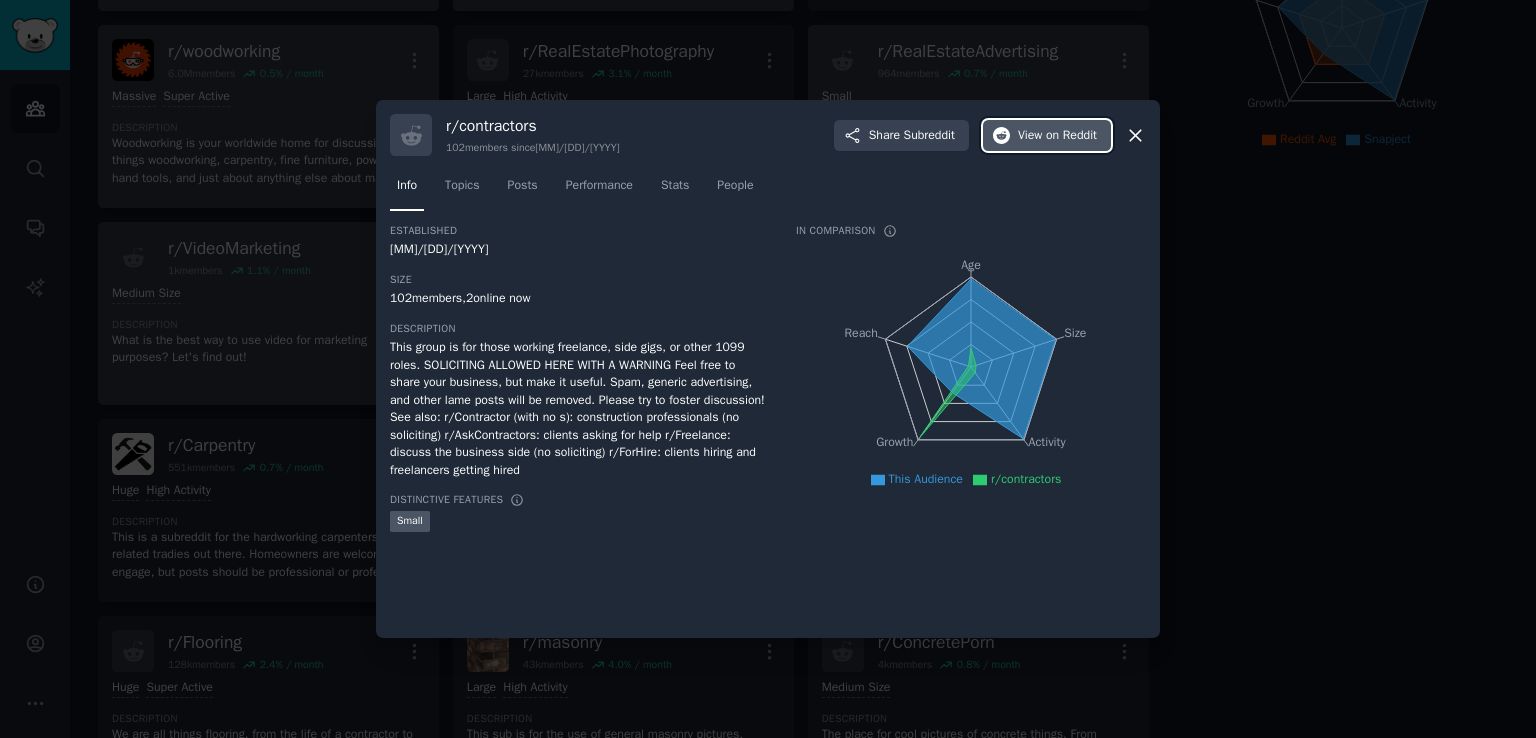click on "View  on Reddit" at bounding box center [1057, 136] 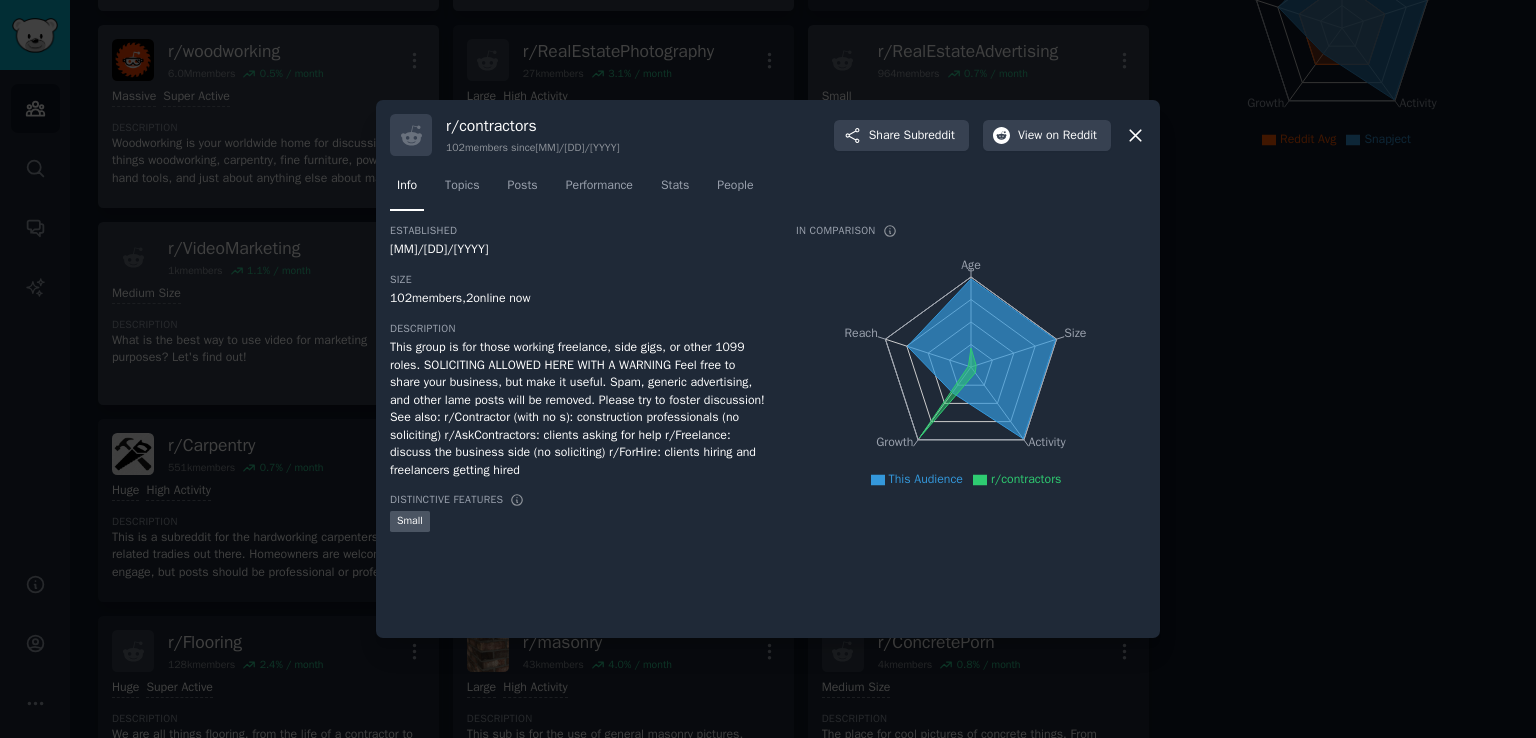 click 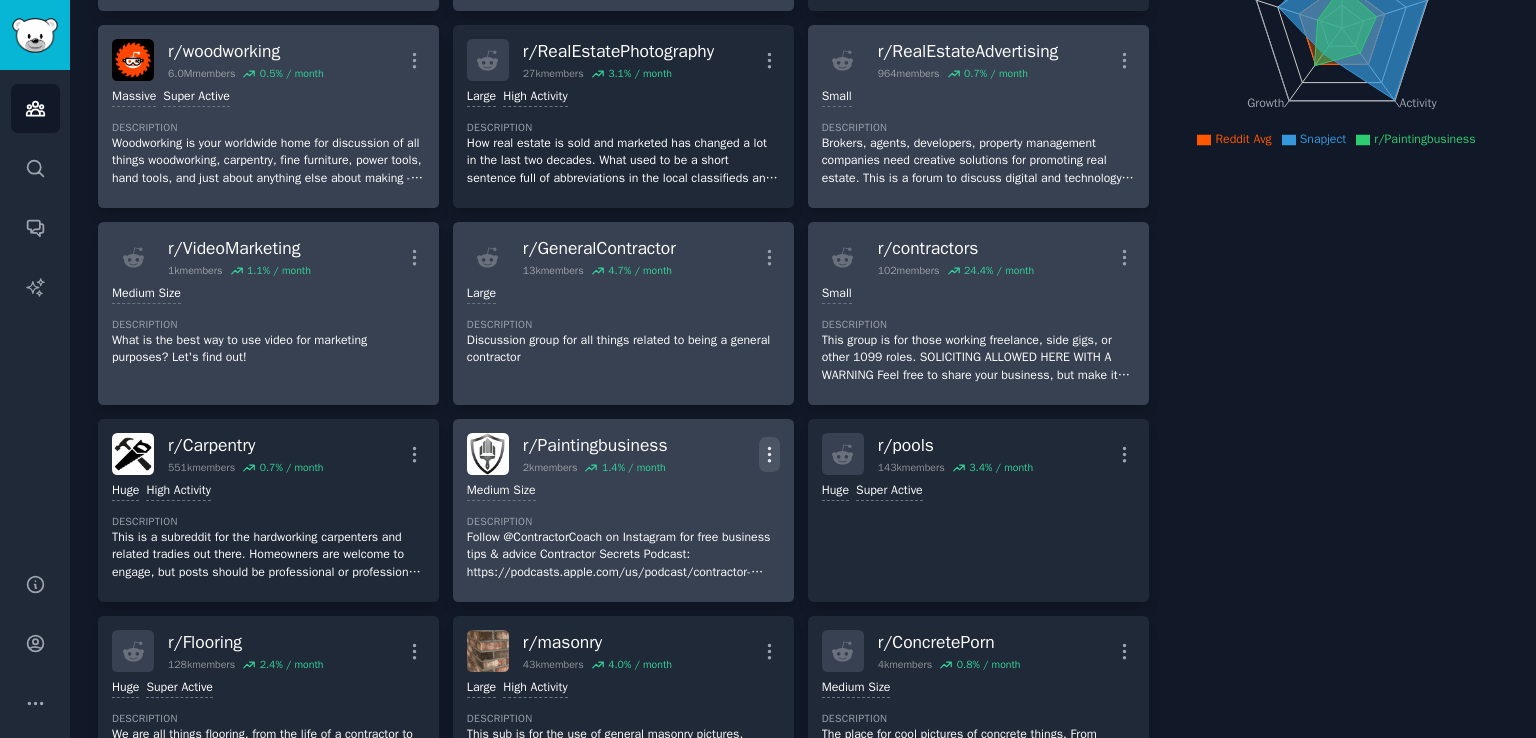 click 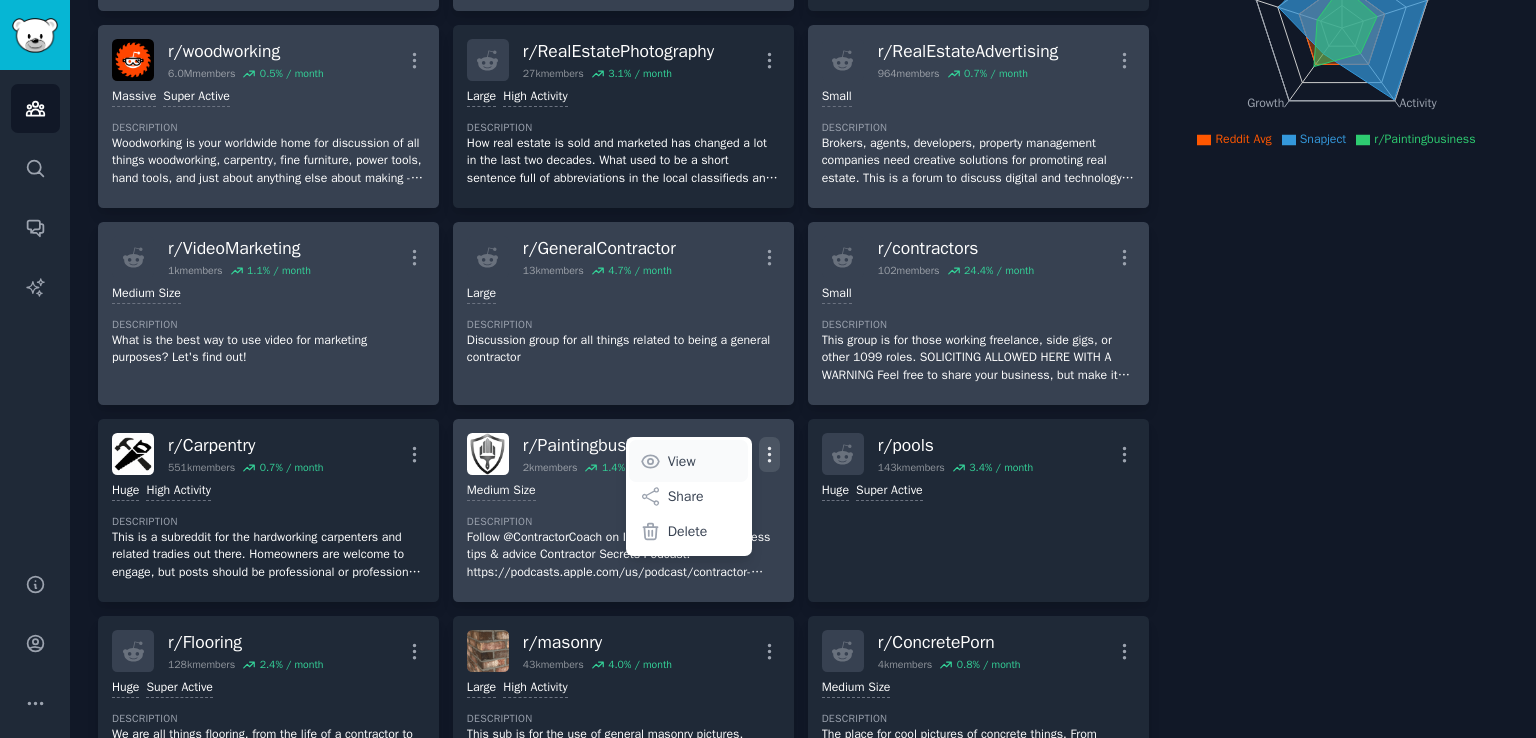 click on "View" at bounding box center (682, 461) 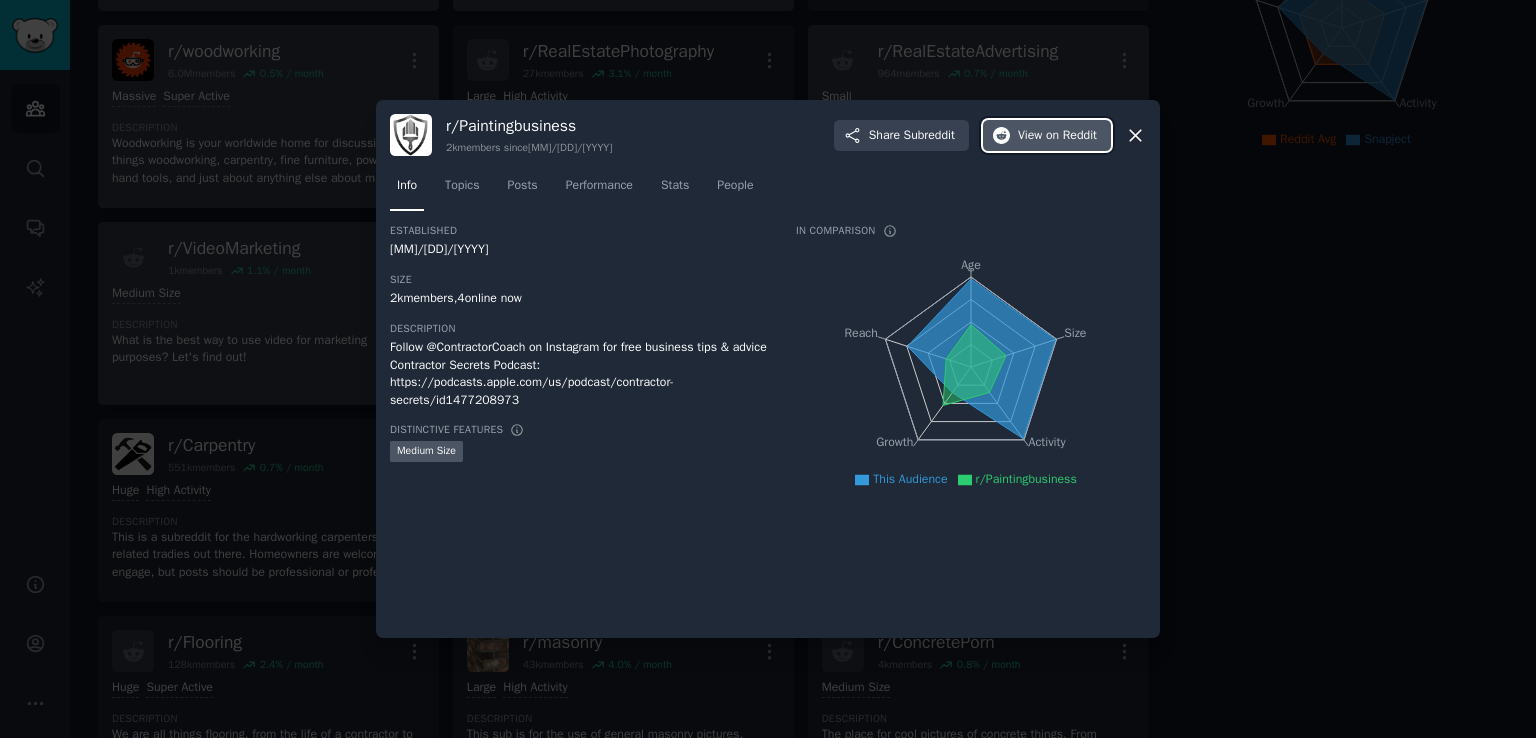click on "on Reddit" at bounding box center (1071, 136) 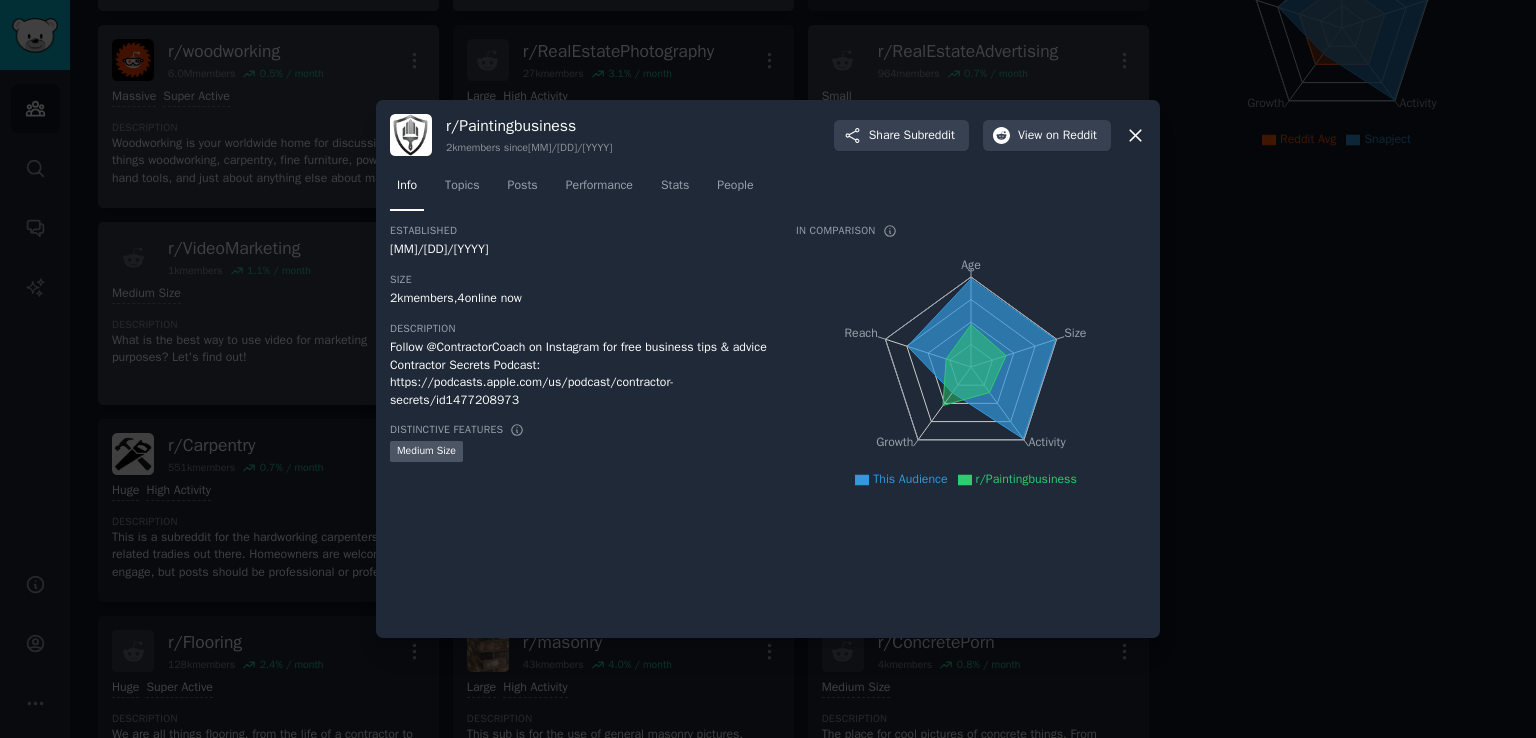 click 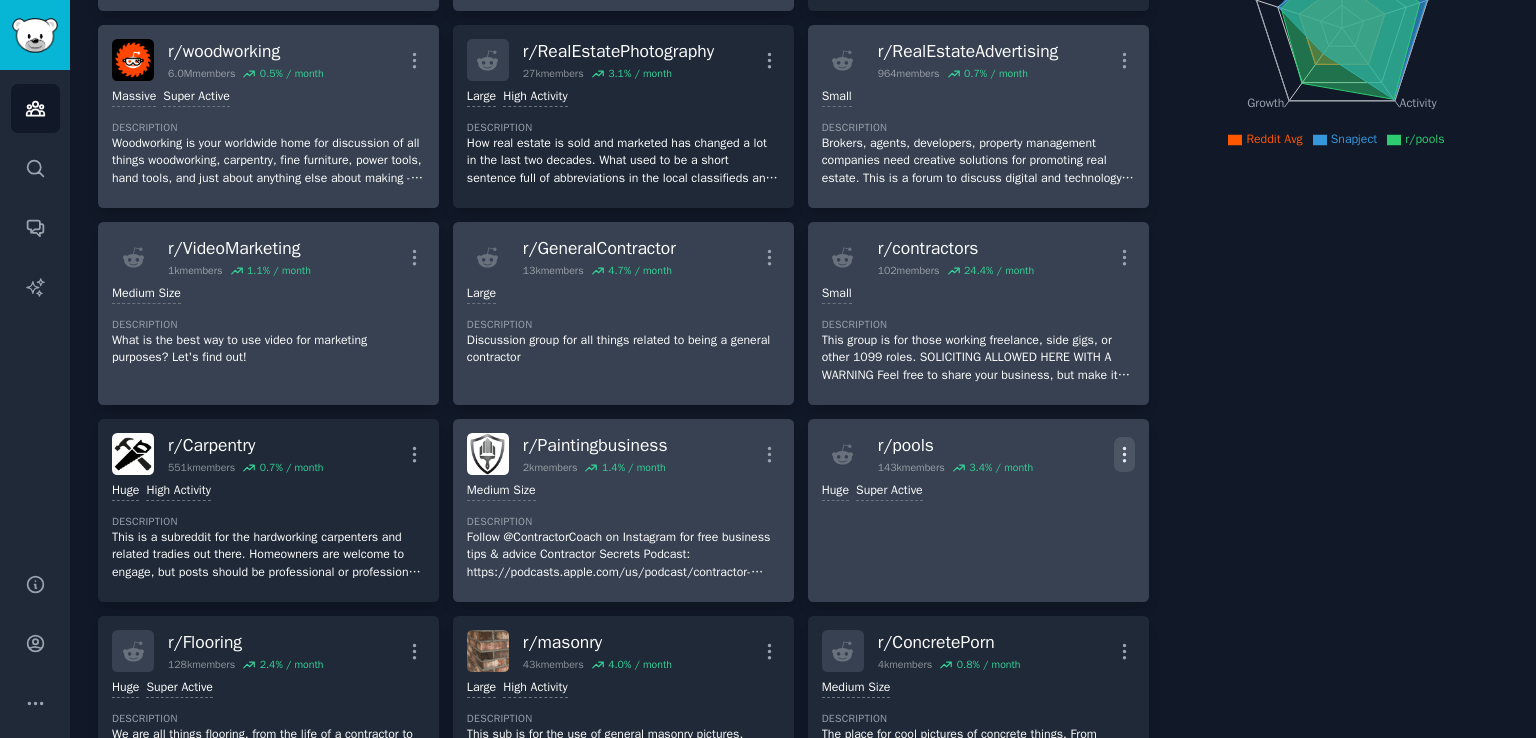 click 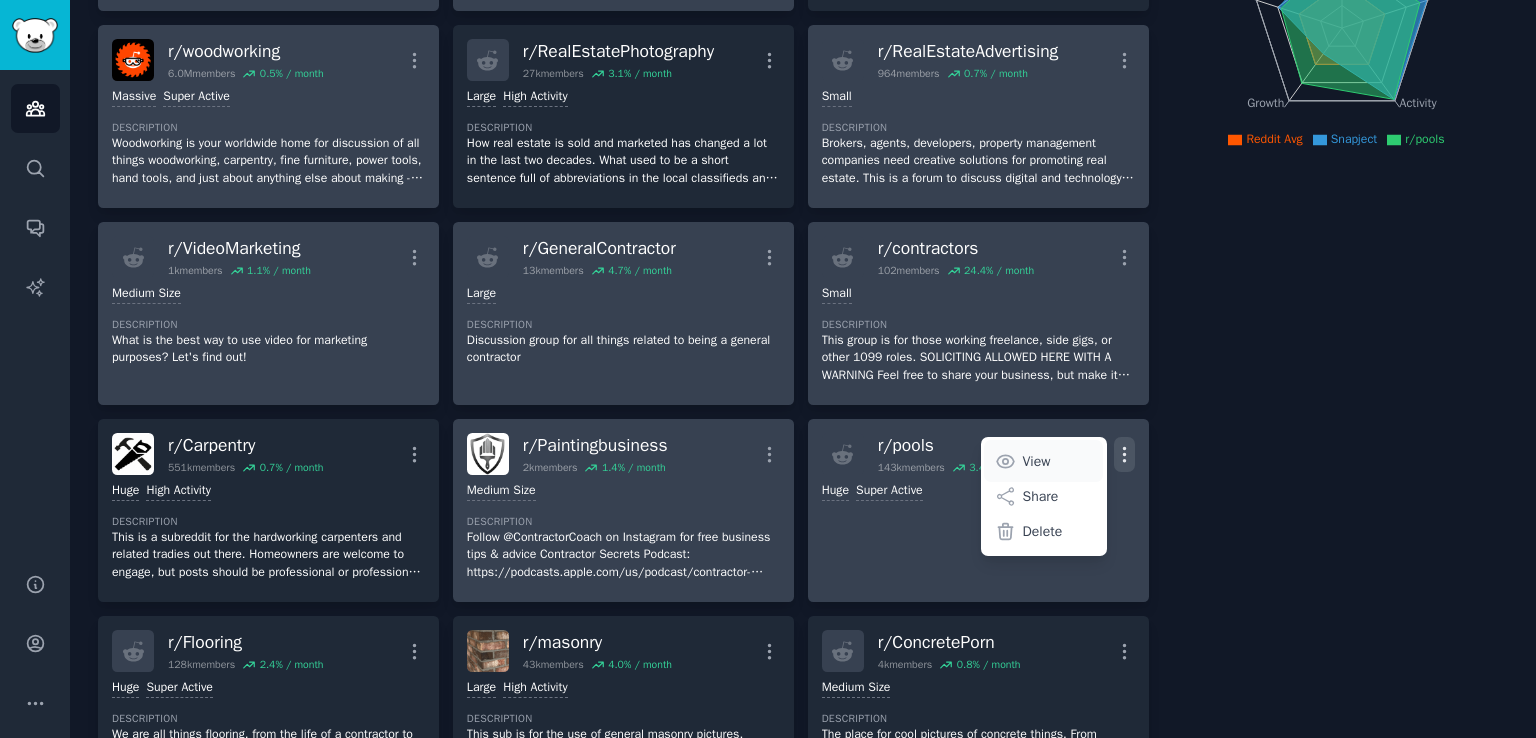 click on "View" at bounding box center (1043, 461) 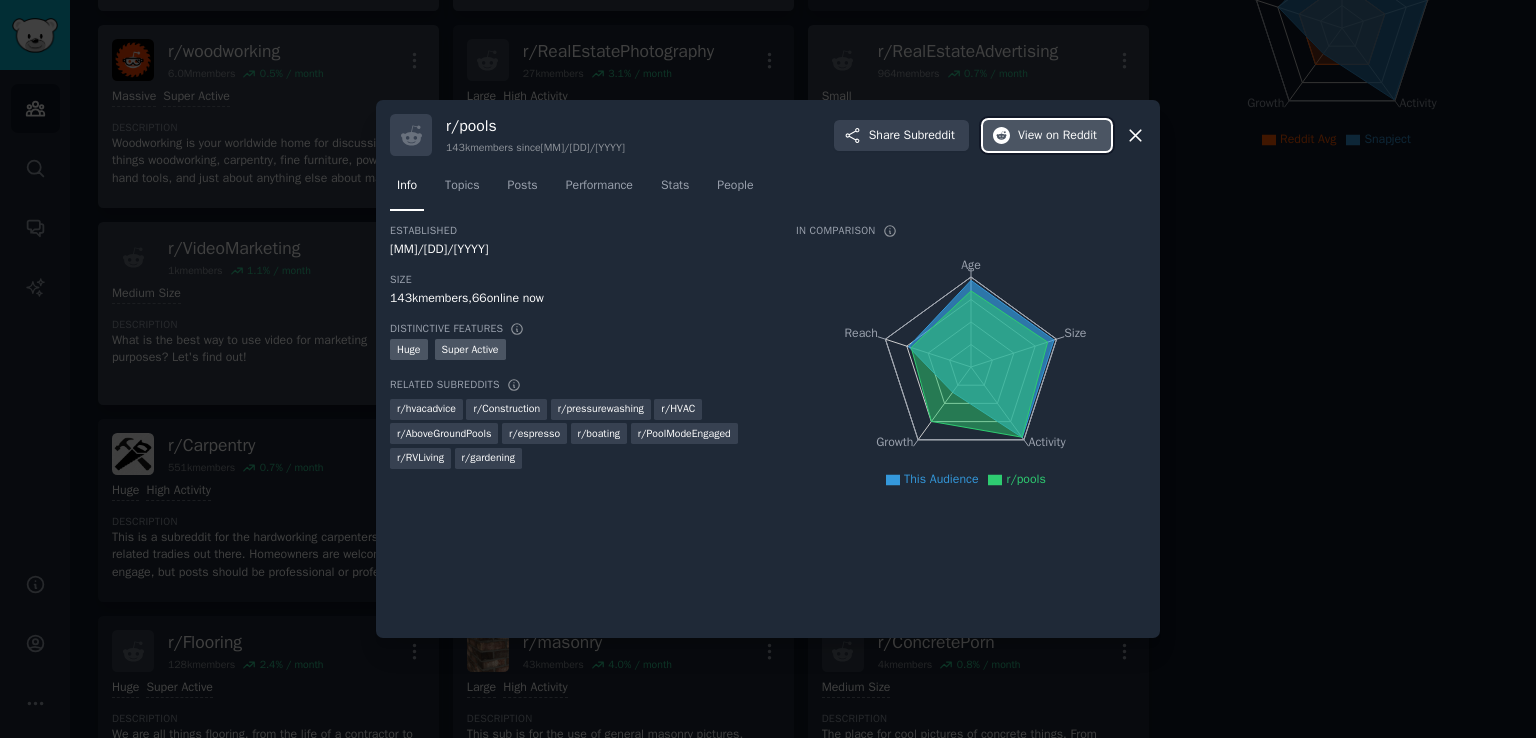 click on "on Reddit" at bounding box center [1071, 136] 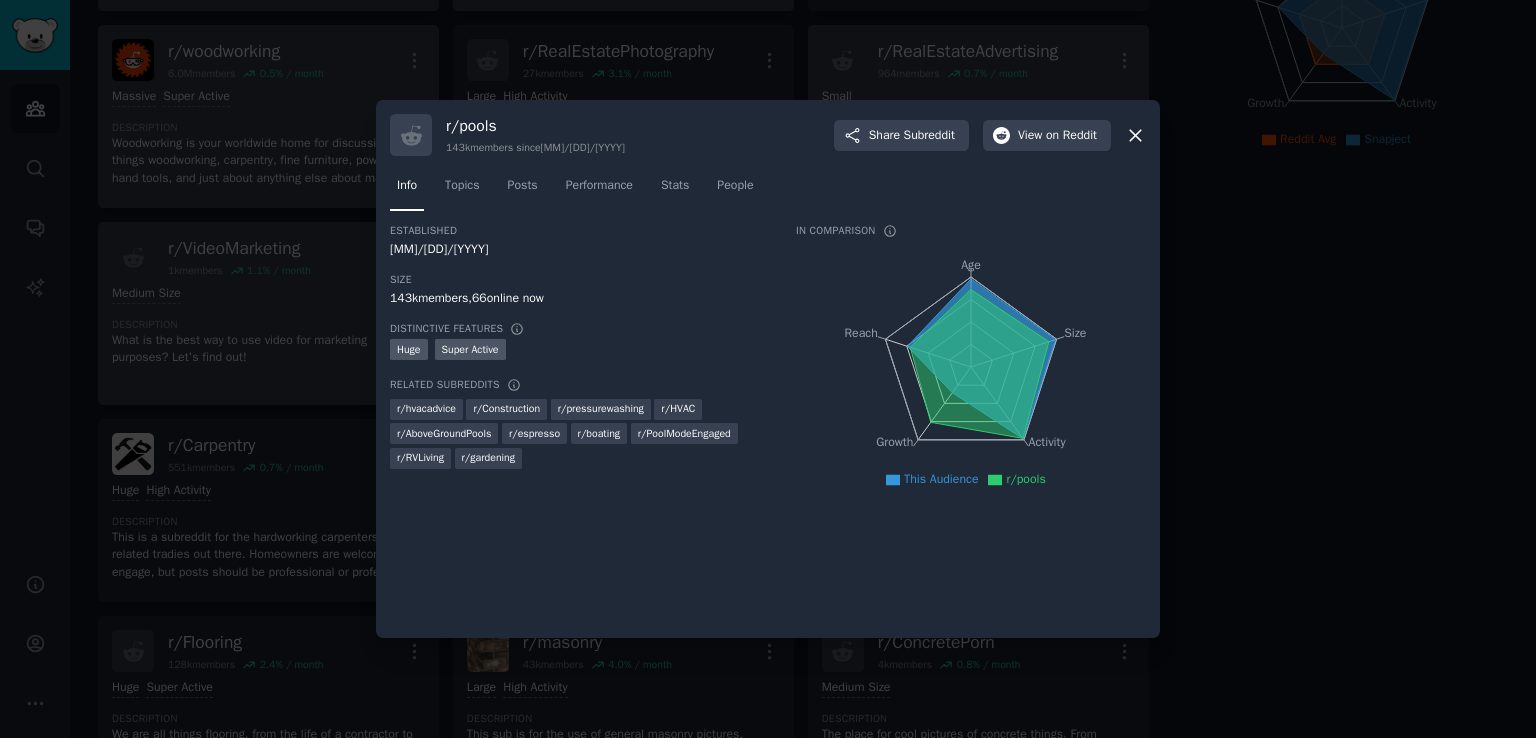 click 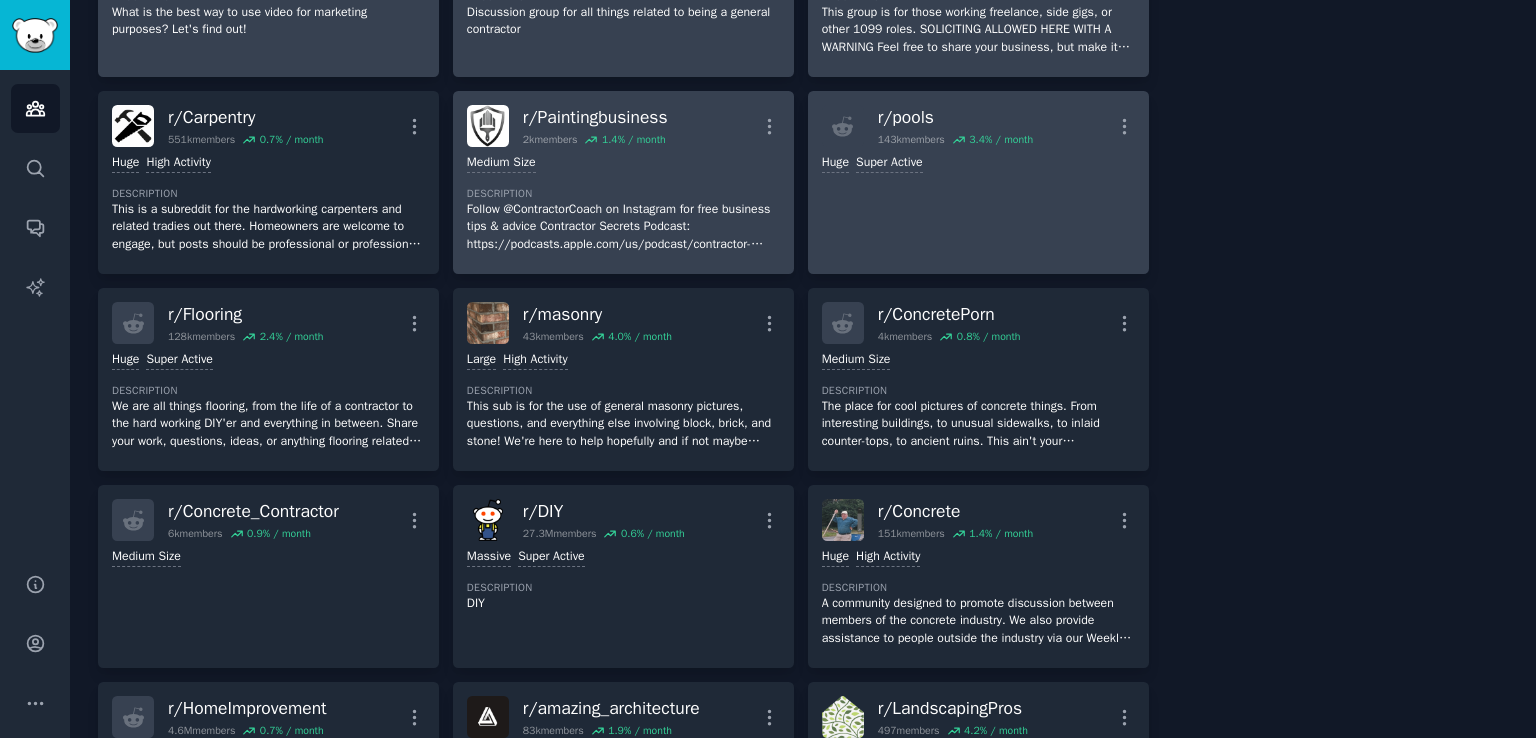 scroll, scrollTop: 647, scrollLeft: 0, axis: vertical 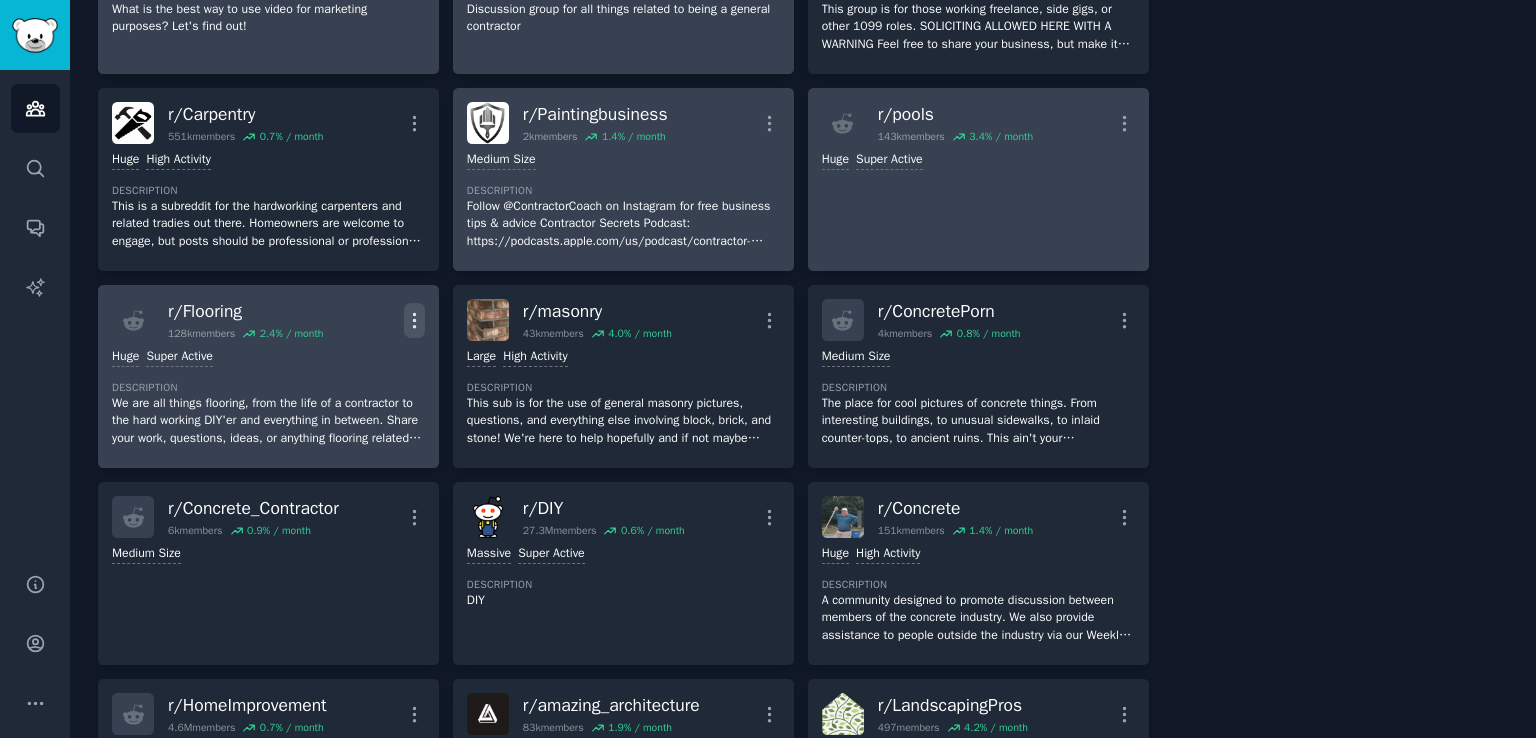 click 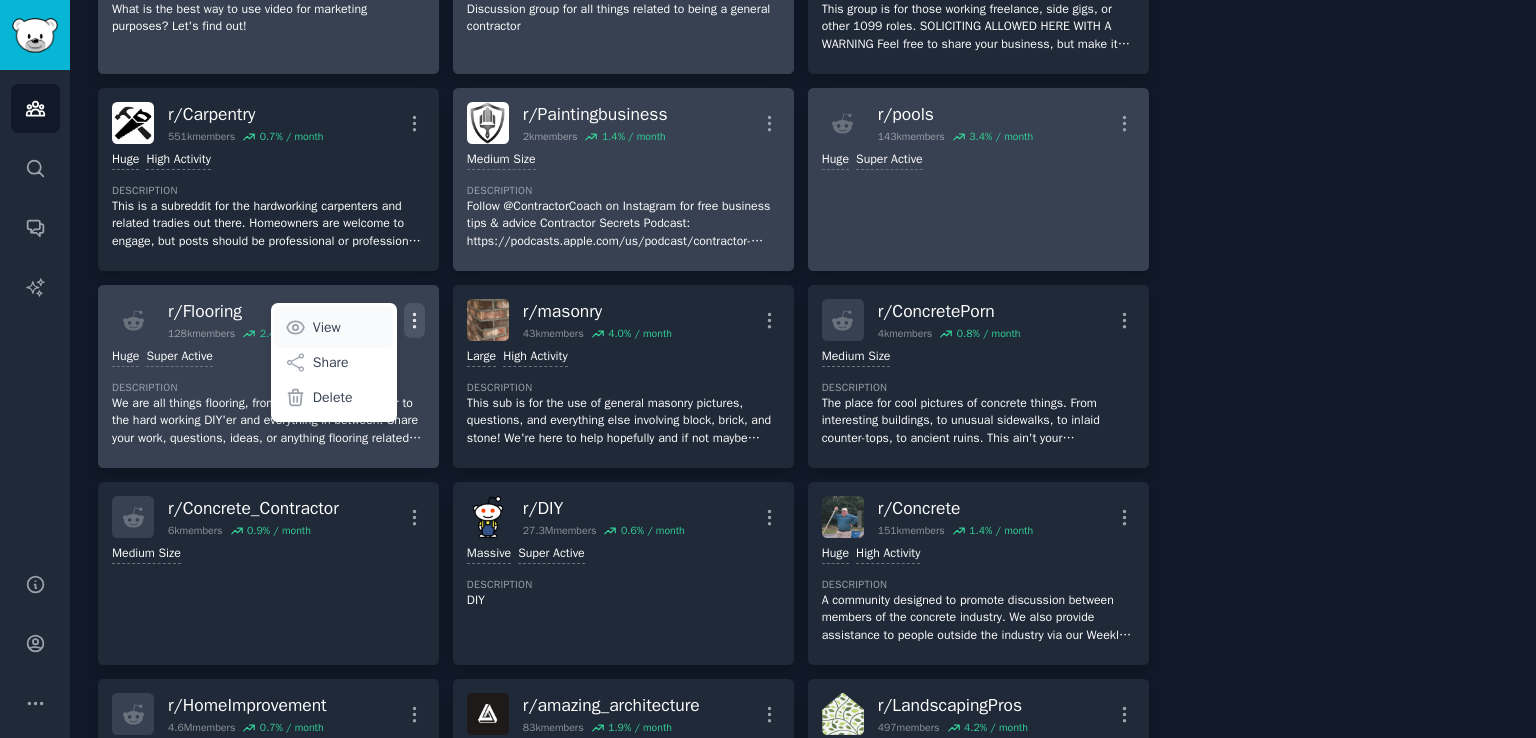 click on "View" at bounding box center [327, 327] 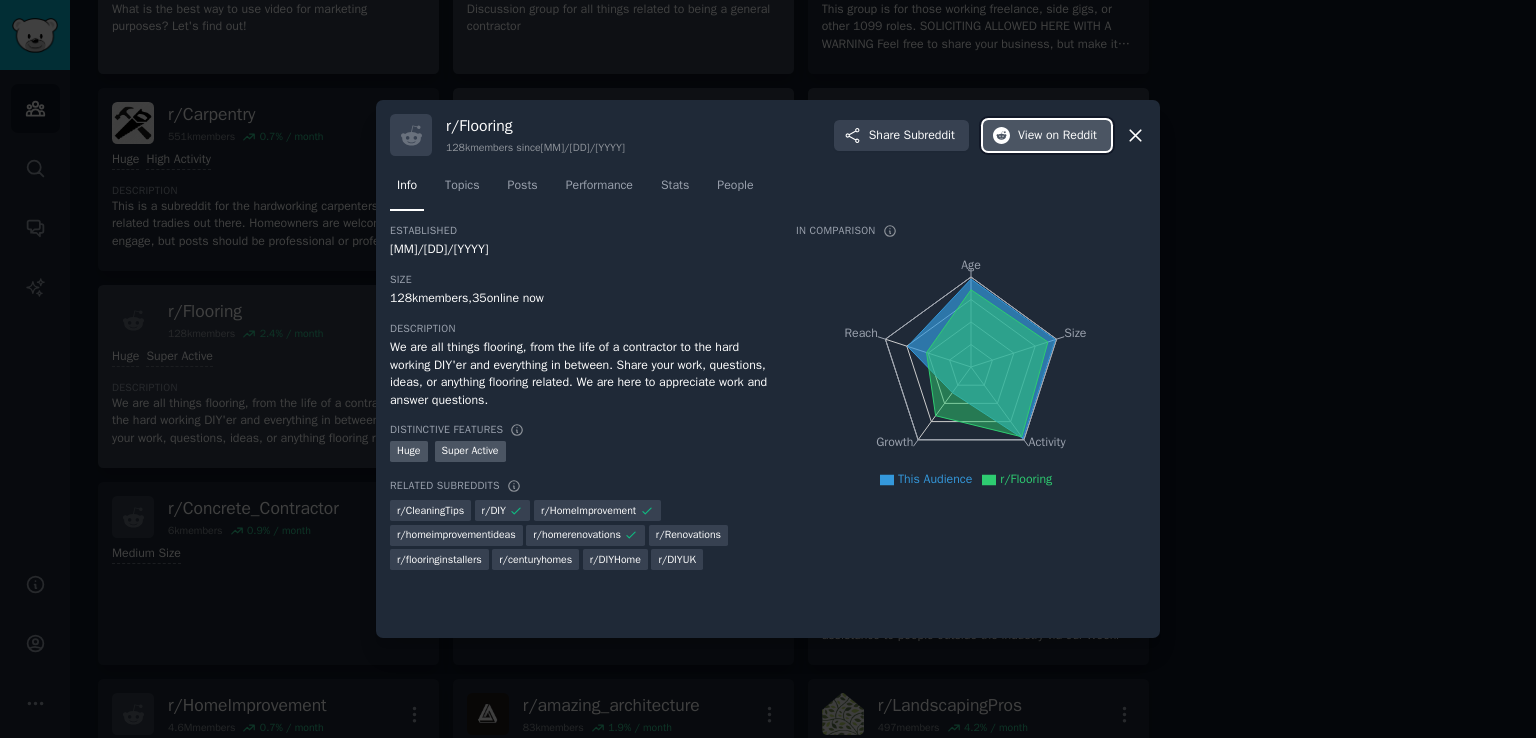 click on "View  on Reddit" at bounding box center (1057, 136) 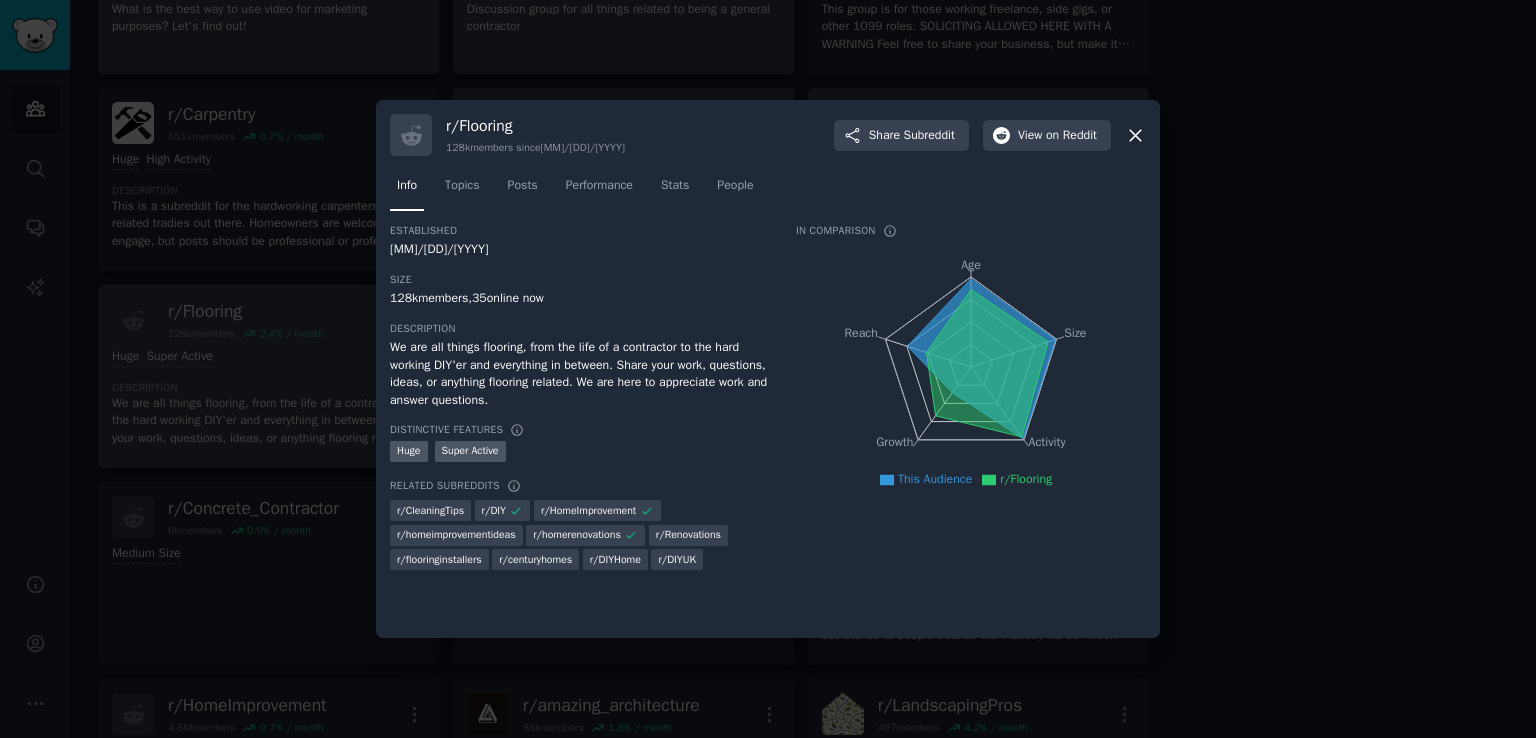 click 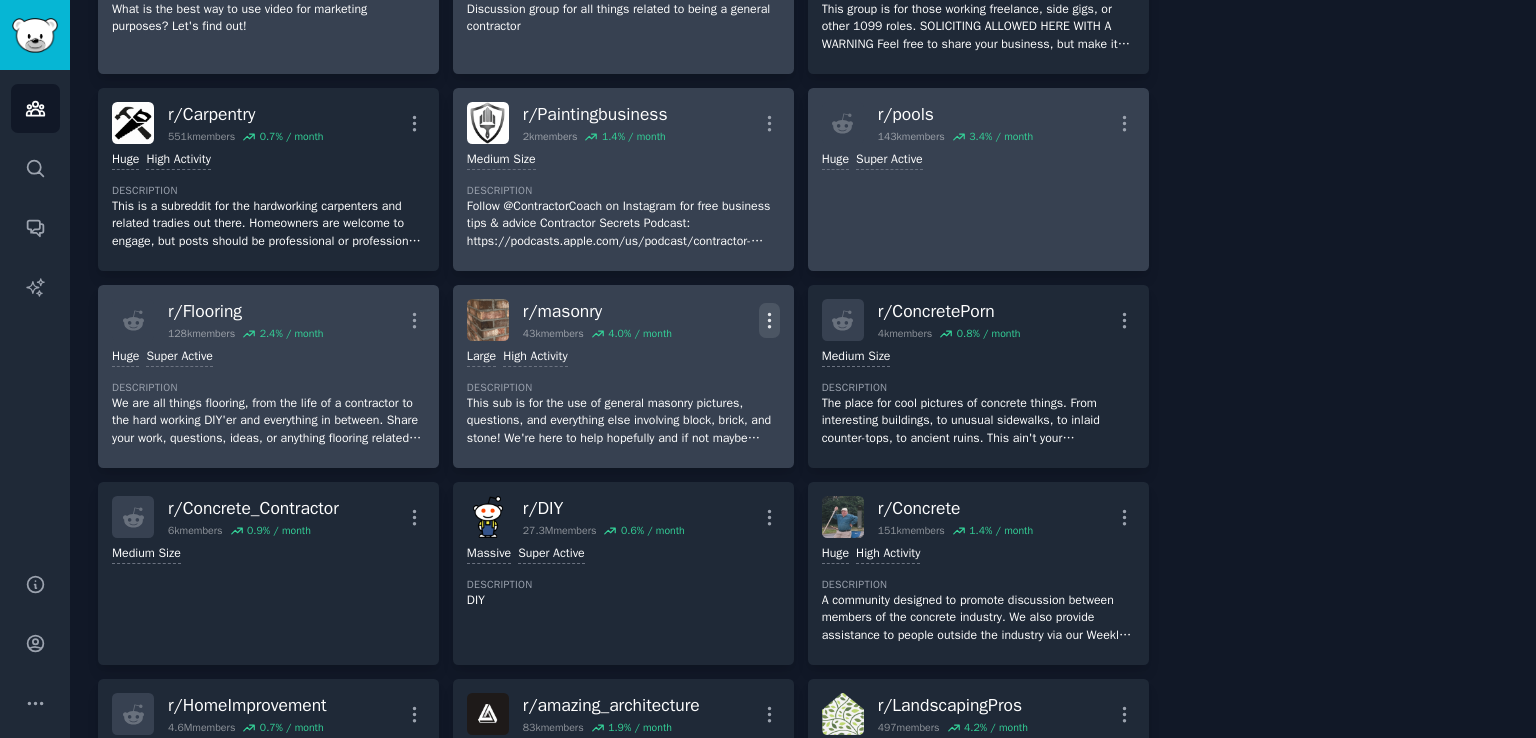 click 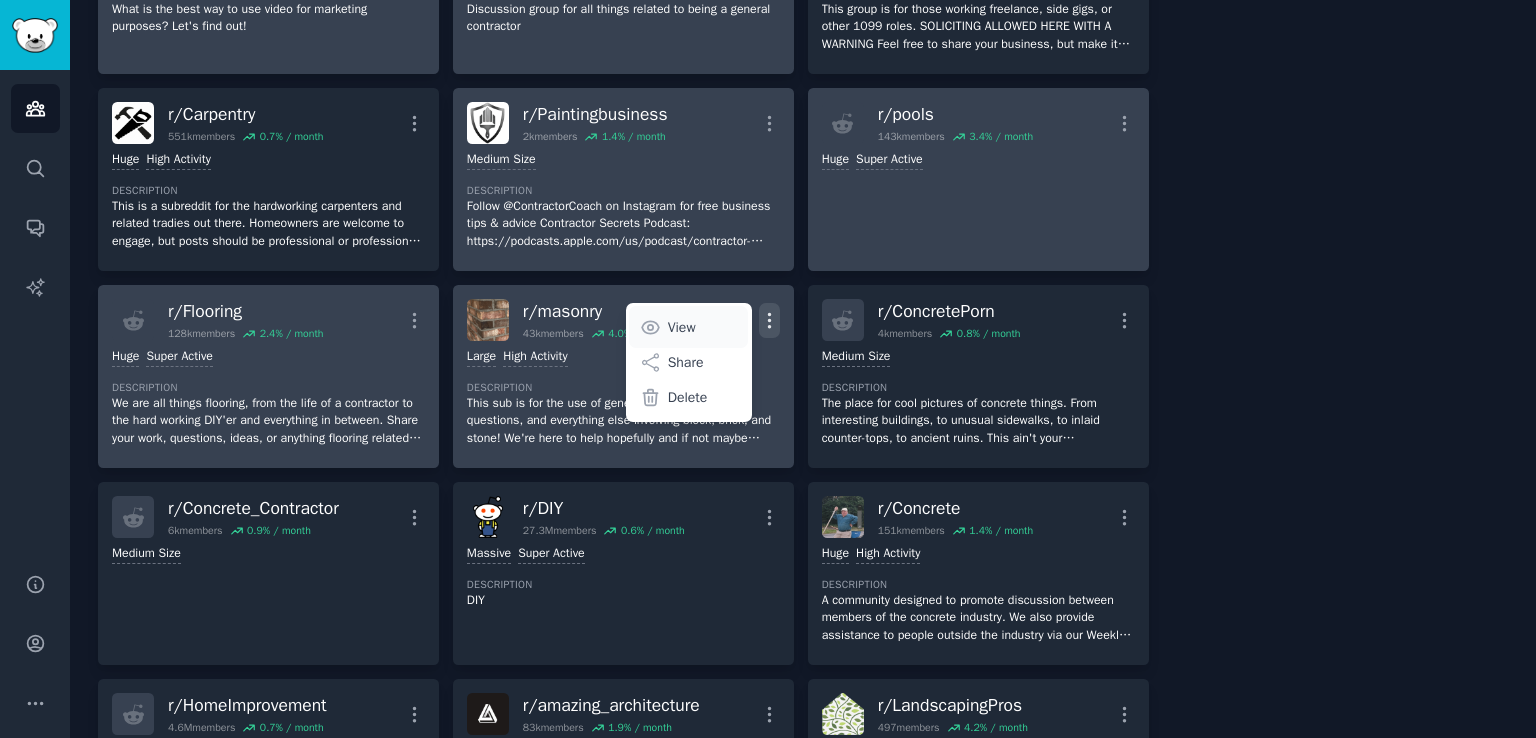 click on "View" at bounding box center (688, 327) 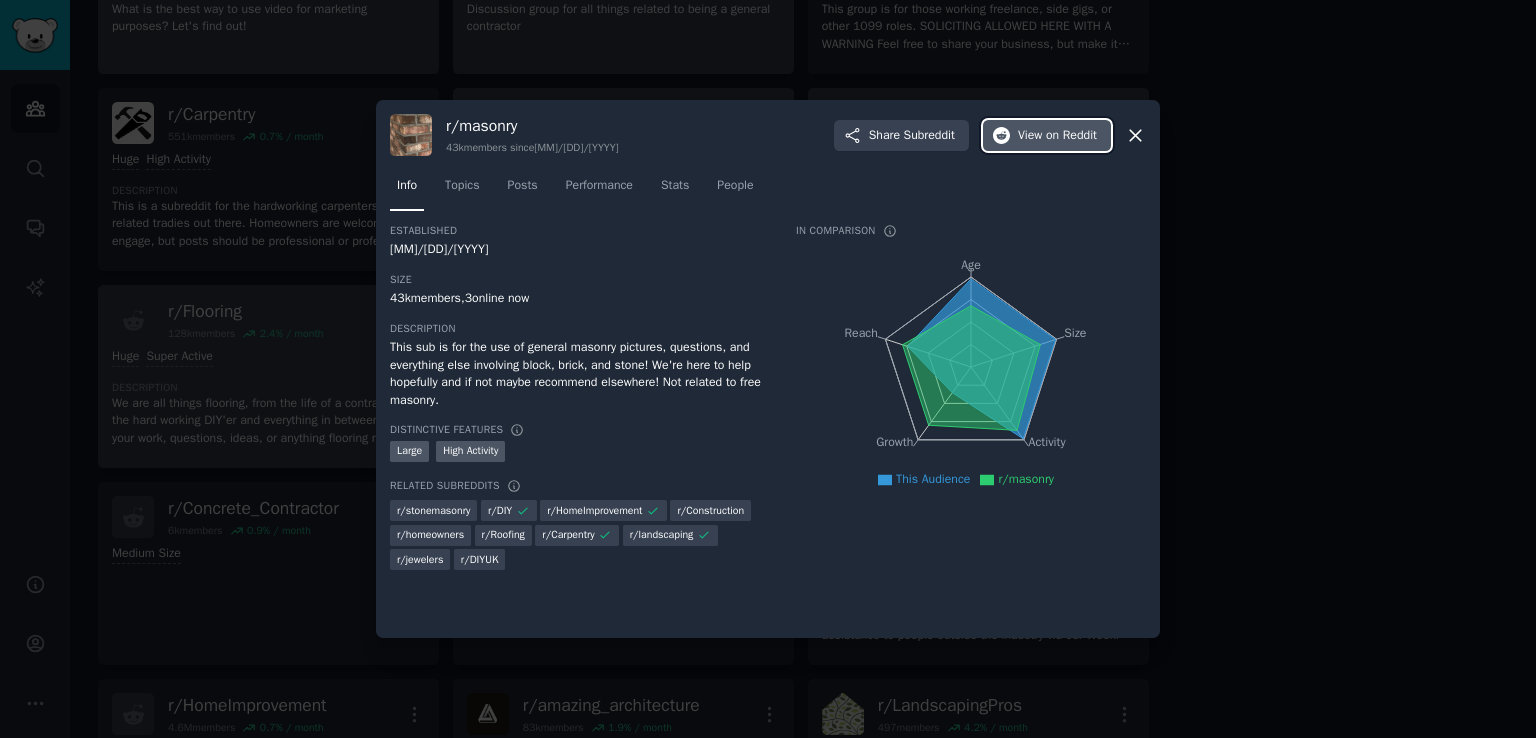 click on "View  on Reddit" at bounding box center [1057, 136] 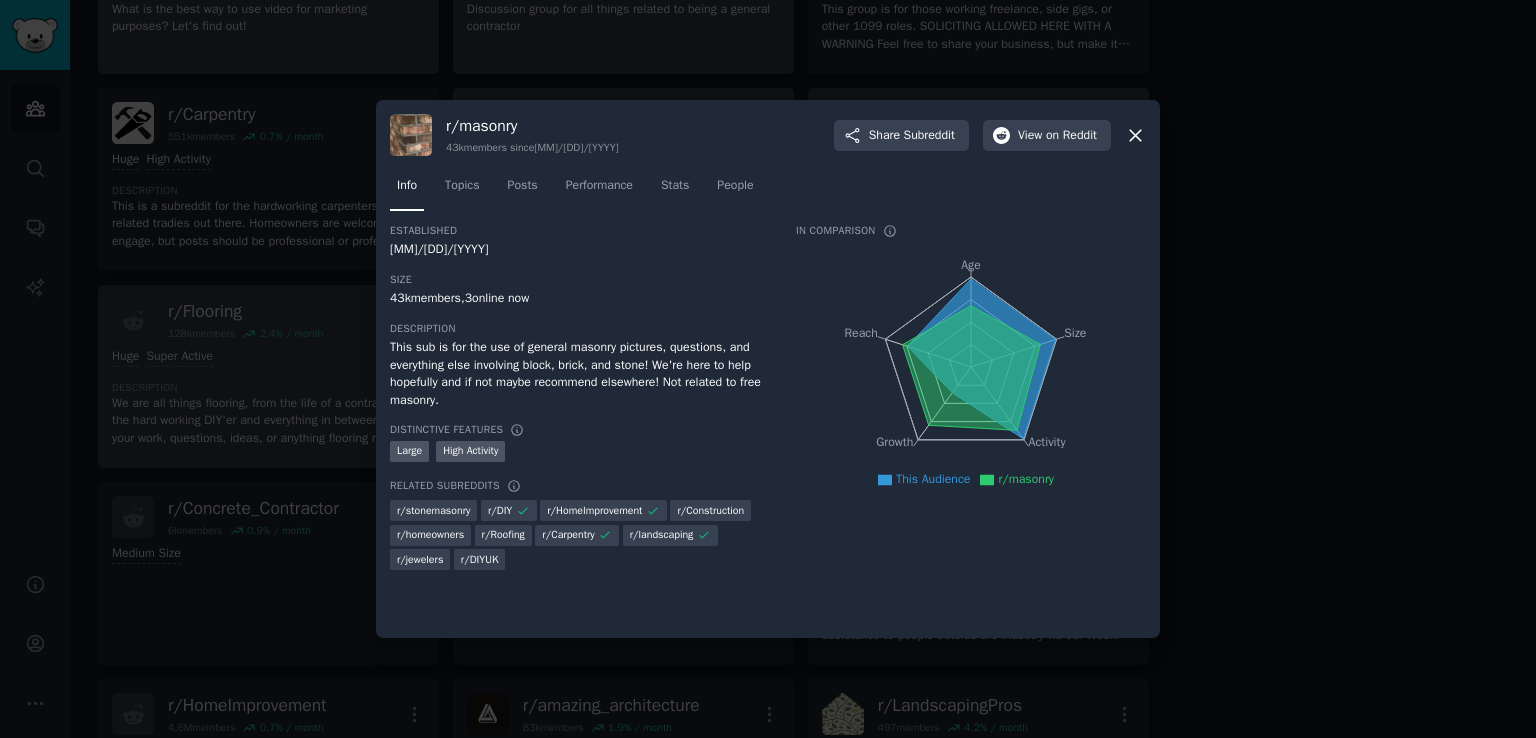 click 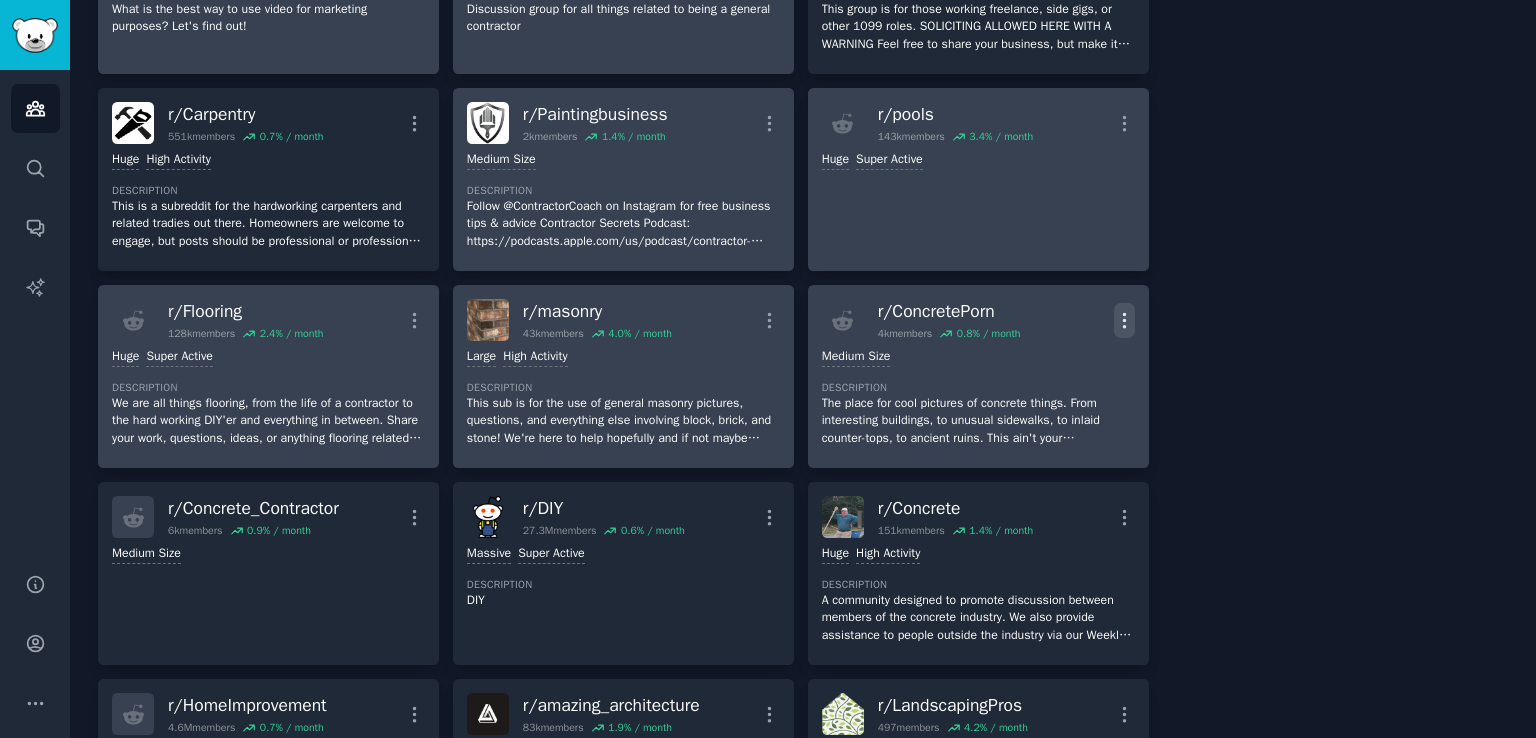 click 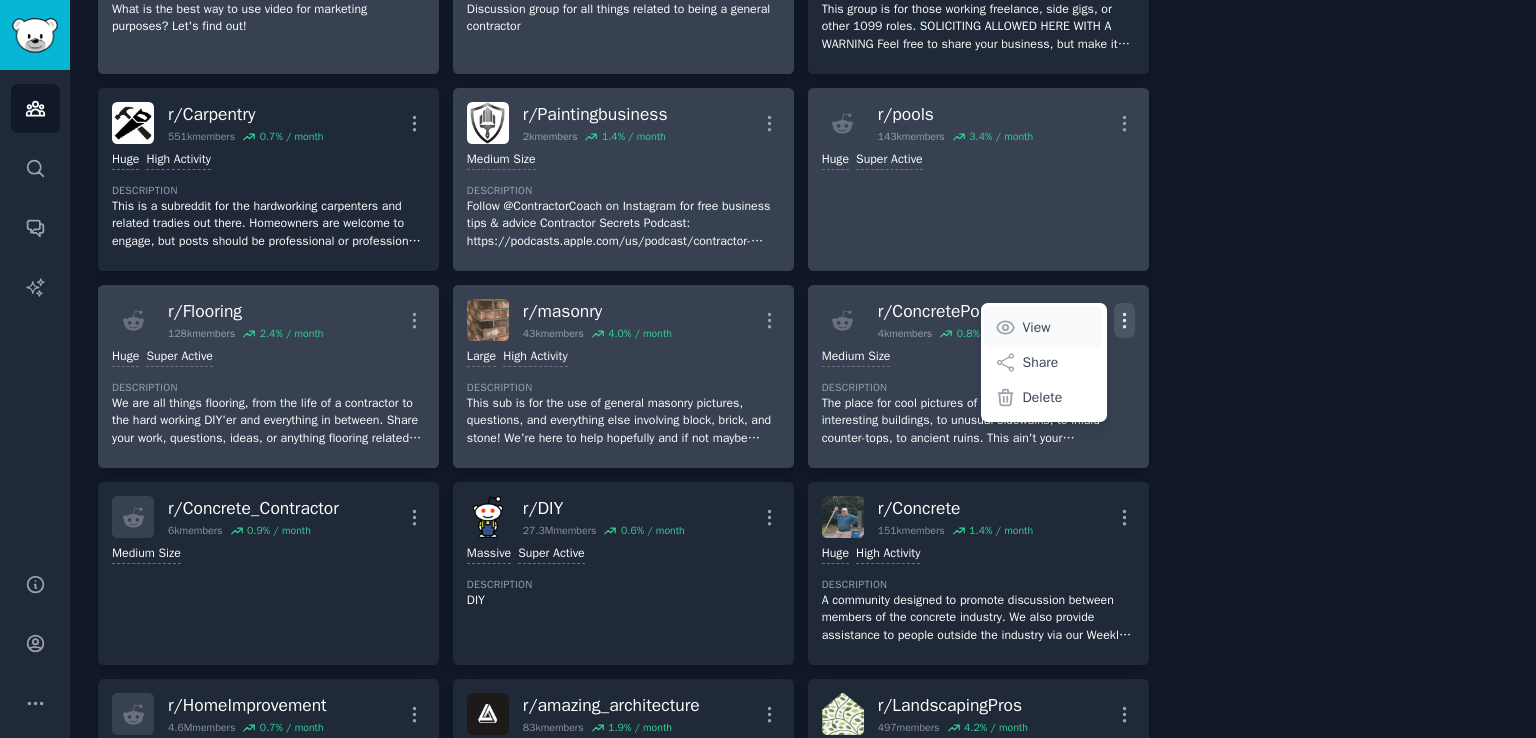 click on "View" at bounding box center [1043, 327] 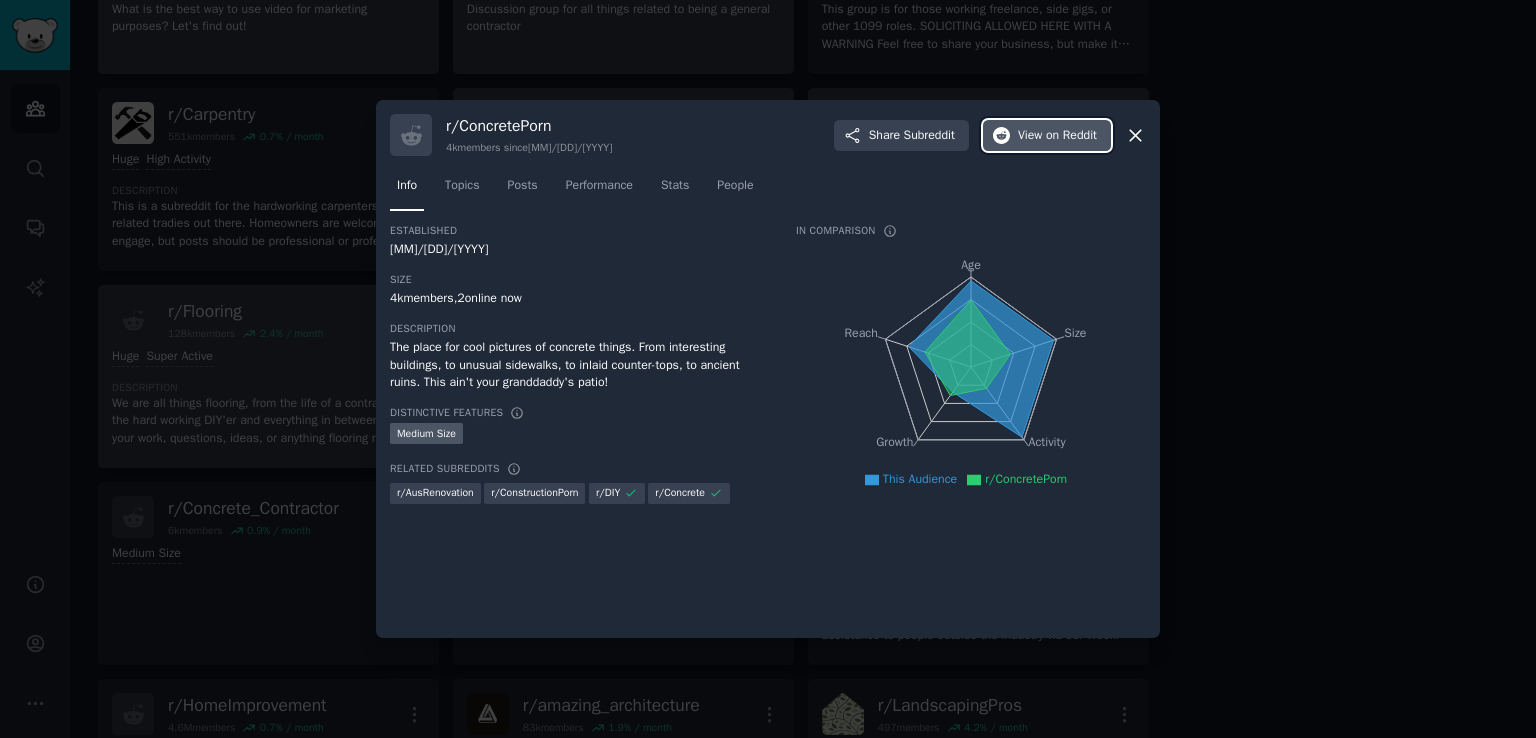 click on "View  on Reddit" at bounding box center (1047, 136) 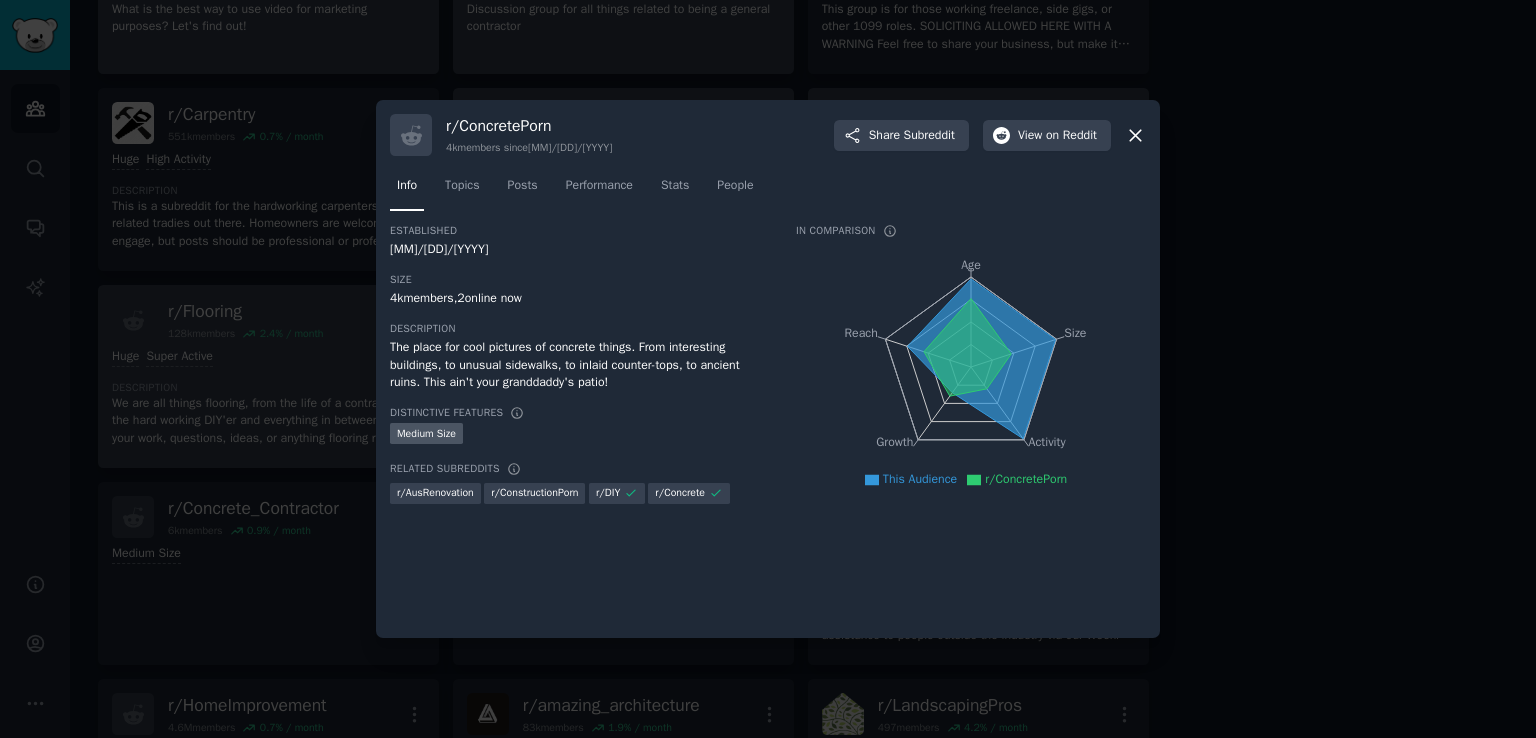 click 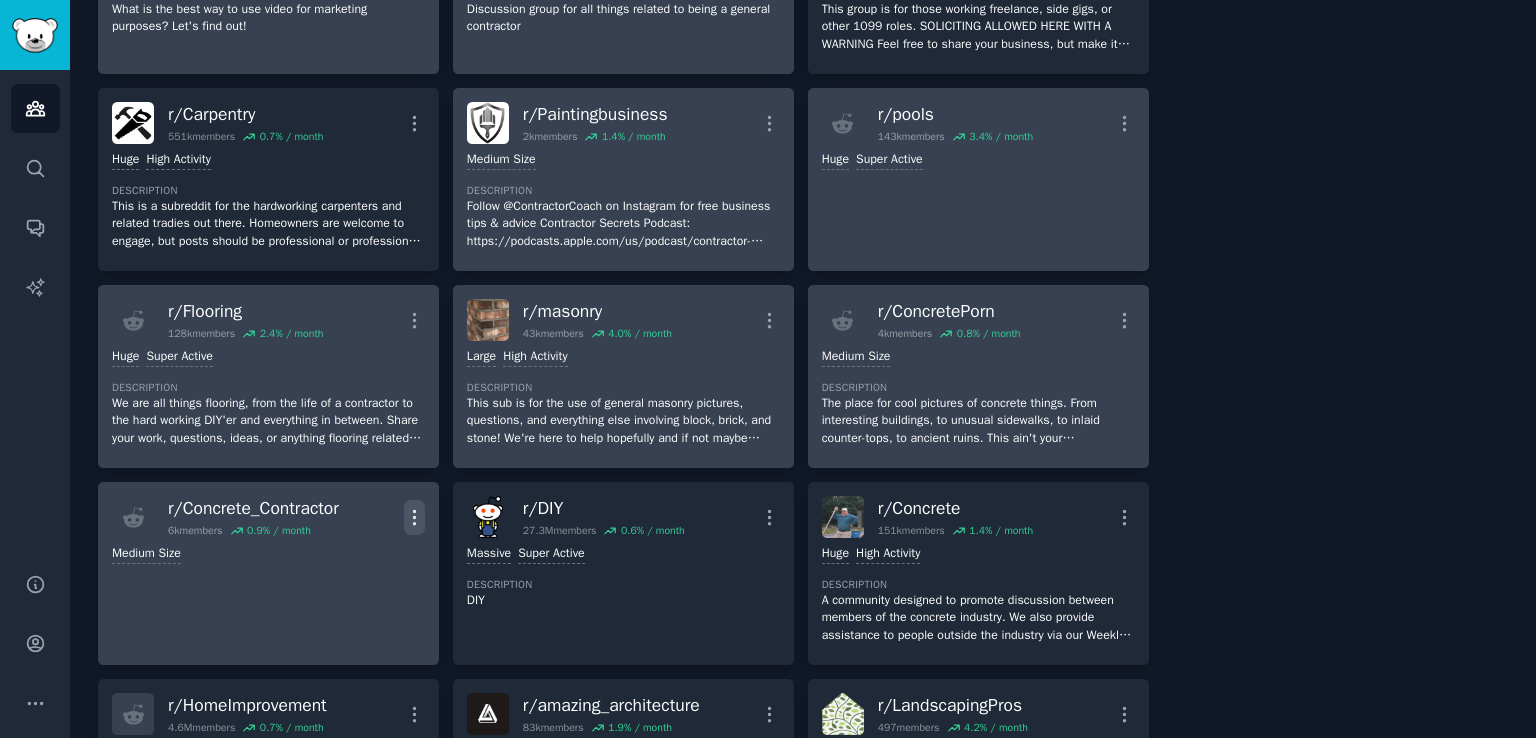 click 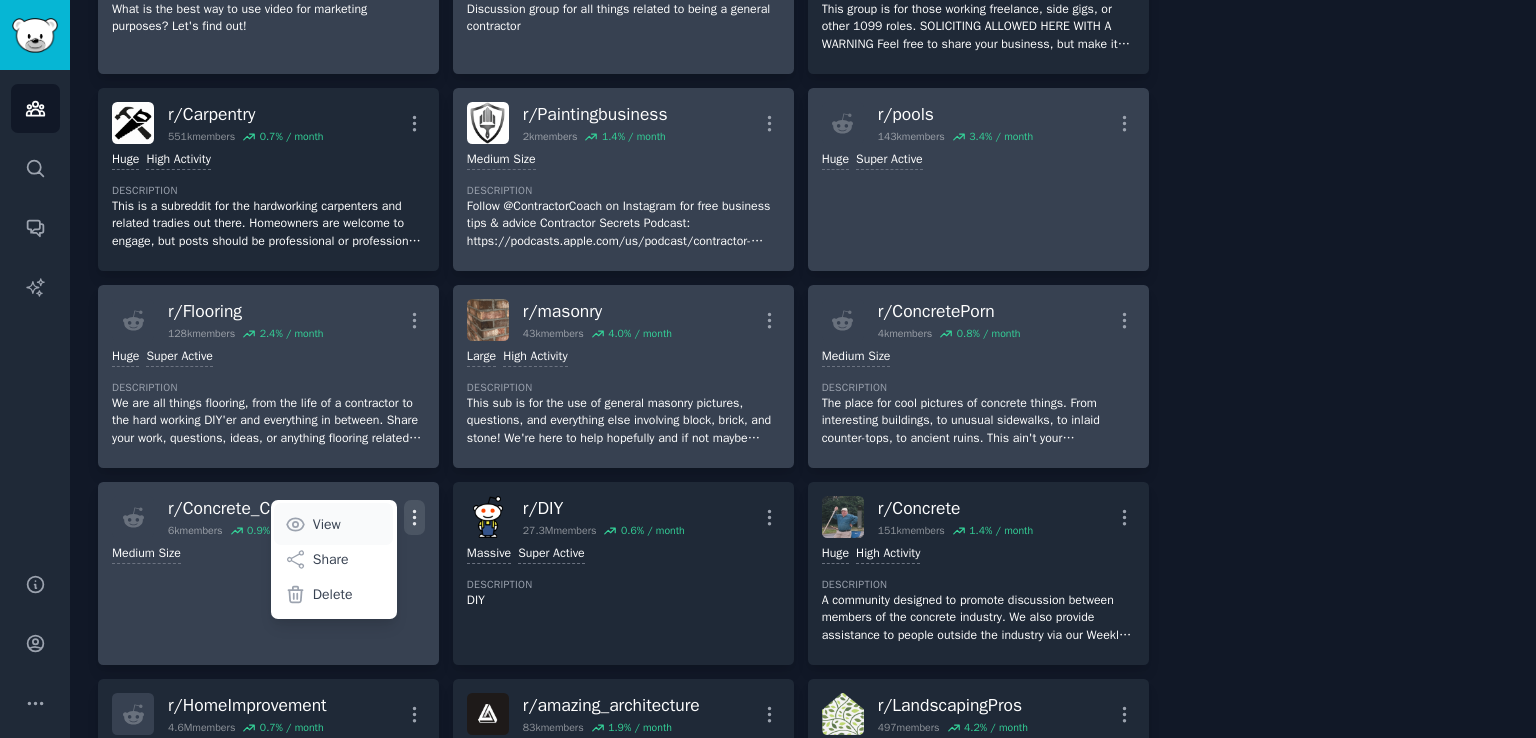 click on "View" at bounding box center (333, 524) 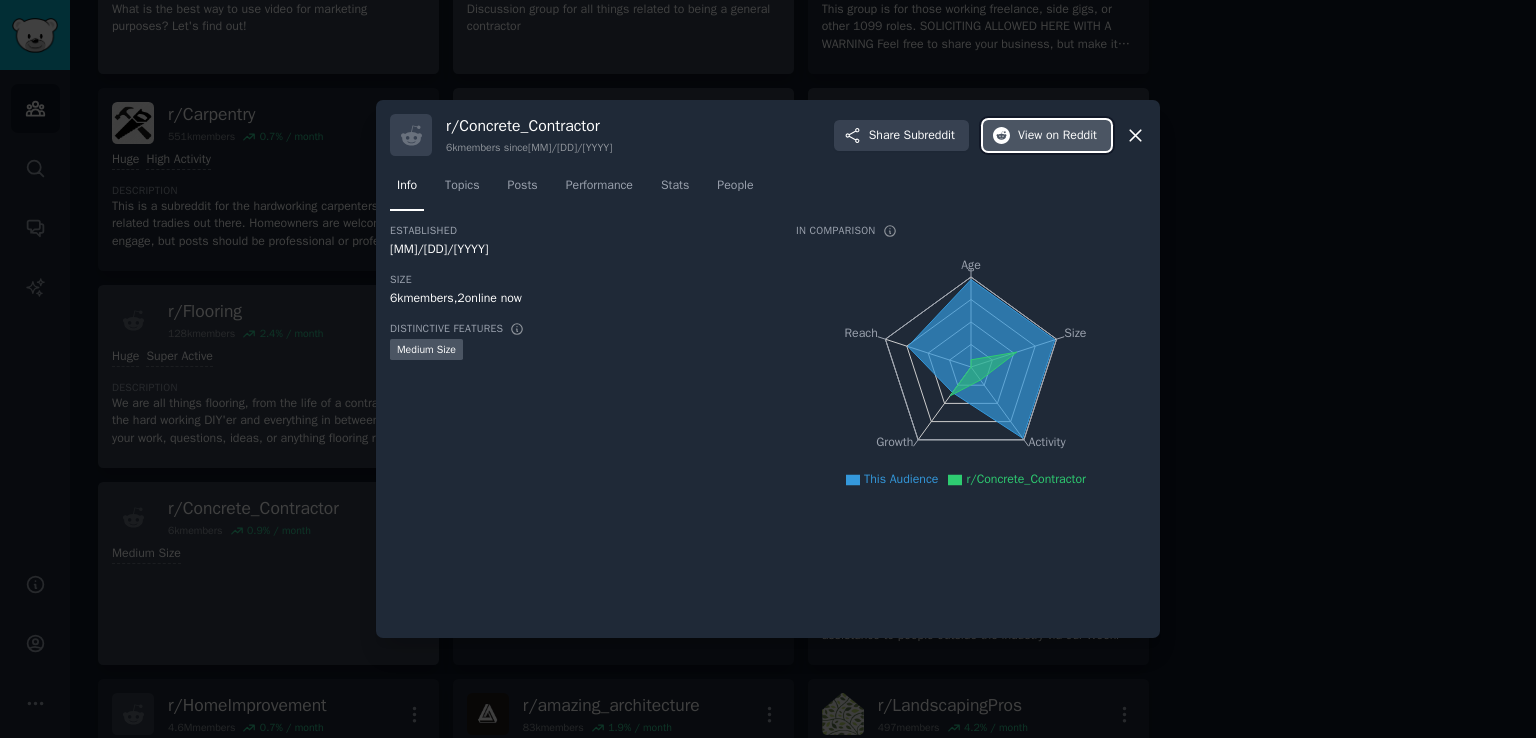 click on "View  on Reddit" at bounding box center [1057, 136] 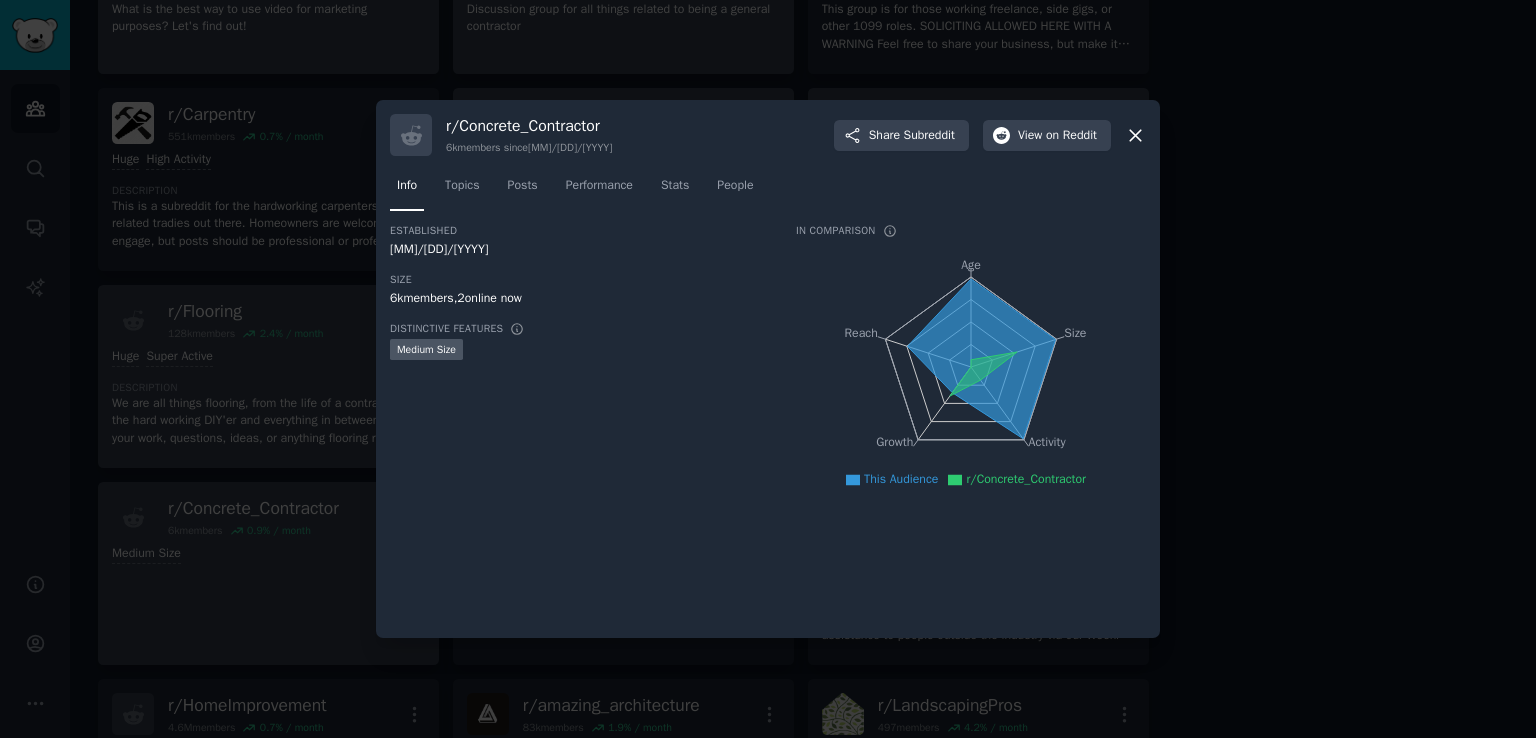 click 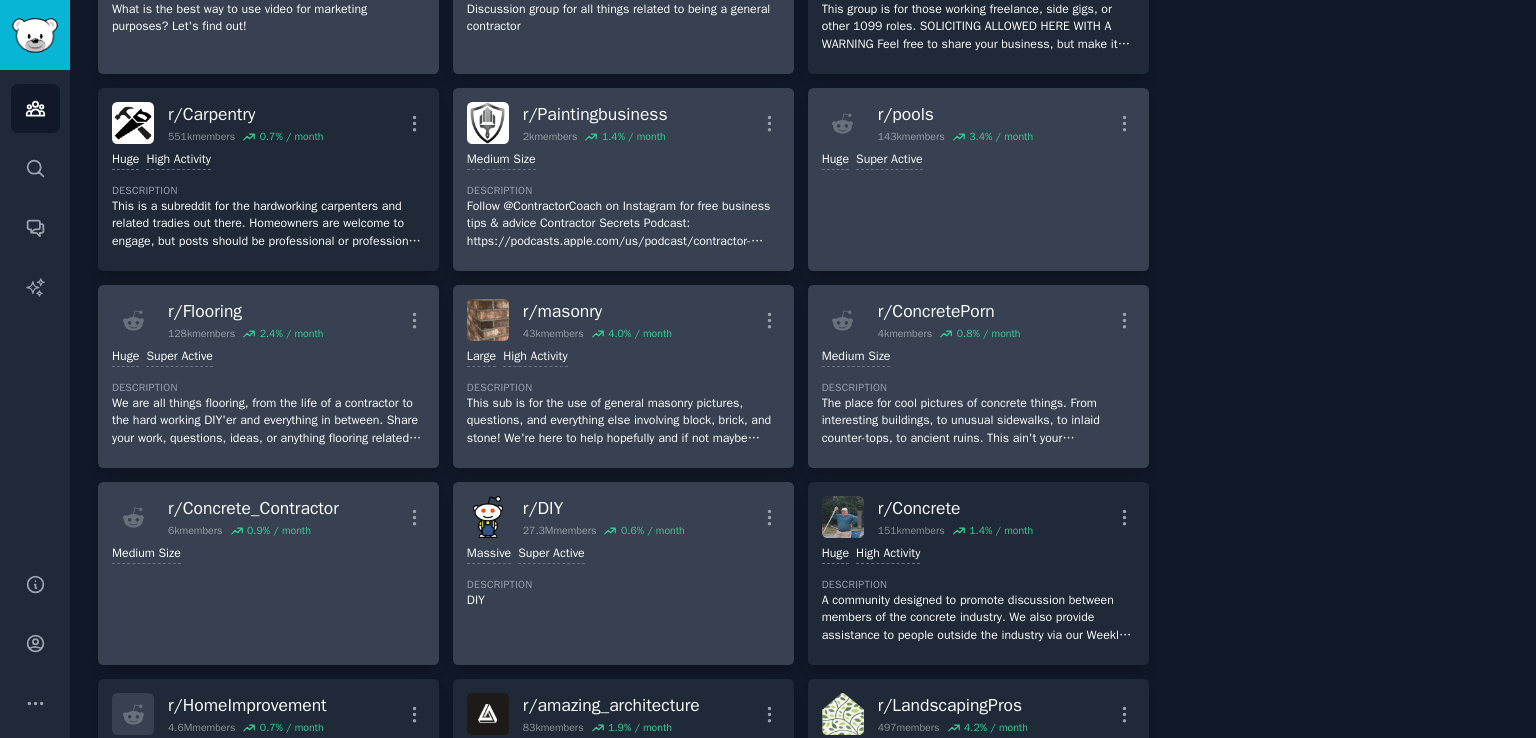 scroll, scrollTop: 900, scrollLeft: 0, axis: vertical 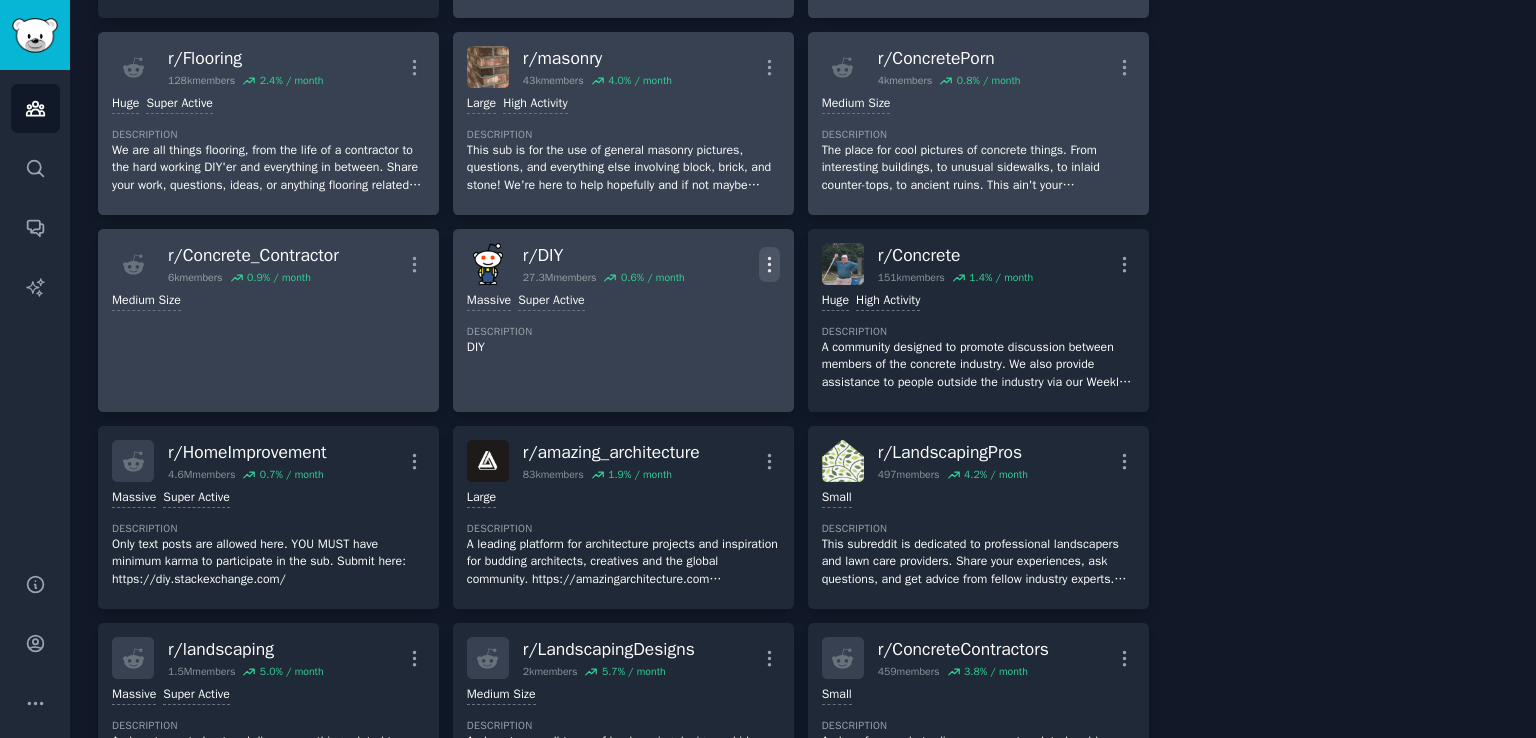 click 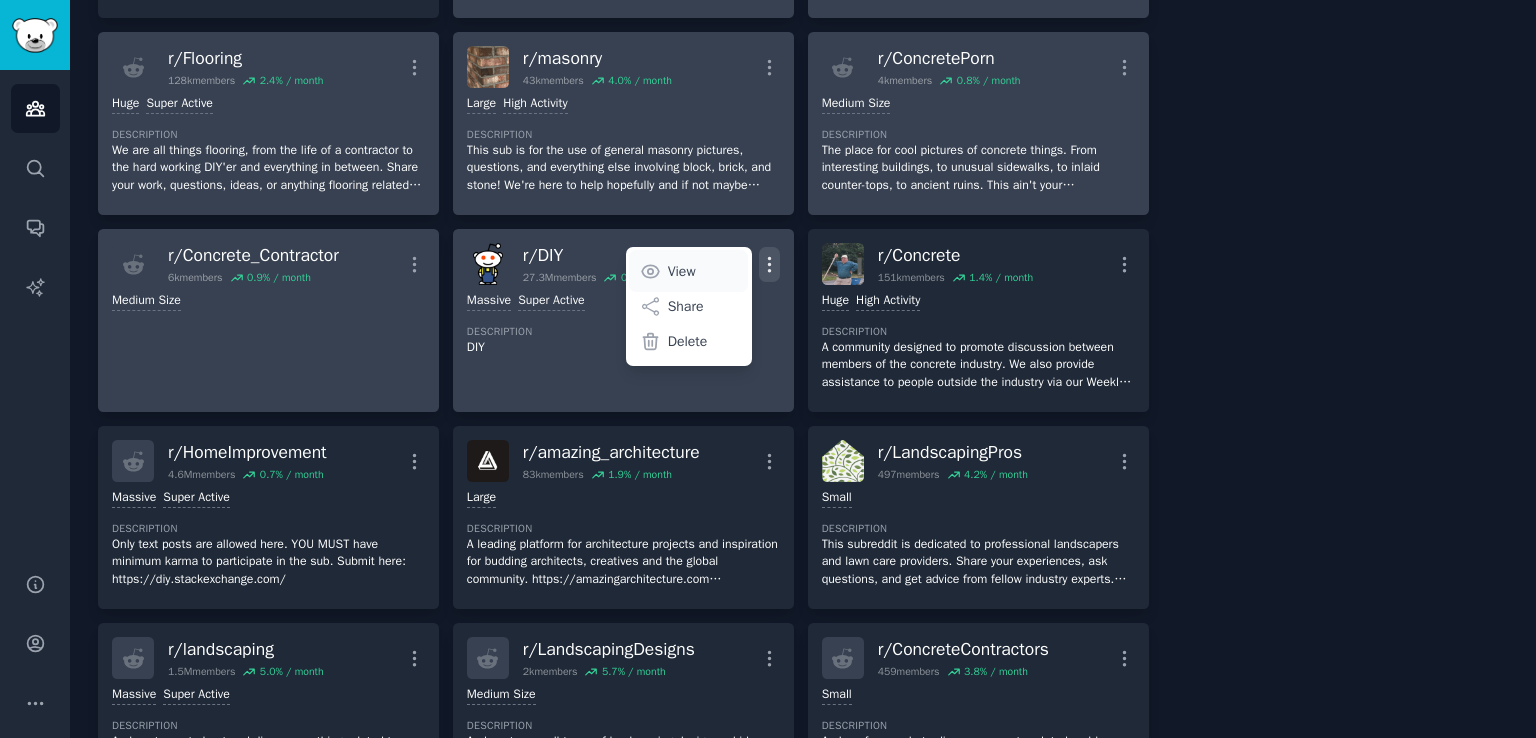 click on "View" at bounding box center [682, 271] 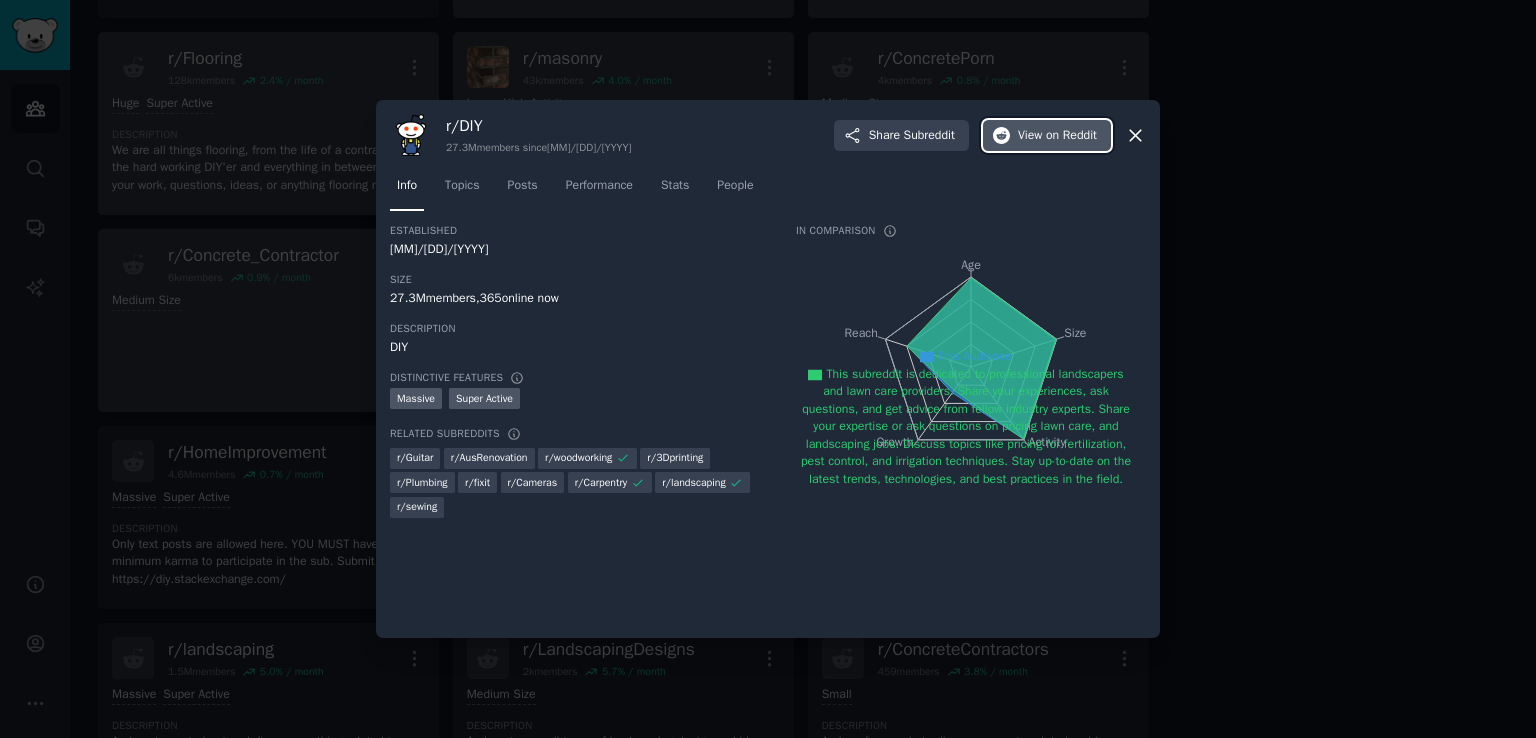 click on "View  on Reddit" at bounding box center [1057, 136] 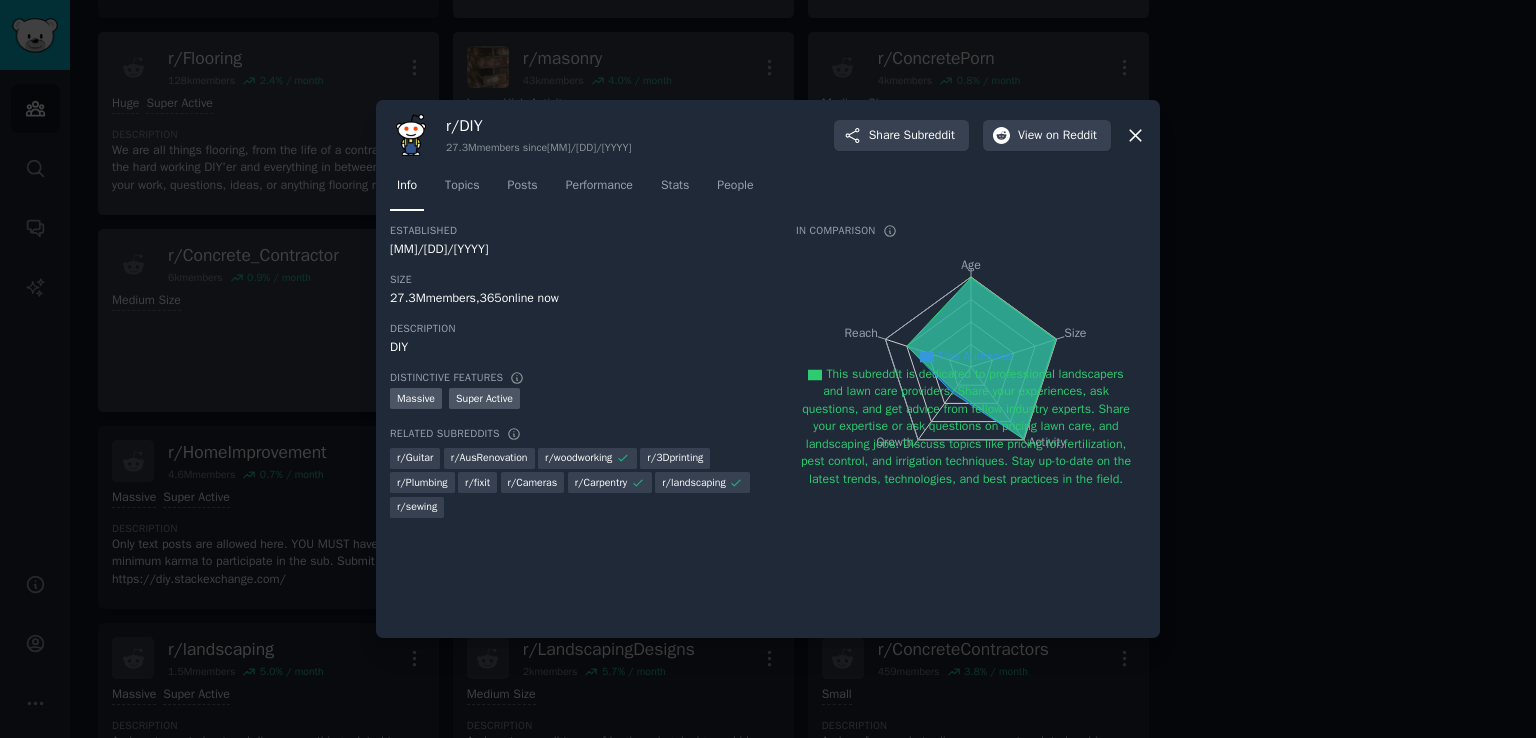 click 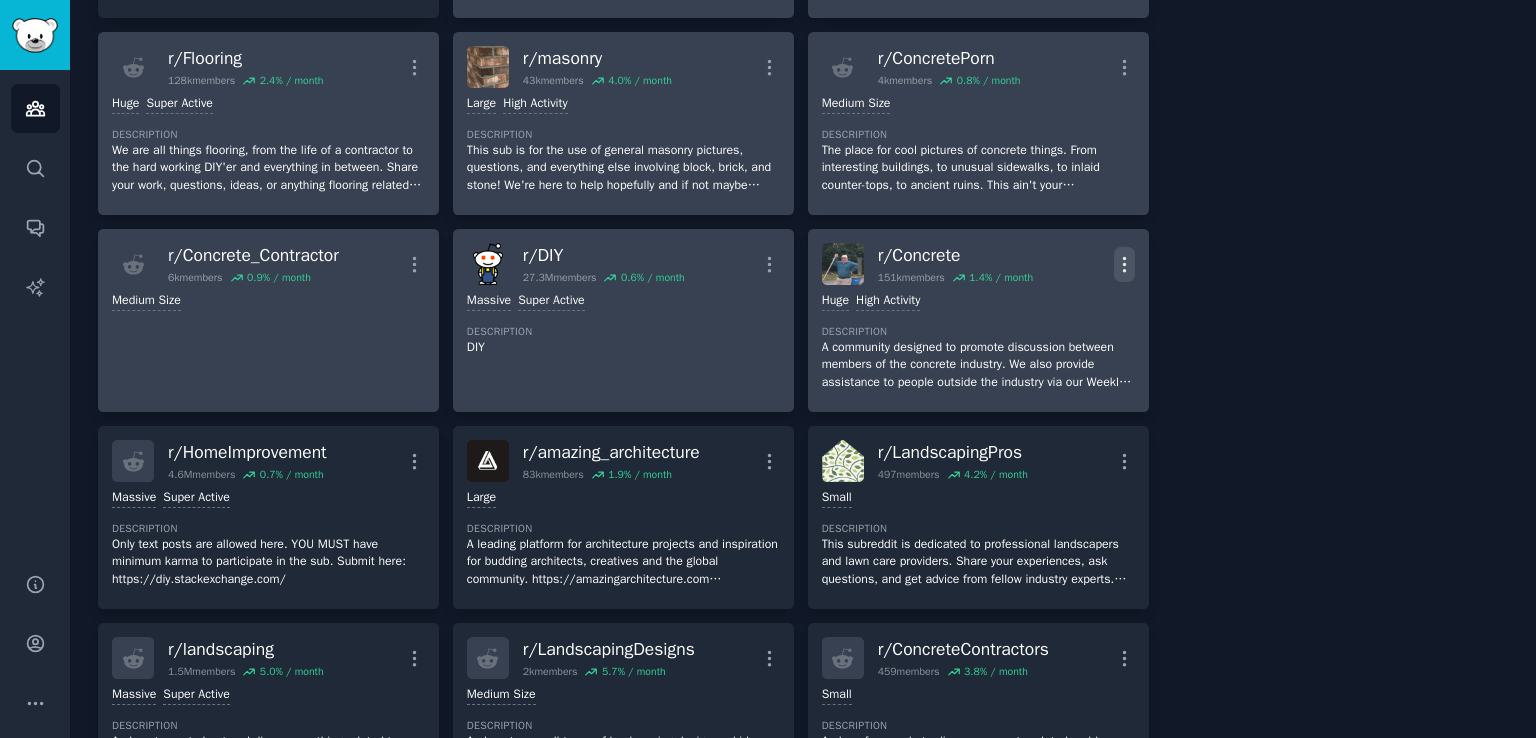 click 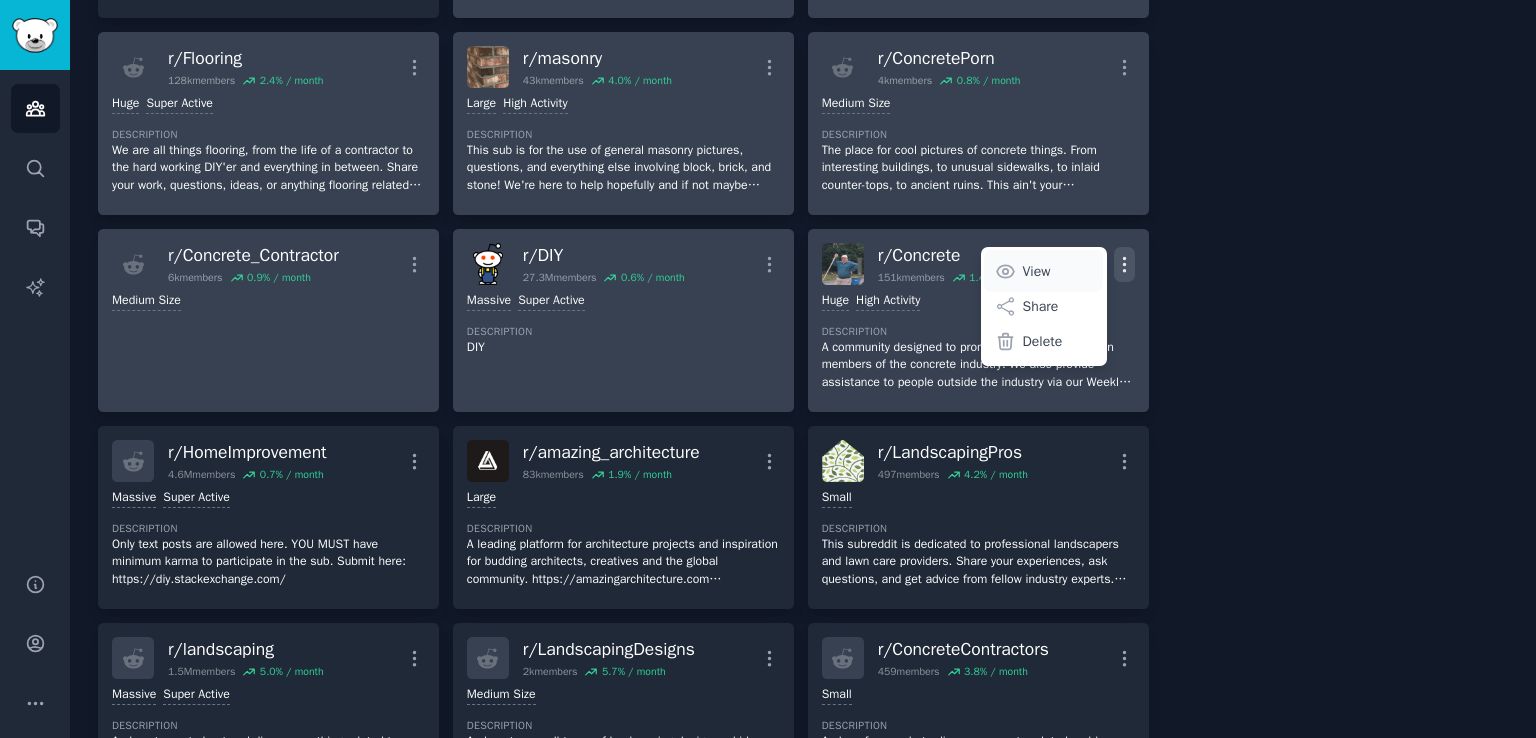 click on "View" at bounding box center (1037, 271) 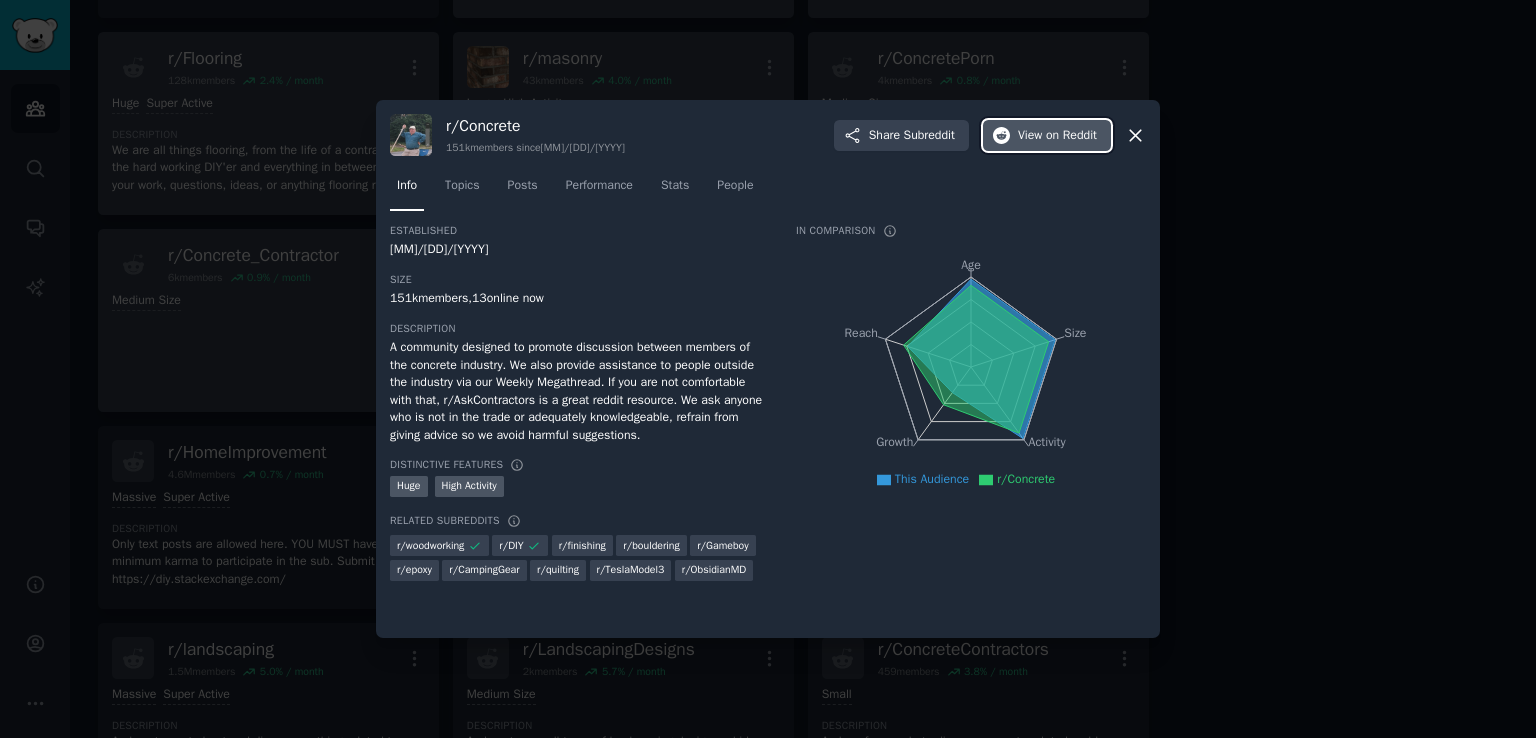 click on "View  on Reddit" at bounding box center (1057, 136) 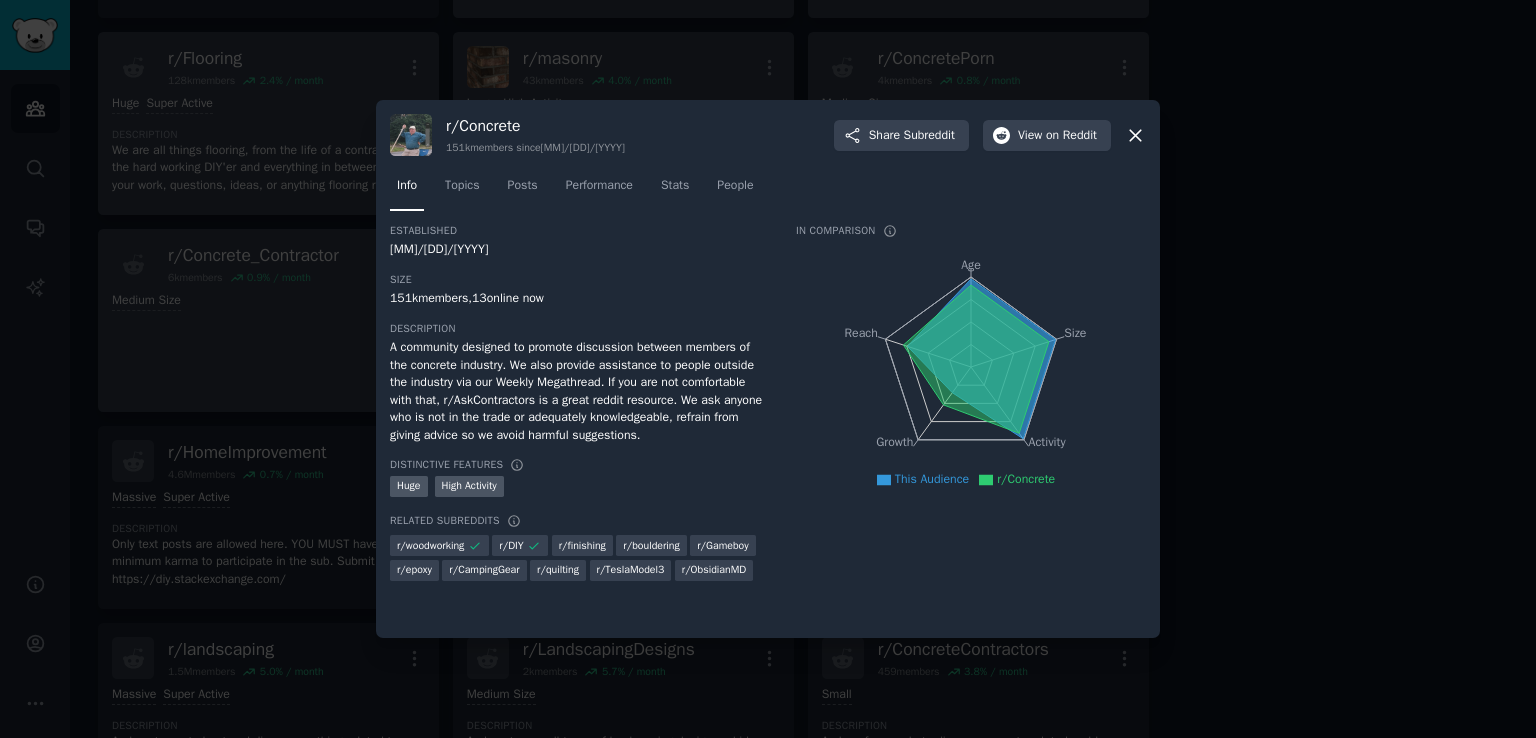click 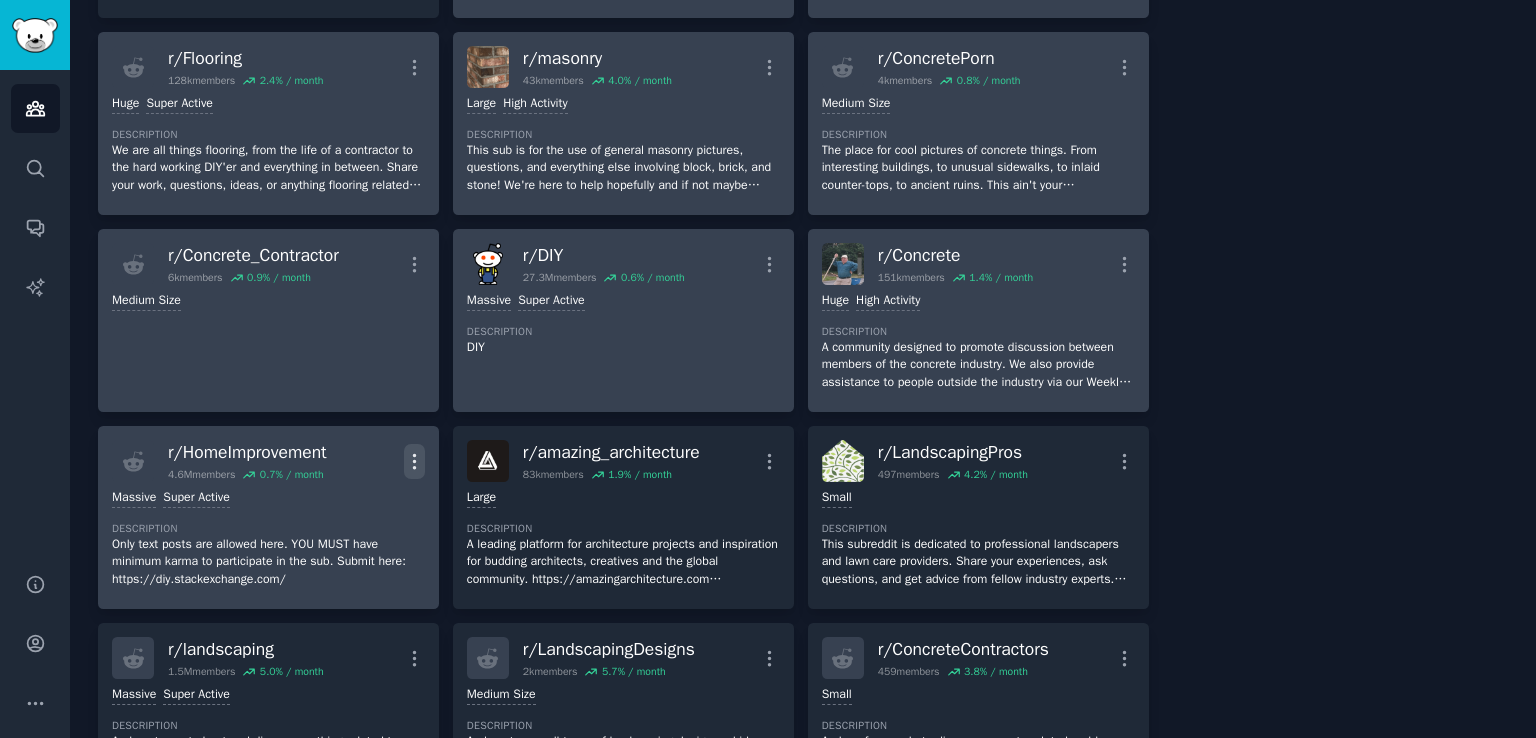 click on "More" at bounding box center (414, 461) 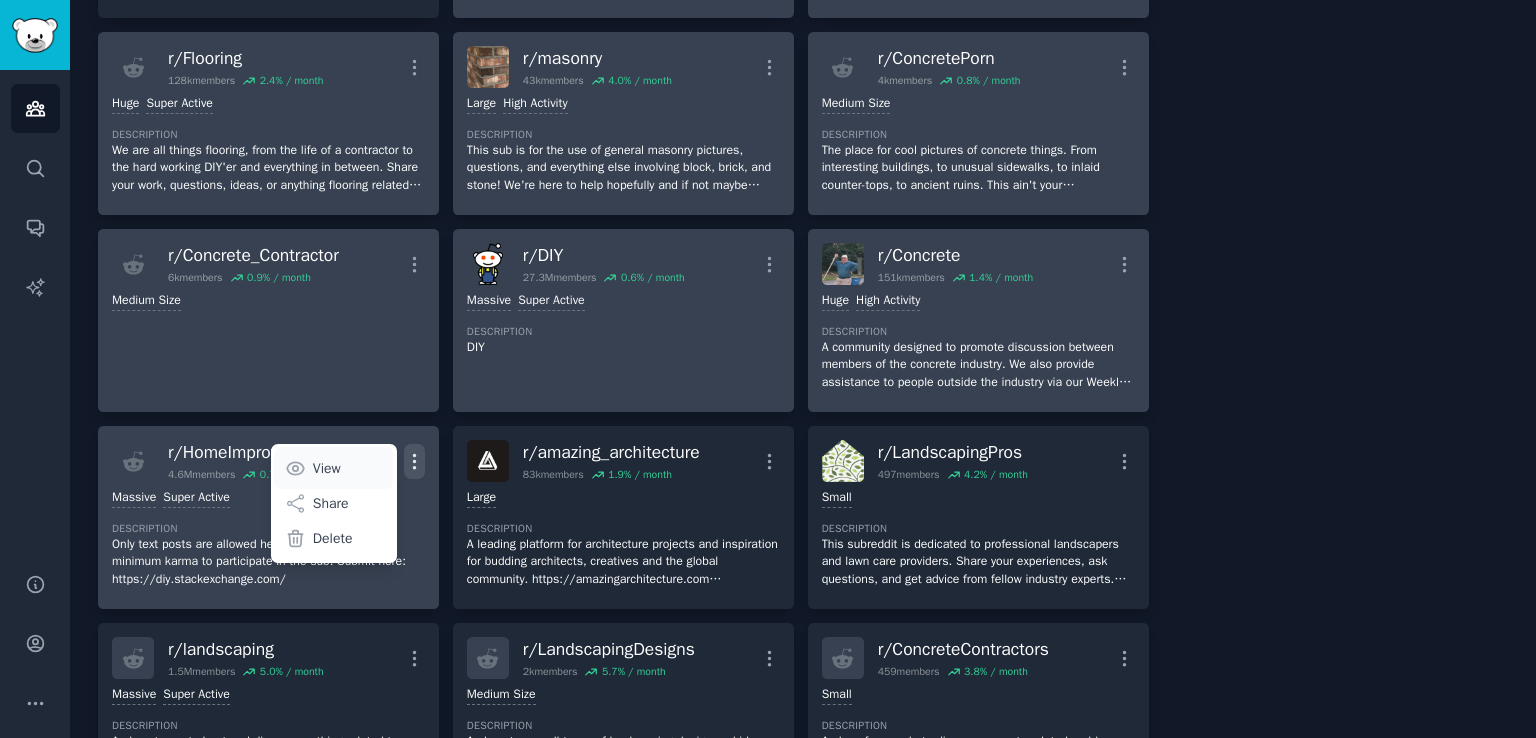 click on "View" at bounding box center (327, 468) 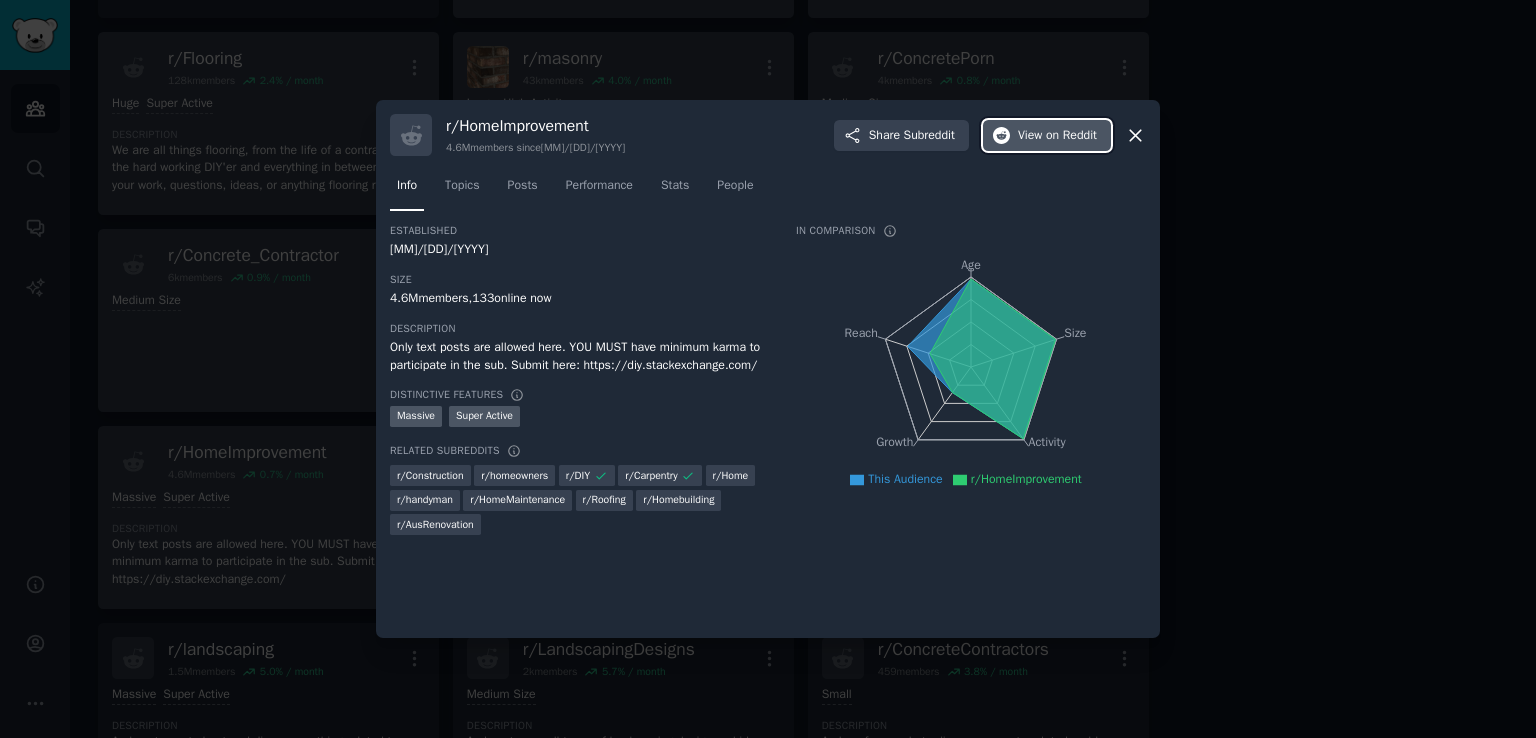 click on "View  on Reddit" at bounding box center [1057, 136] 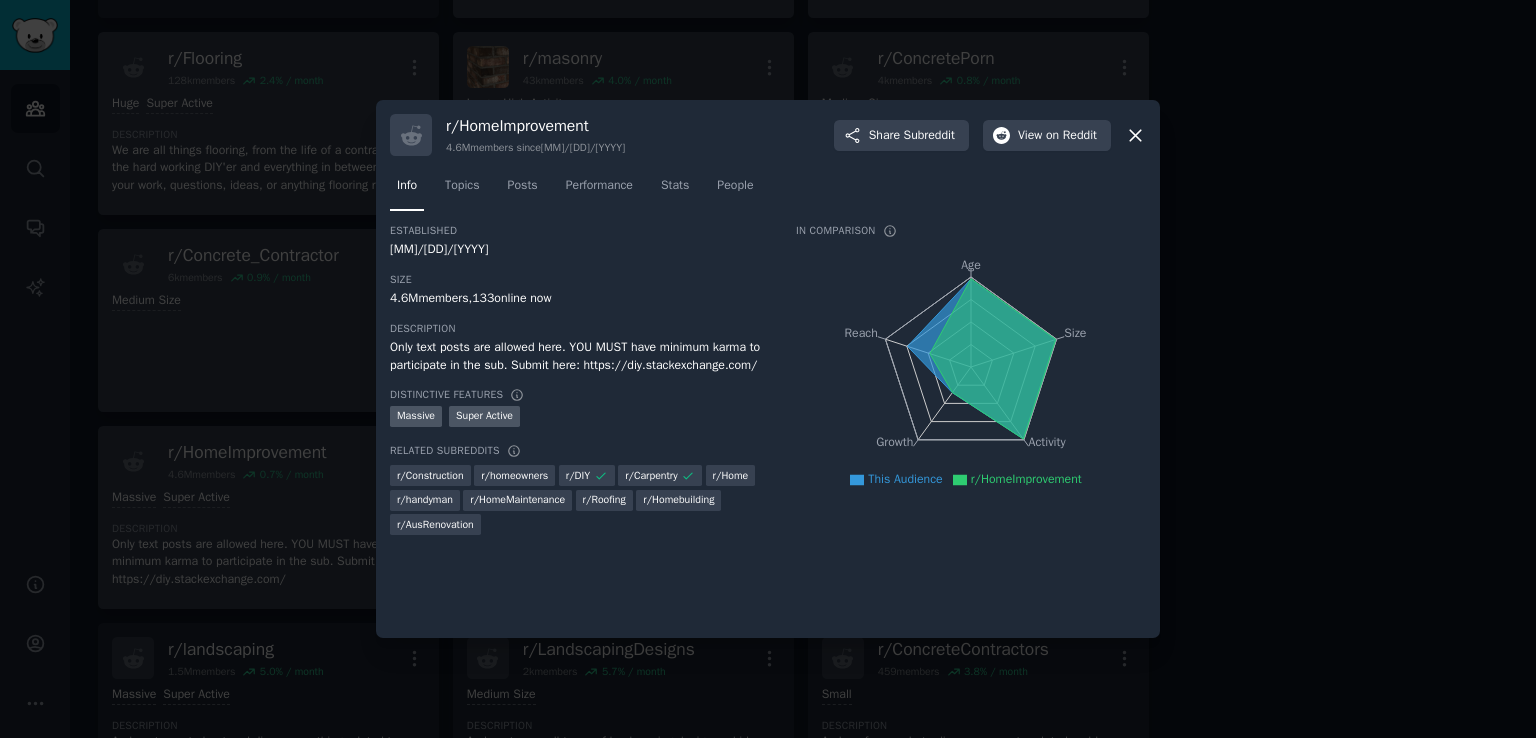 click 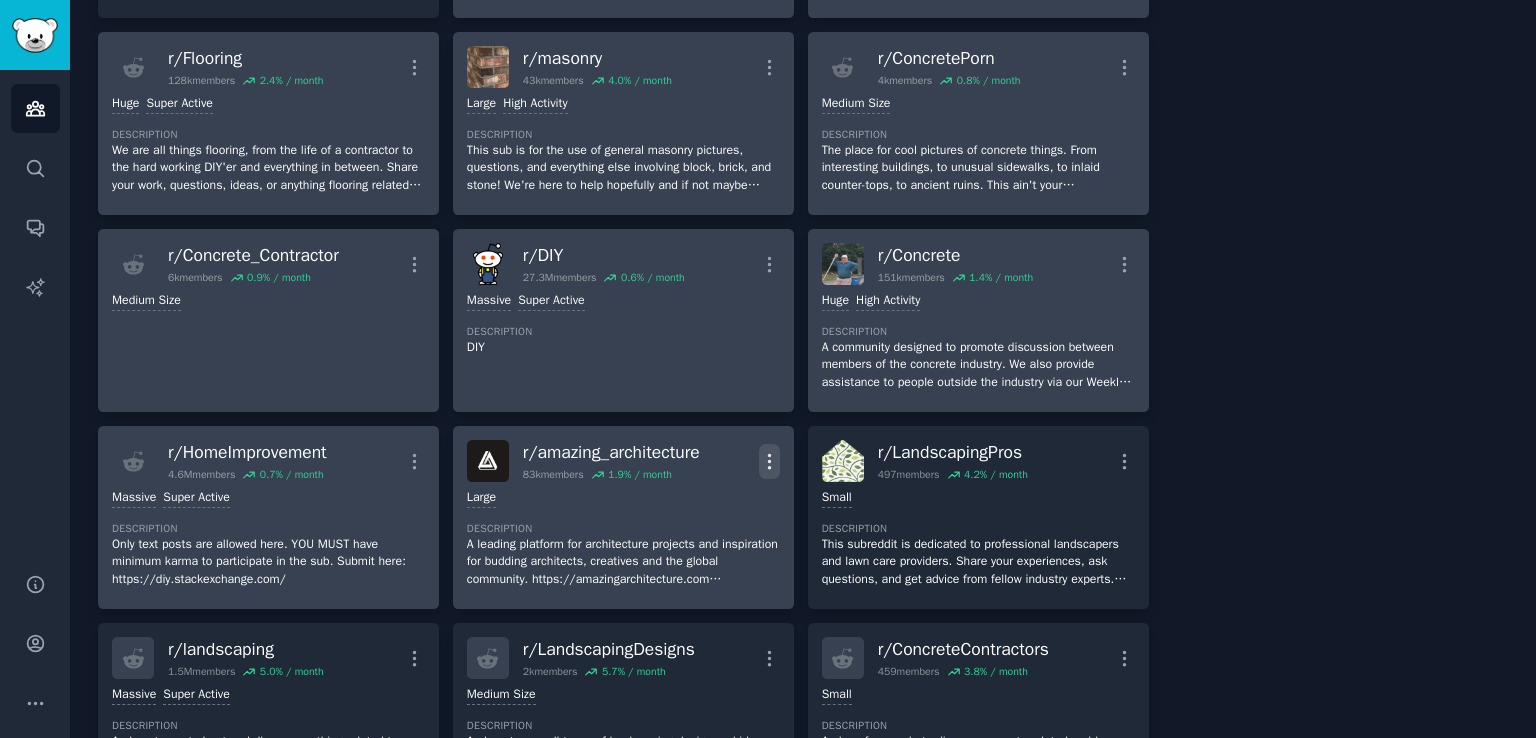 click 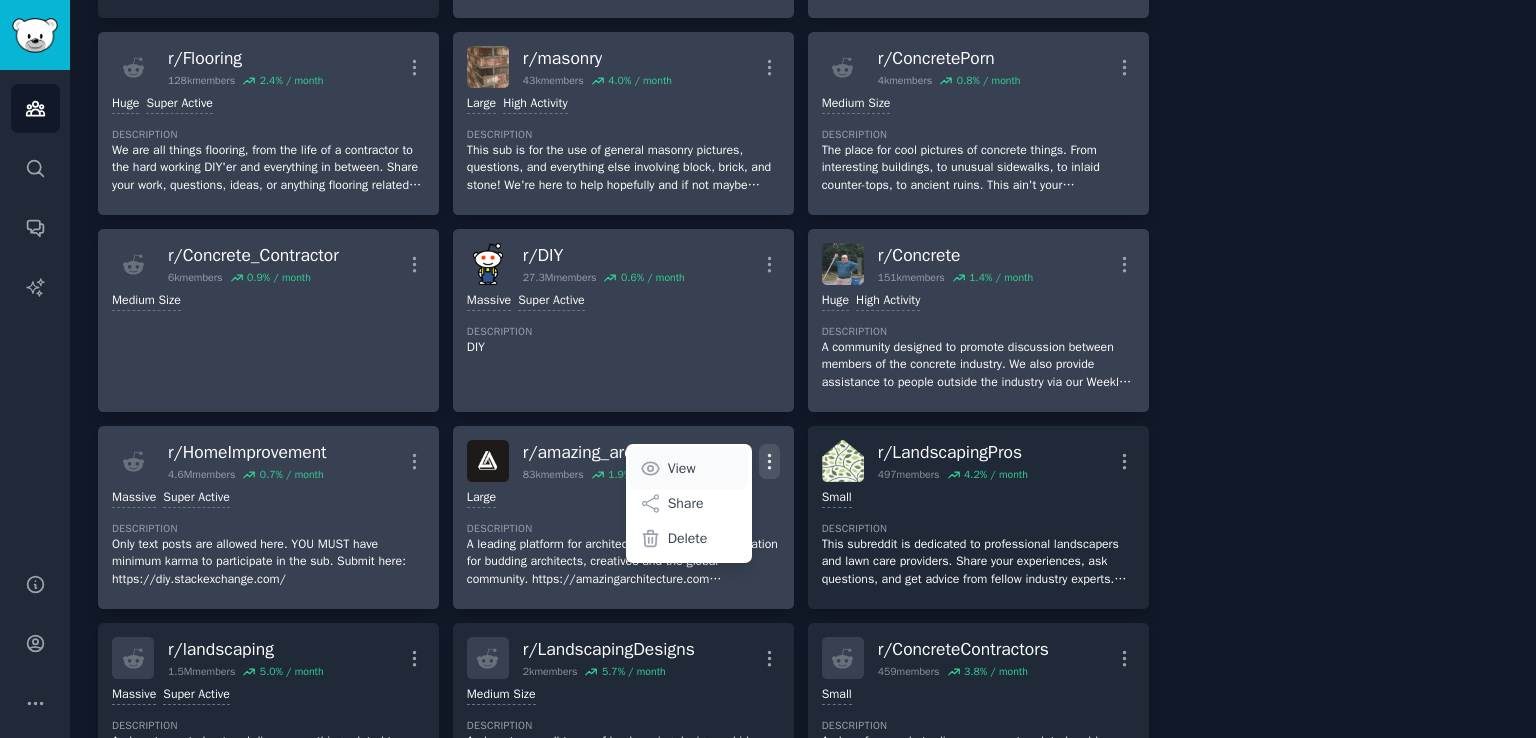 click on "View" at bounding box center [682, 468] 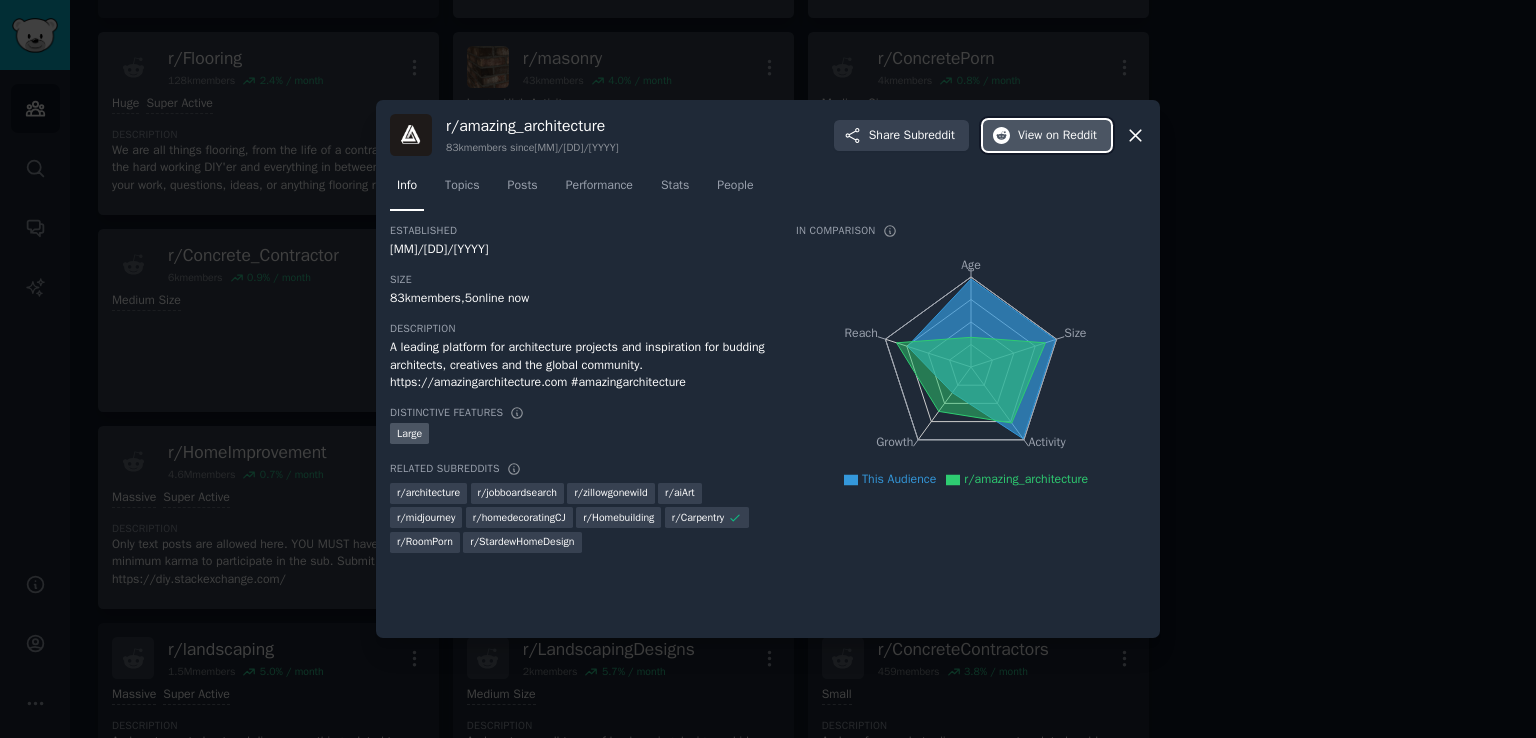 click on "View  on Reddit" at bounding box center [1057, 136] 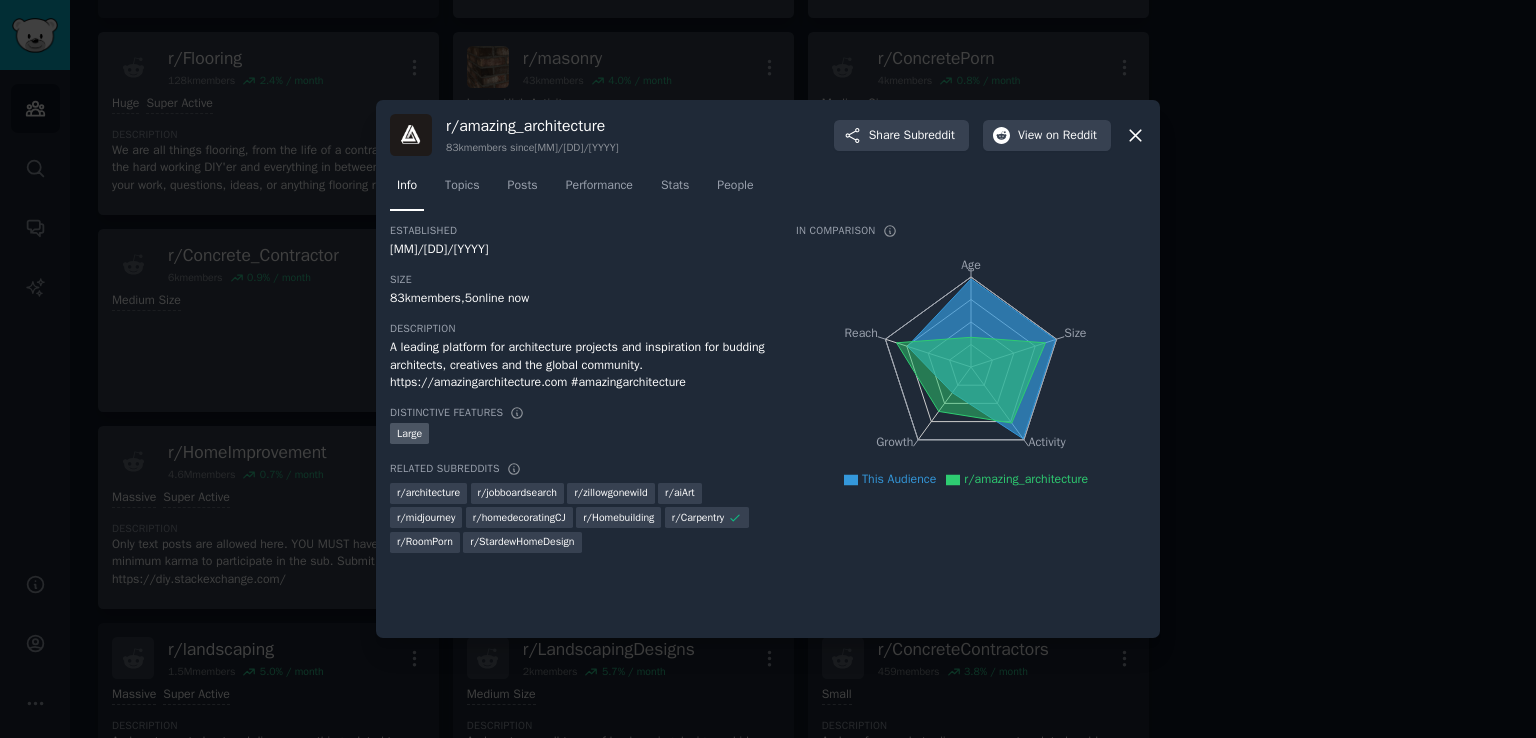 click 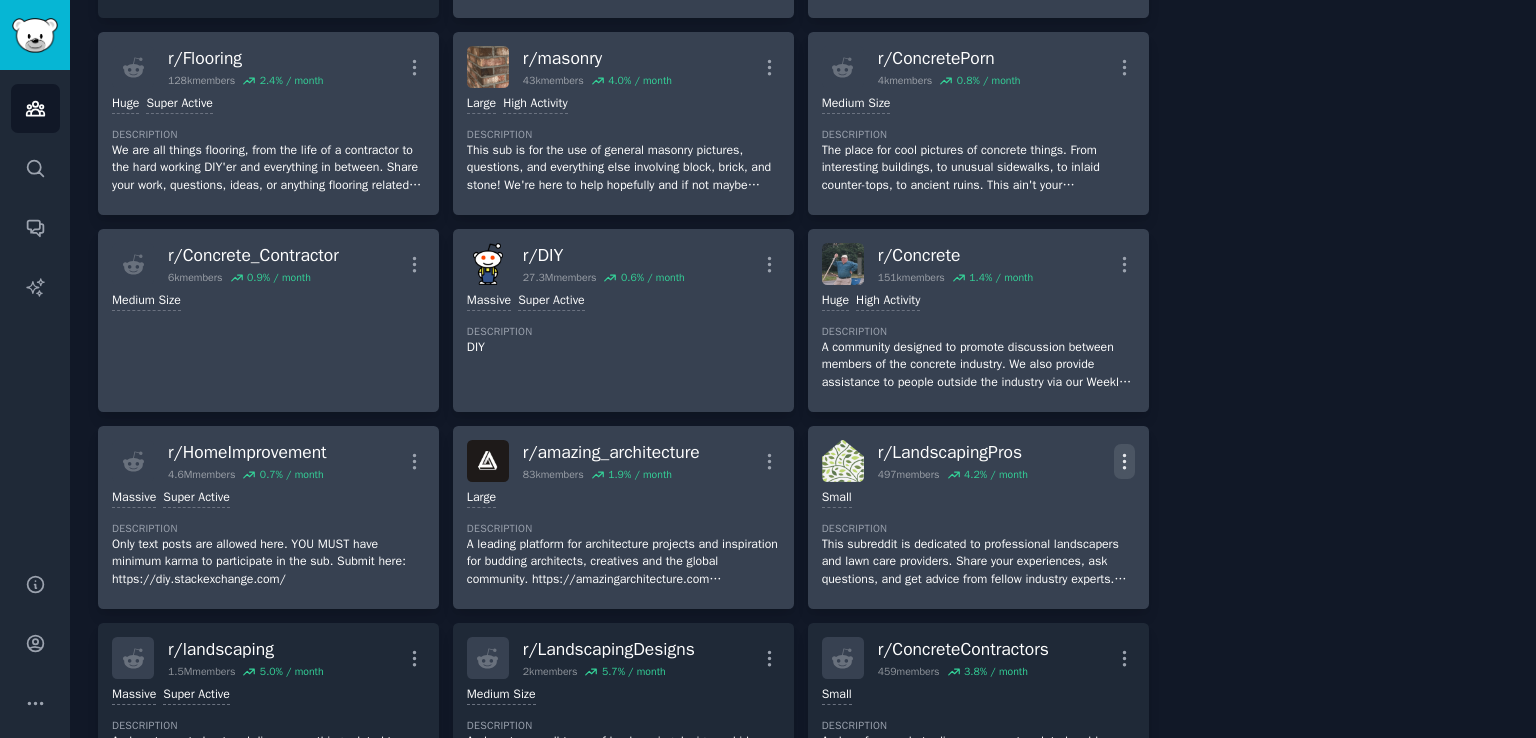 click 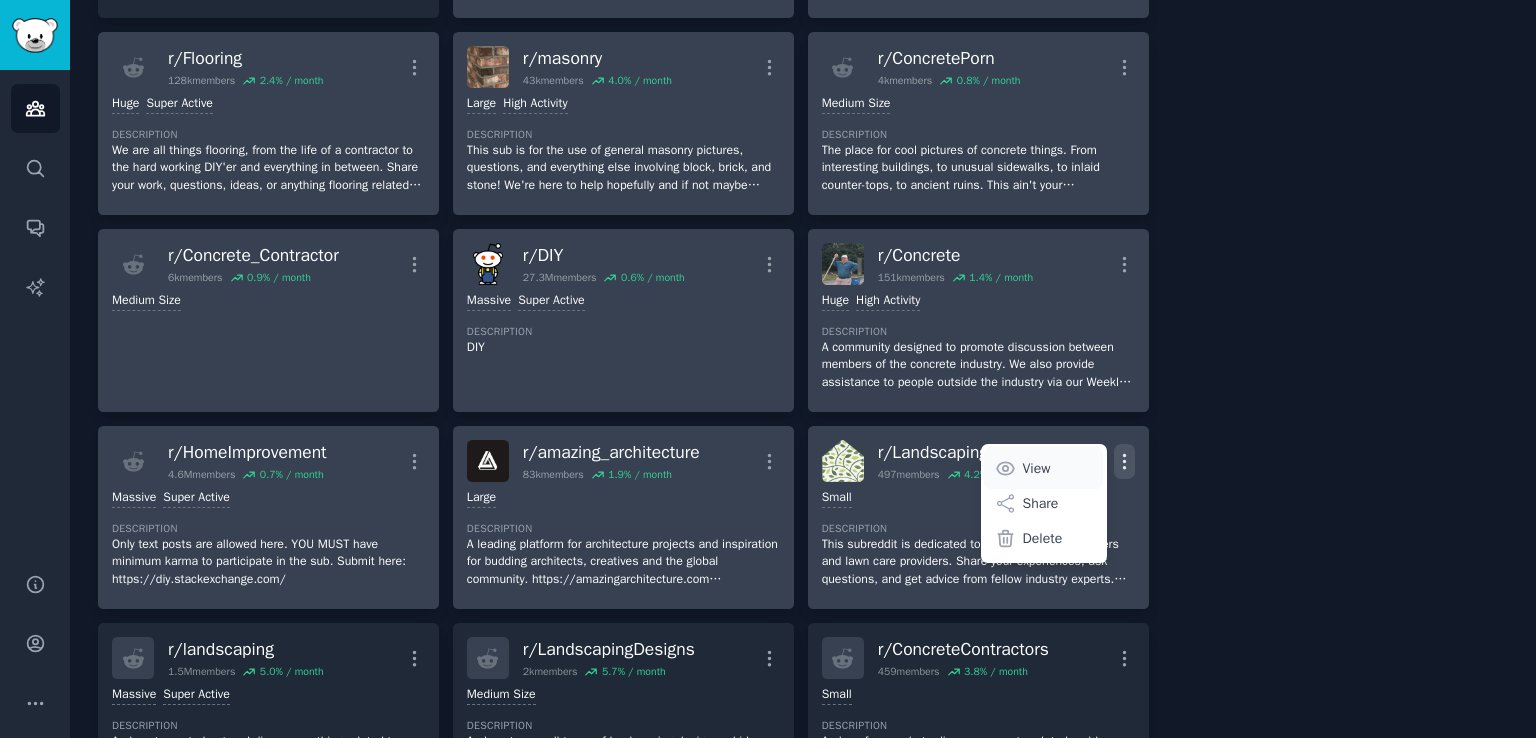 click on "View" at bounding box center (1043, 468) 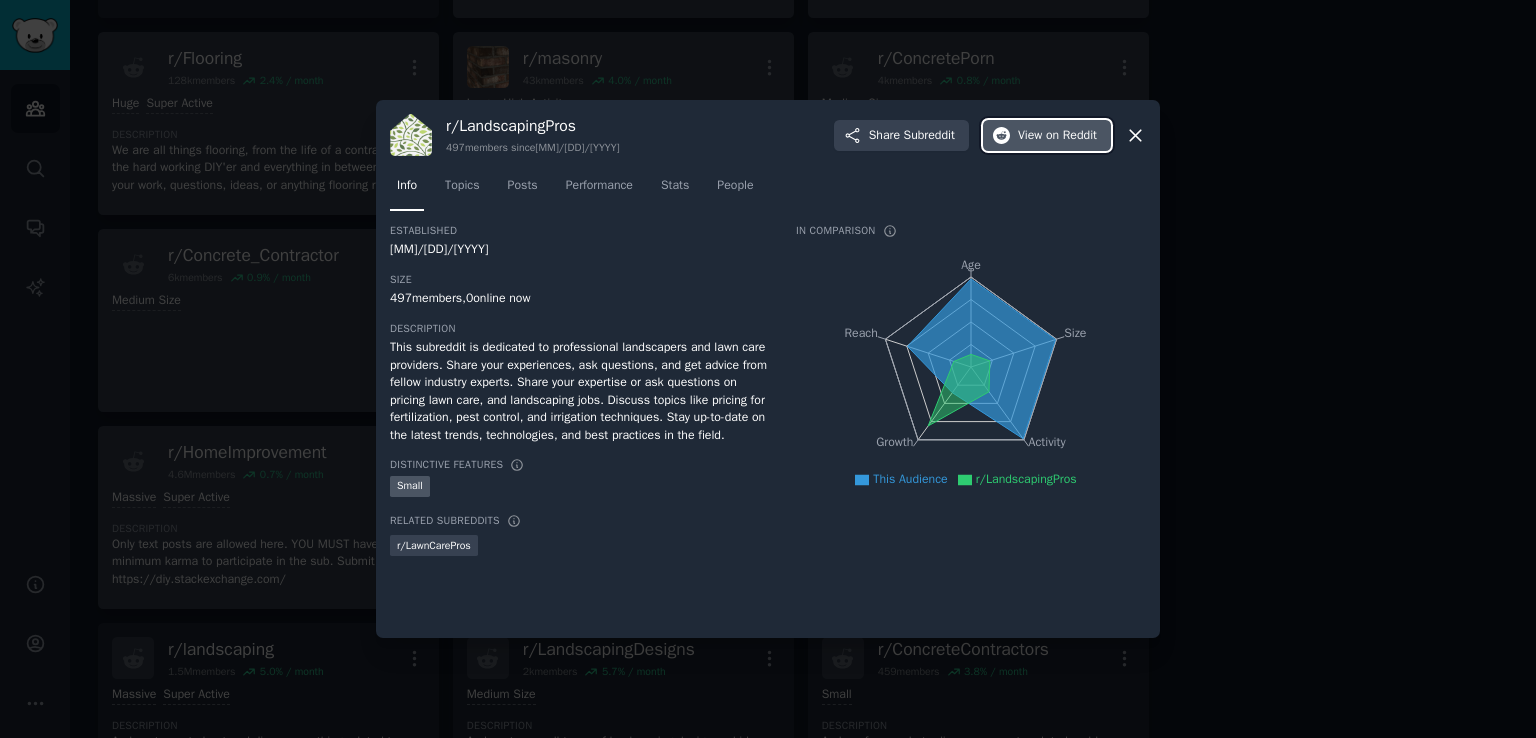 click on "View  on Reddit" at bounding box center (1047, 136) 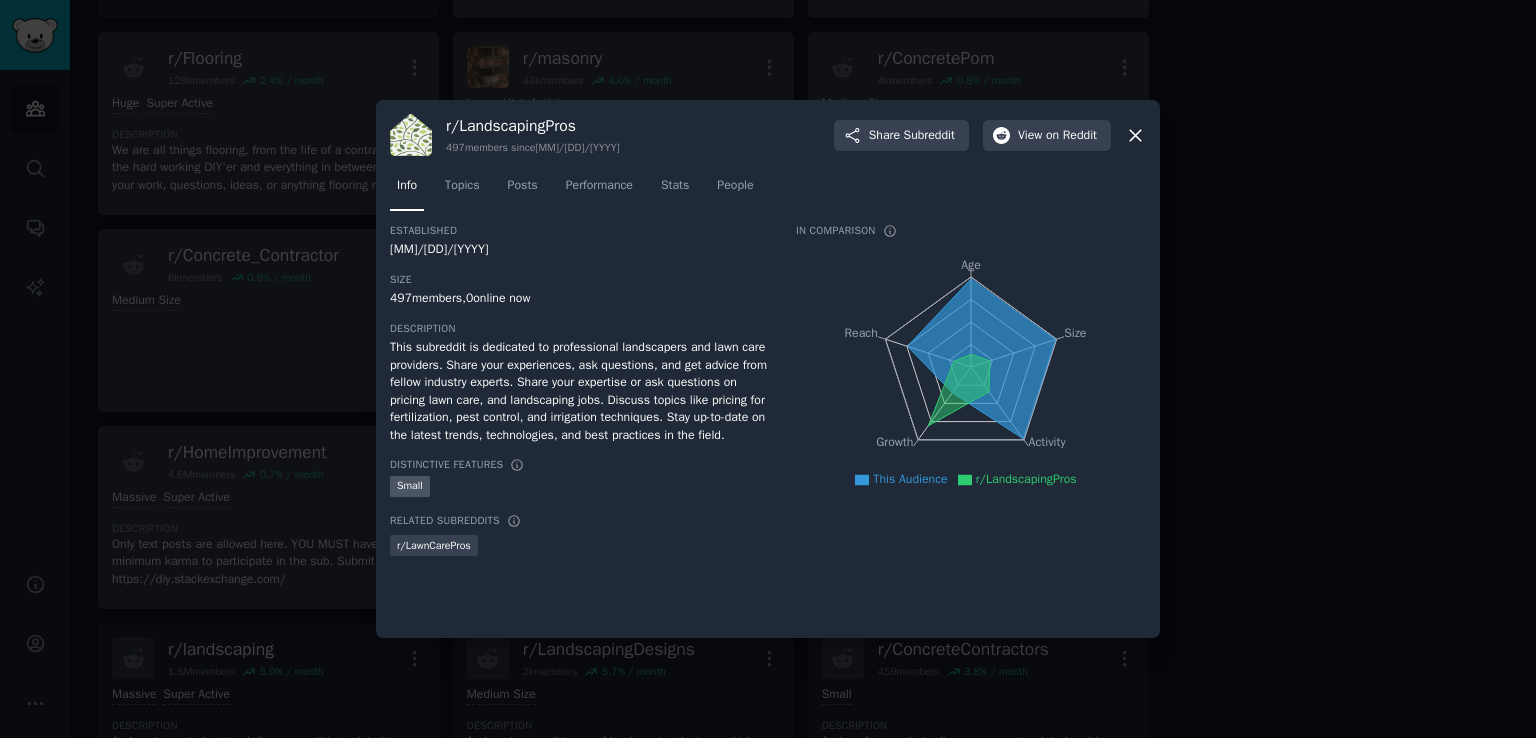click 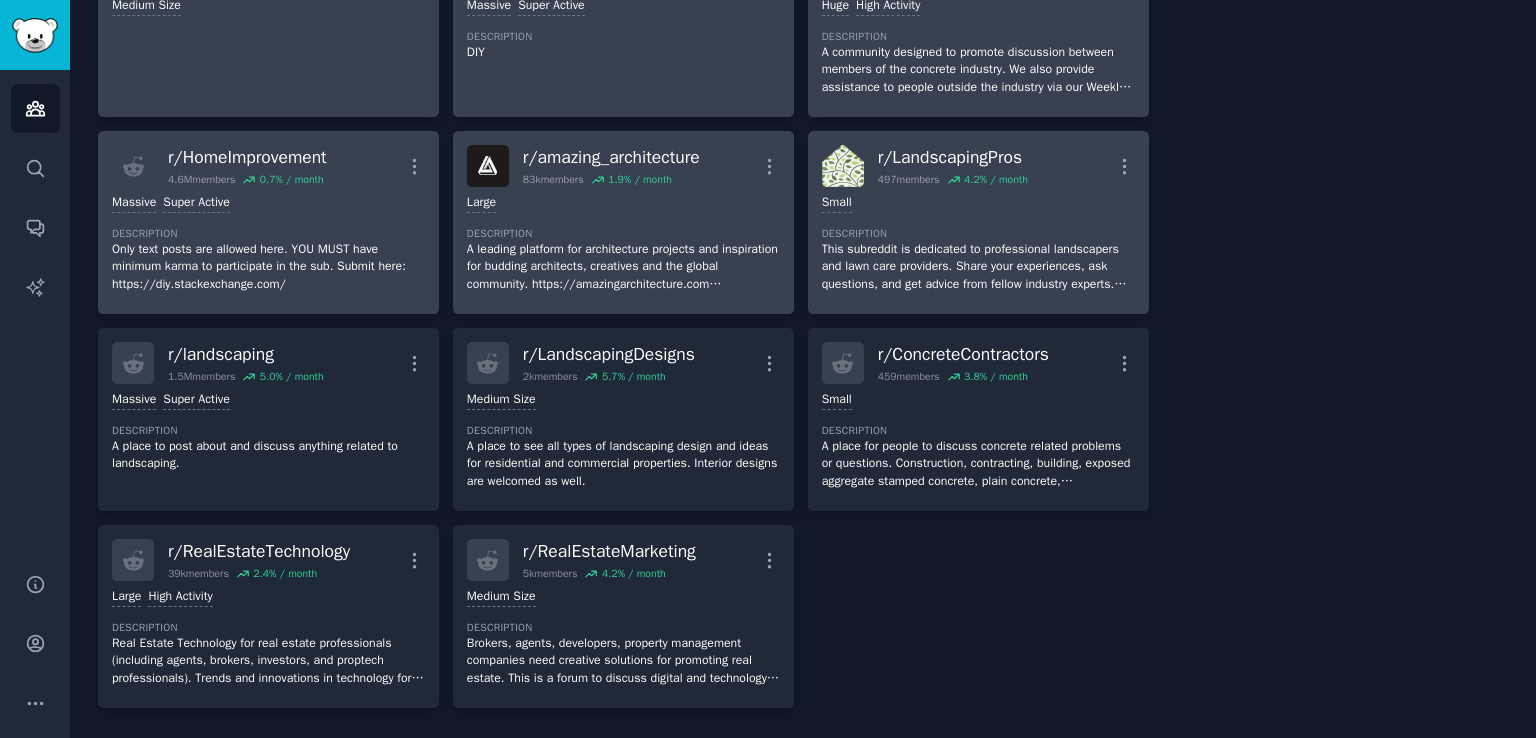 scroll, scrollTop: 1196, scrollLeft: 0, axis: vertical 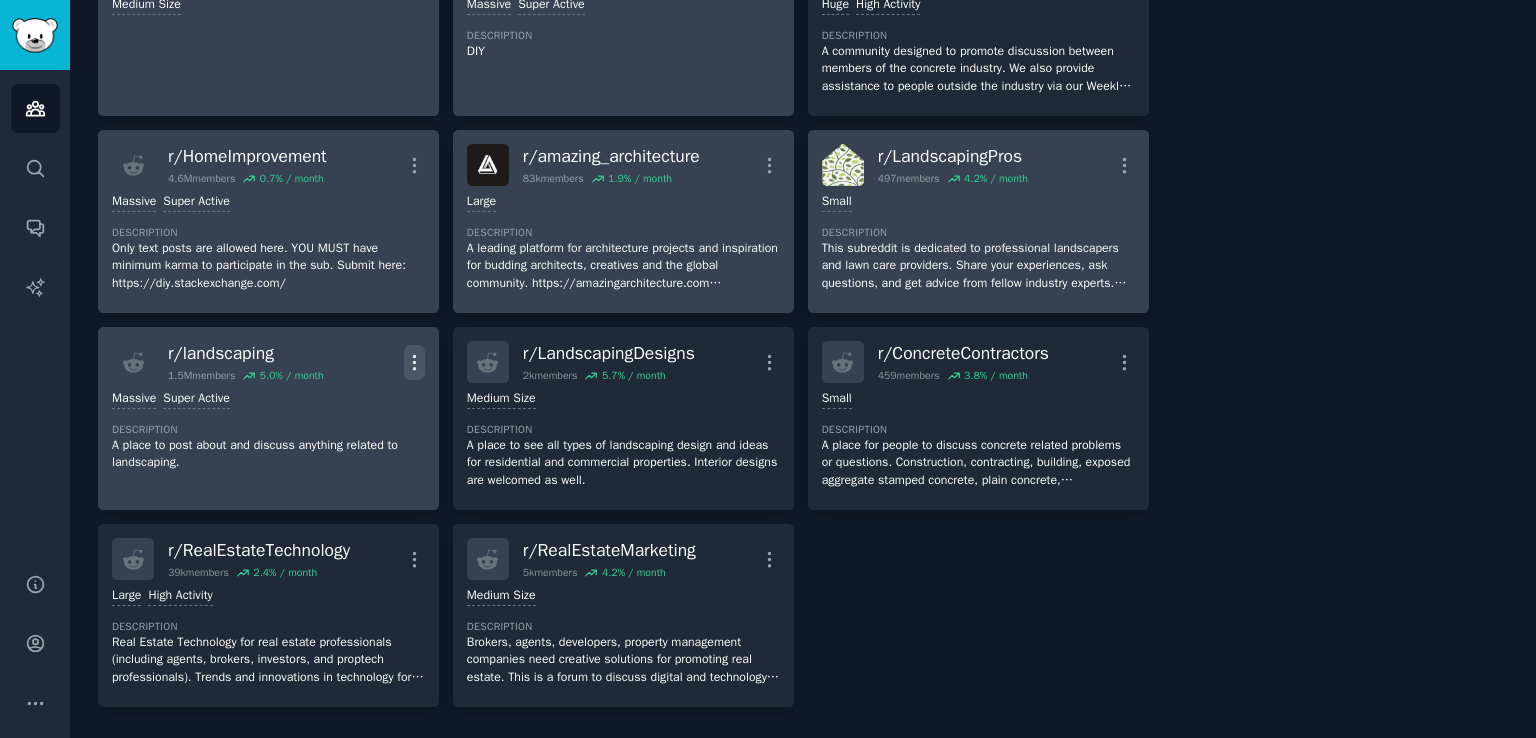 click 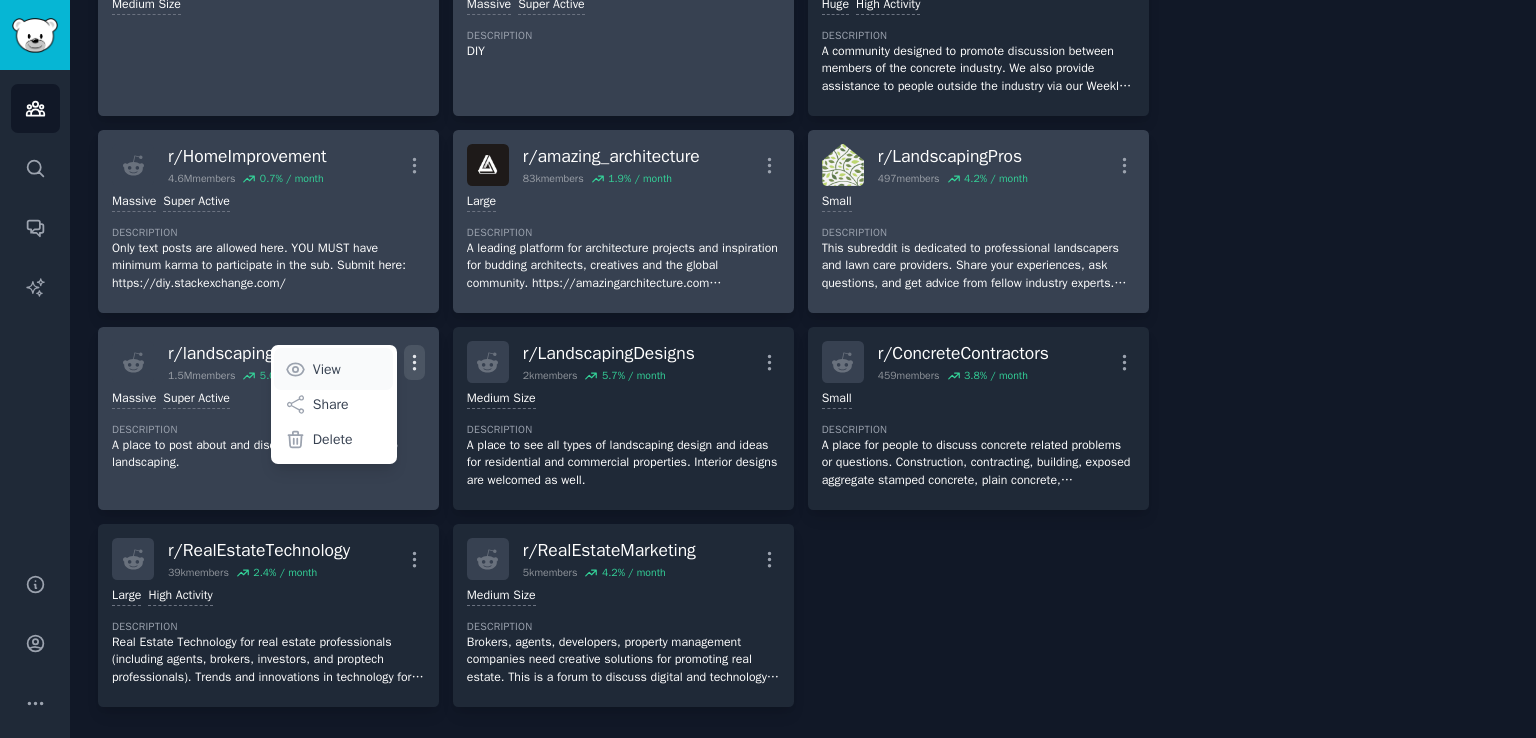 click on "View" at bounding box center (333, 369) 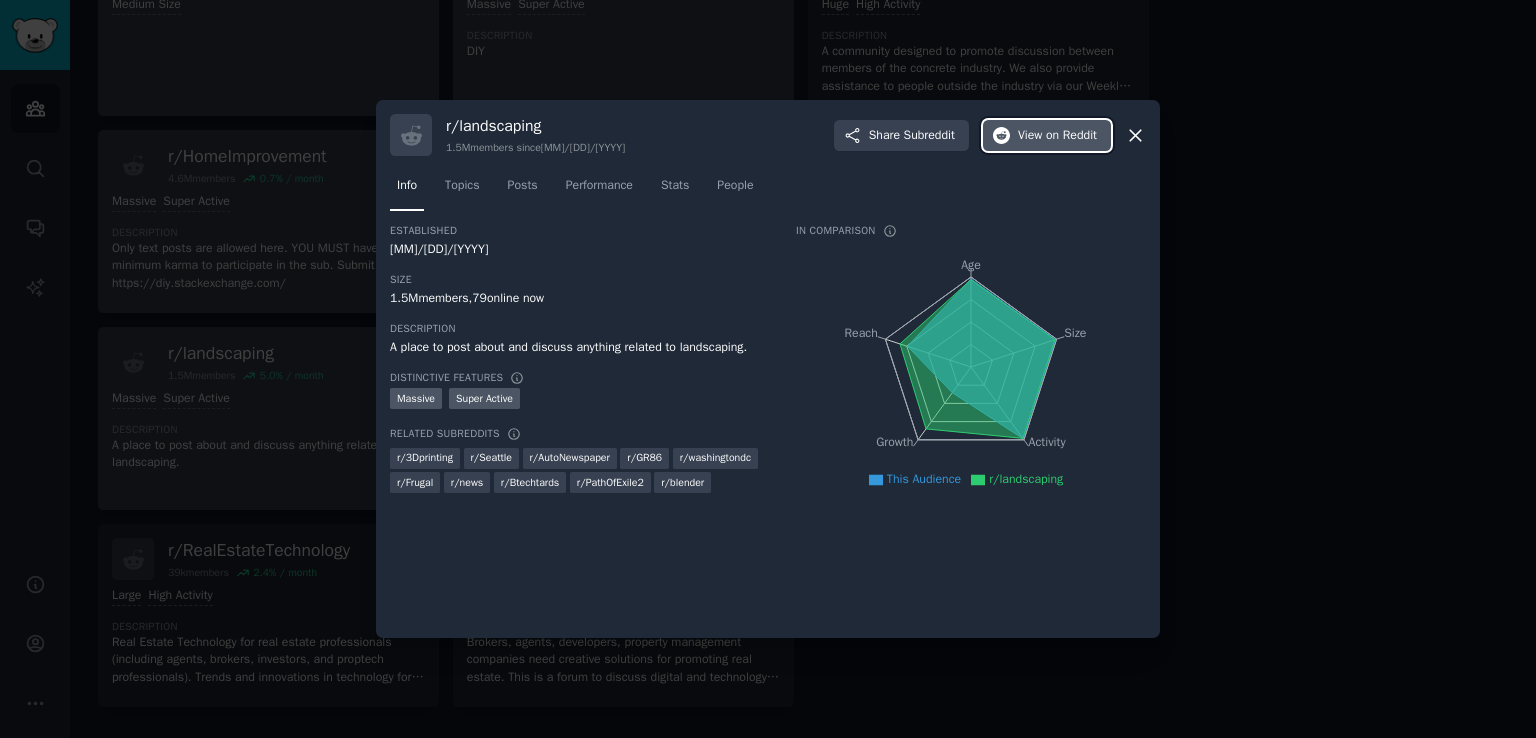 click on "View  on Reddit" at bounding box center [1057, 136] 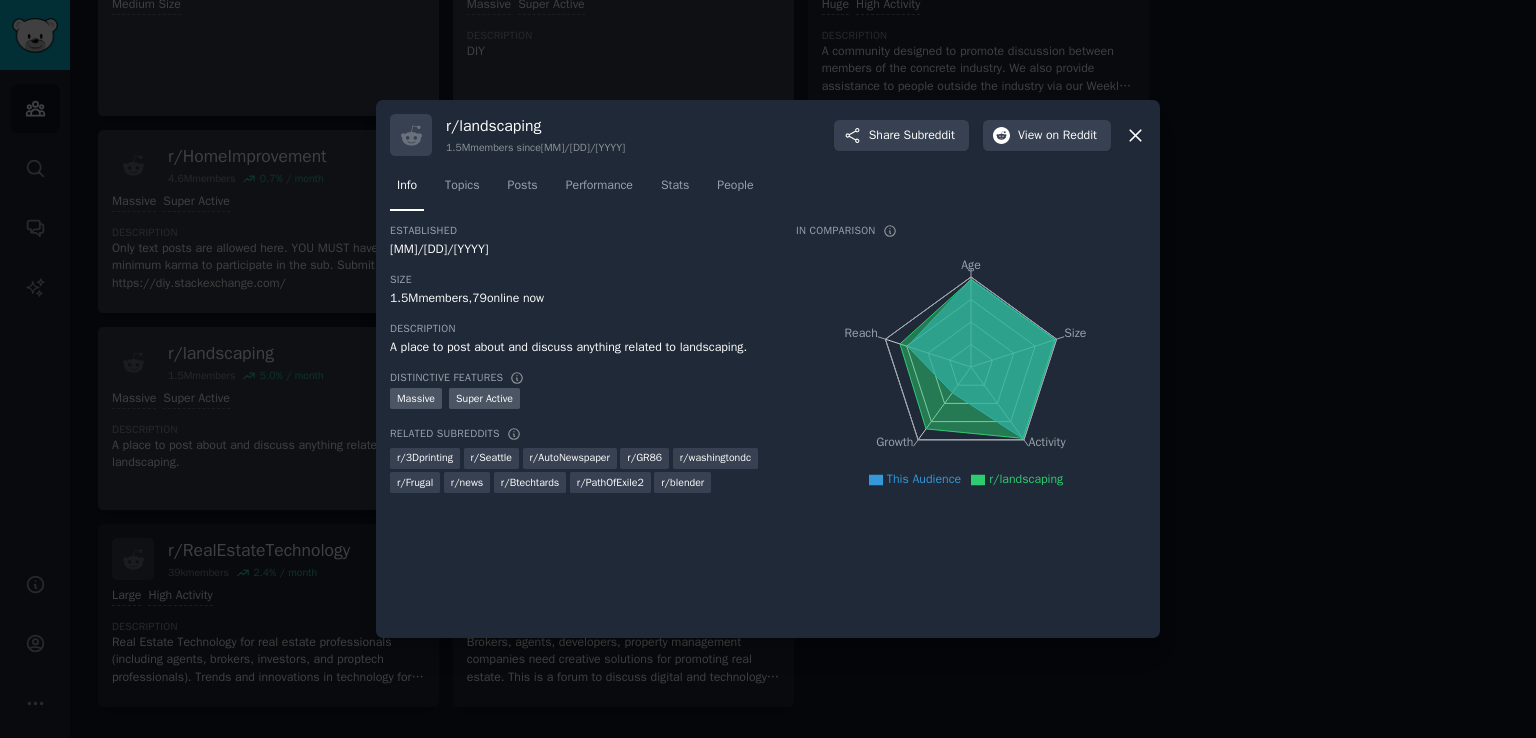 click 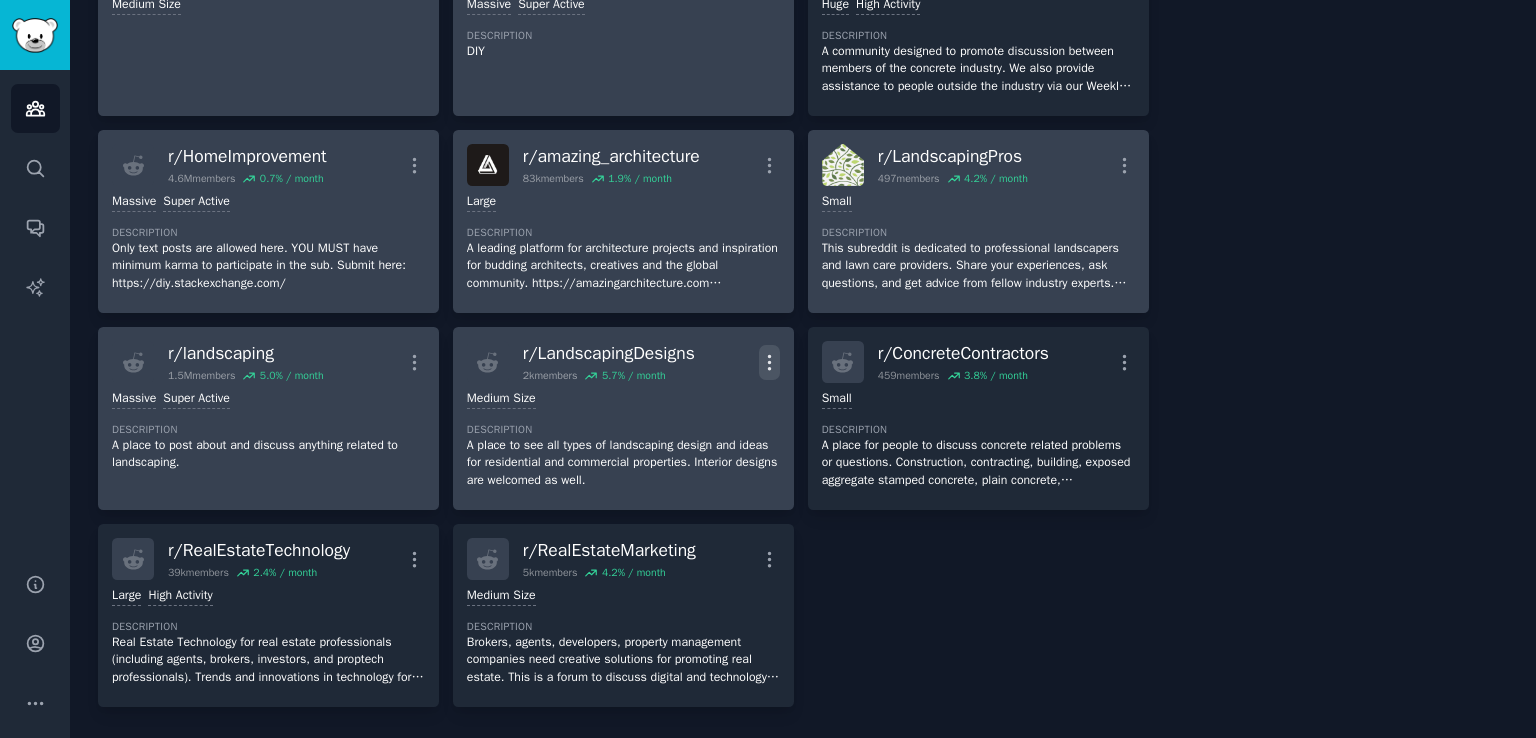 click 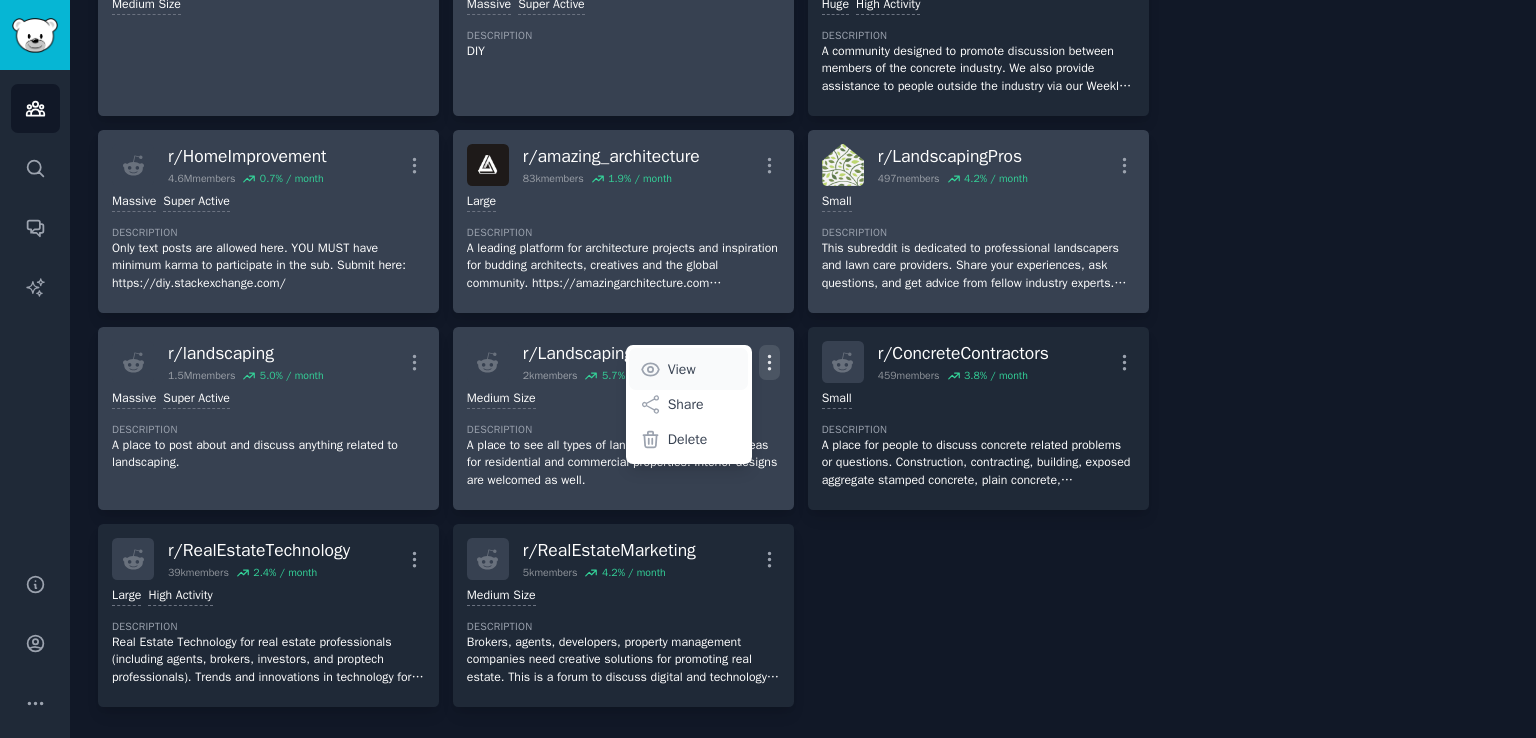 click on "View" at bounding box center (682, 369) 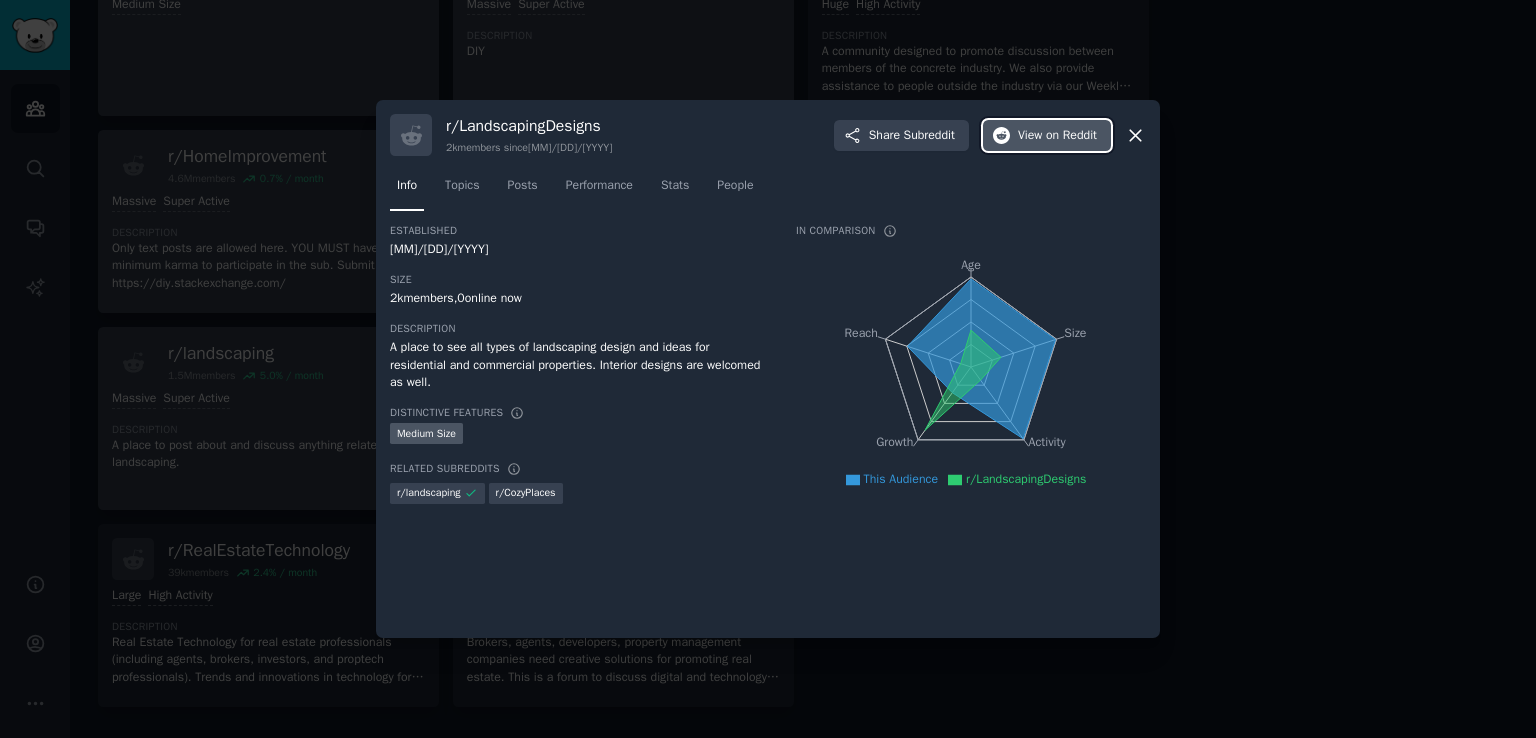 click on "on Reddit" at bounding box center [1071, 136] 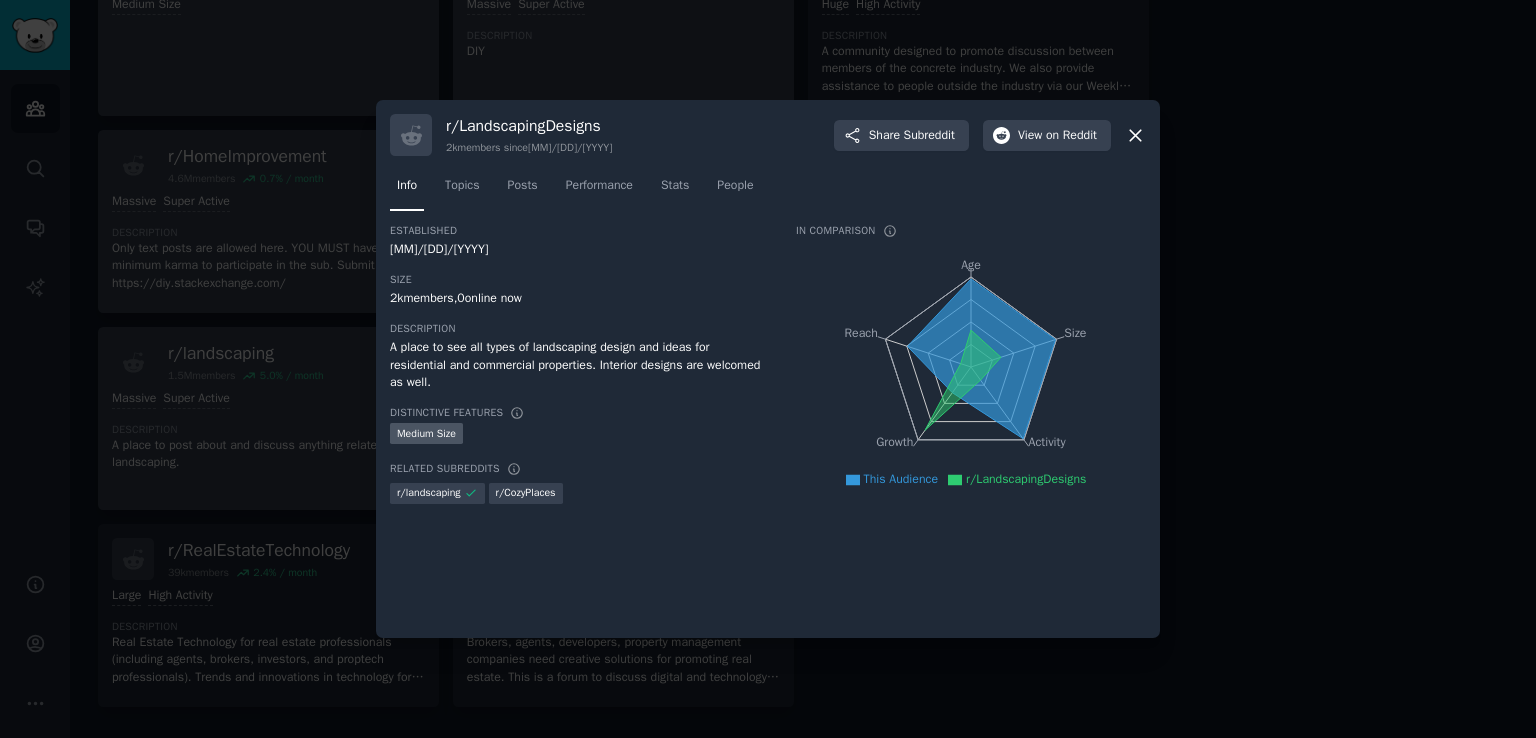 click 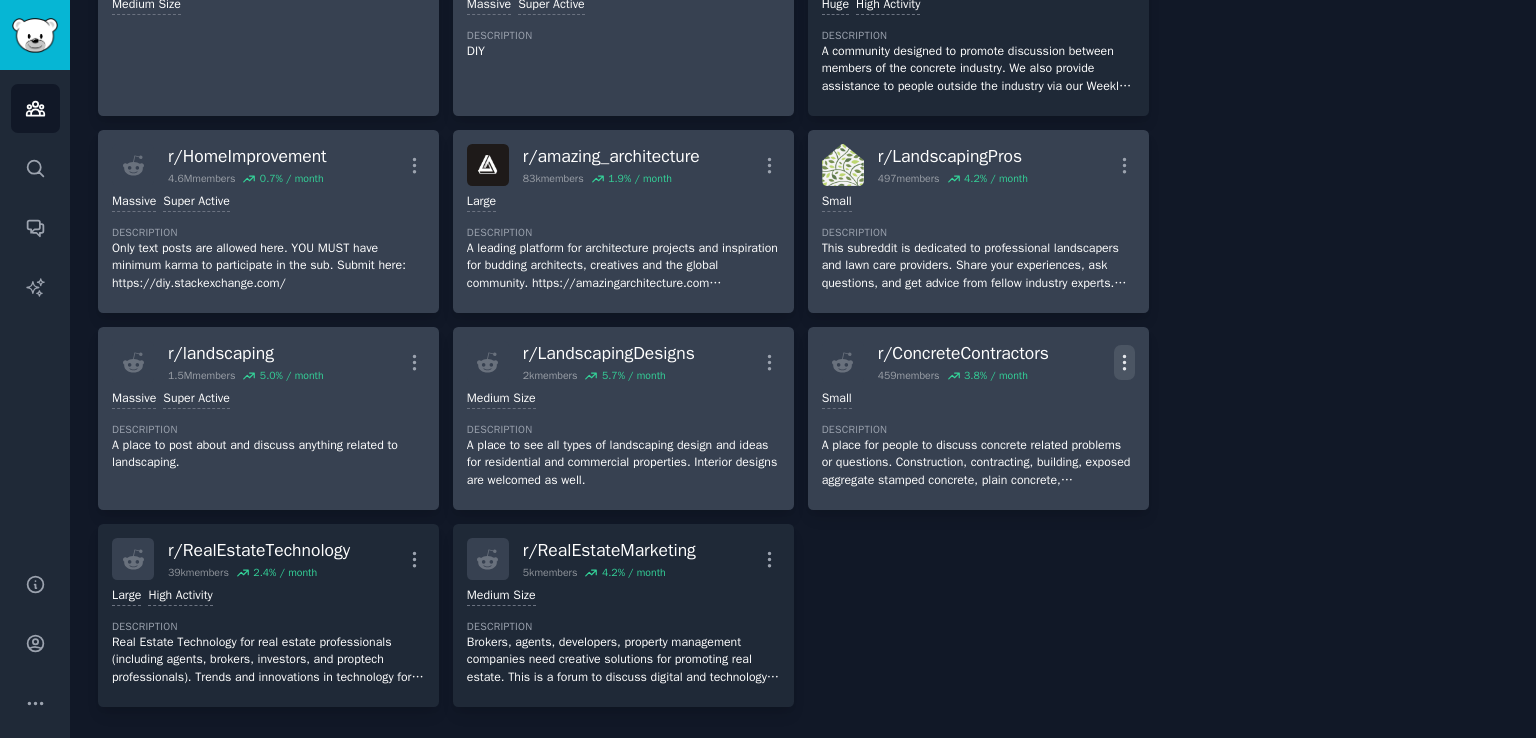 click 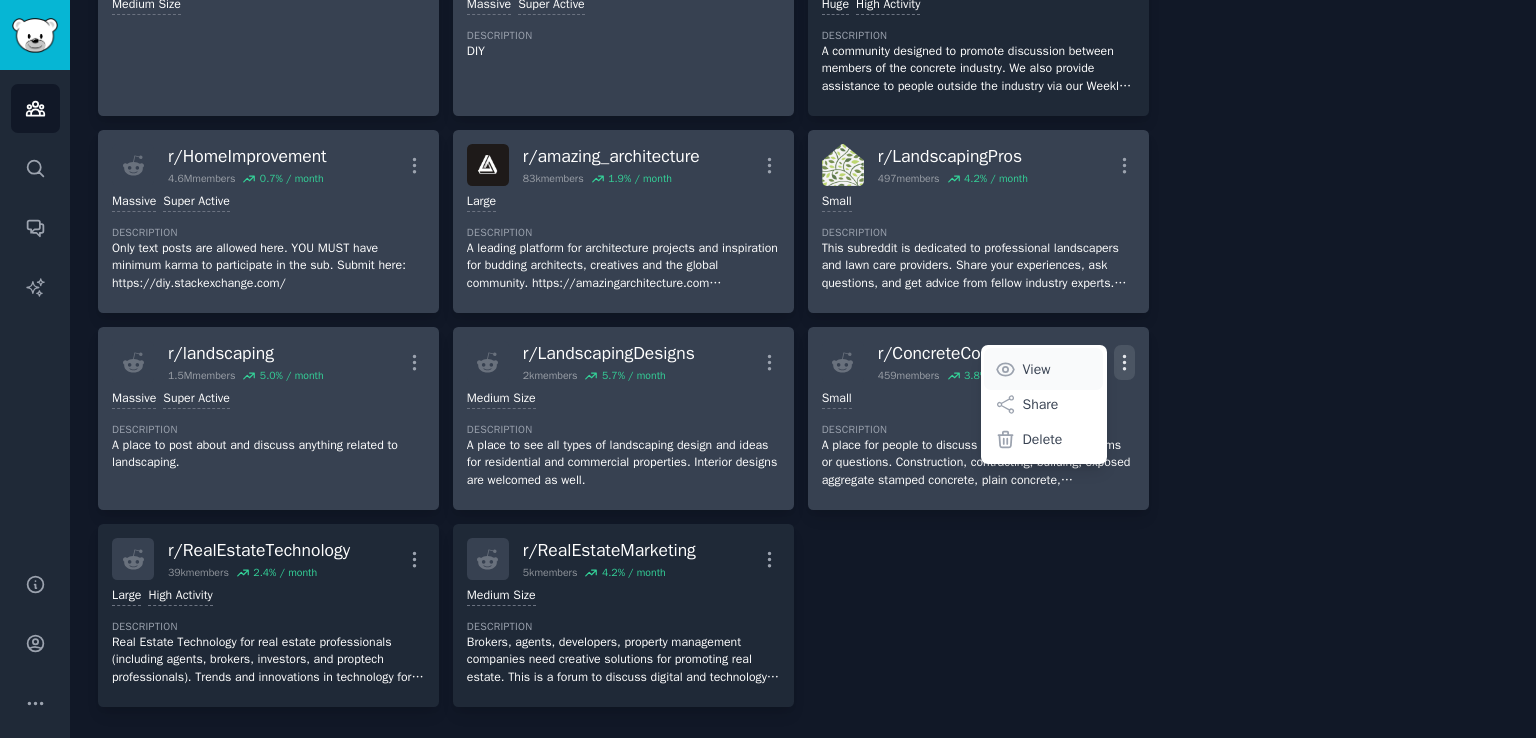 click on "View" at bounding box center [1037, 369] 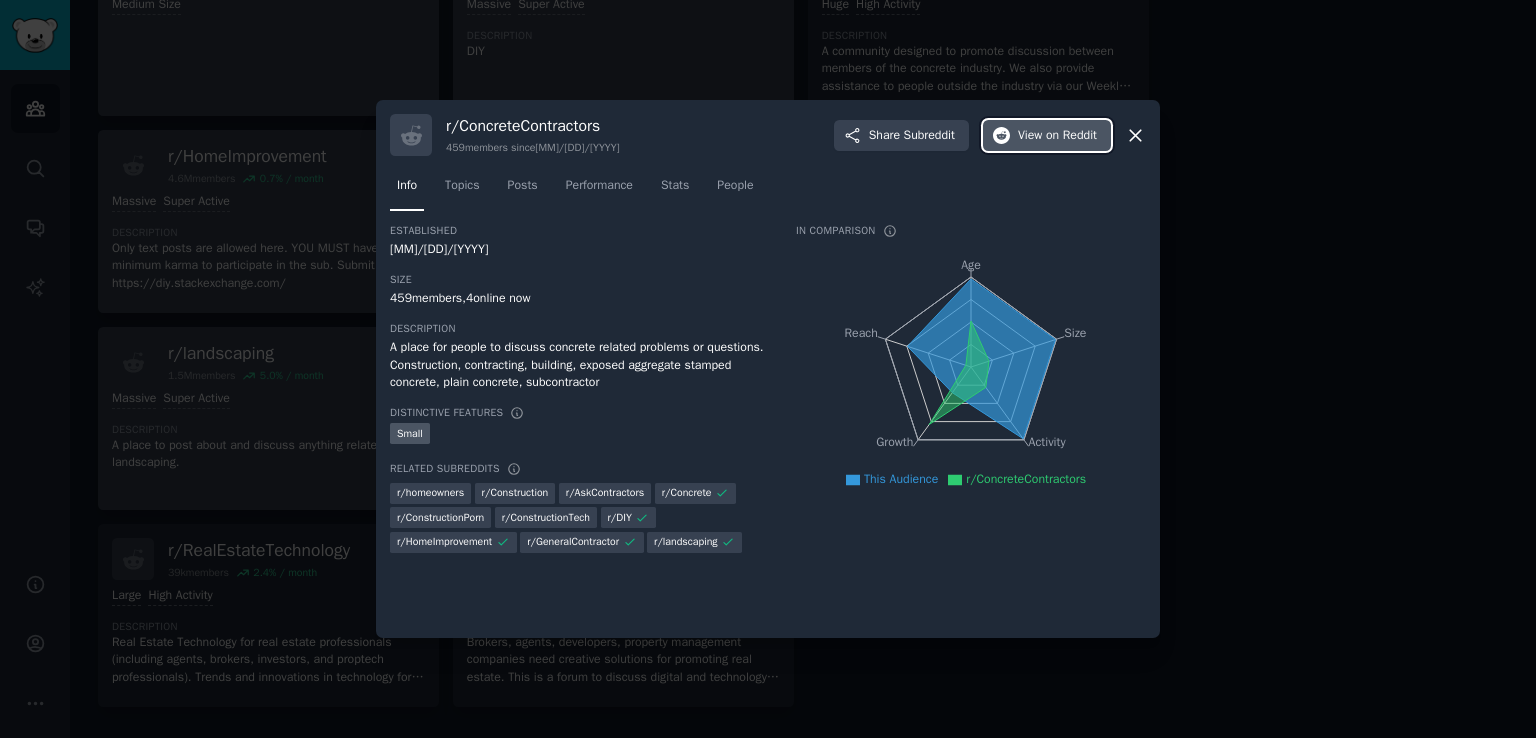 click on "on Reddit" at bounding box center (1071, 136) 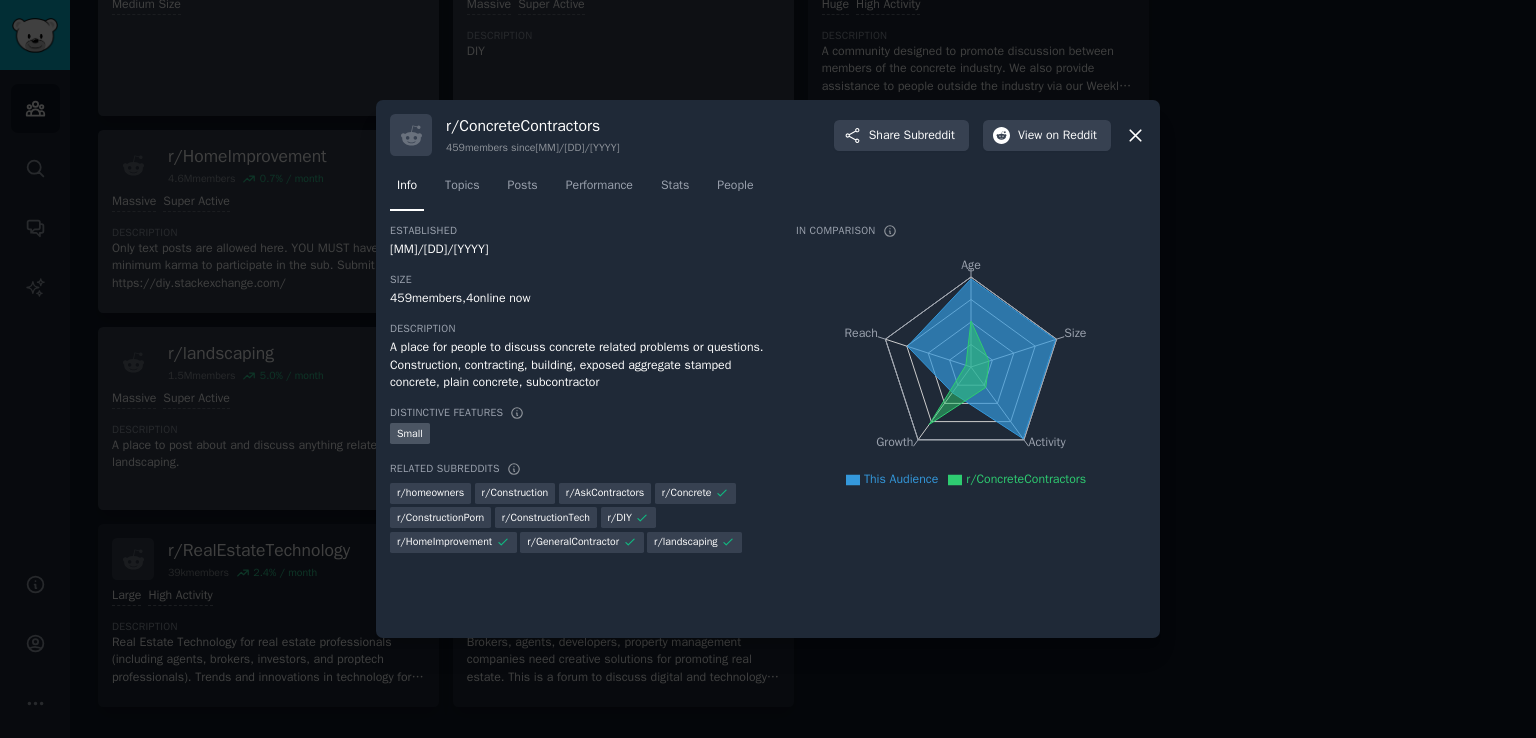 click 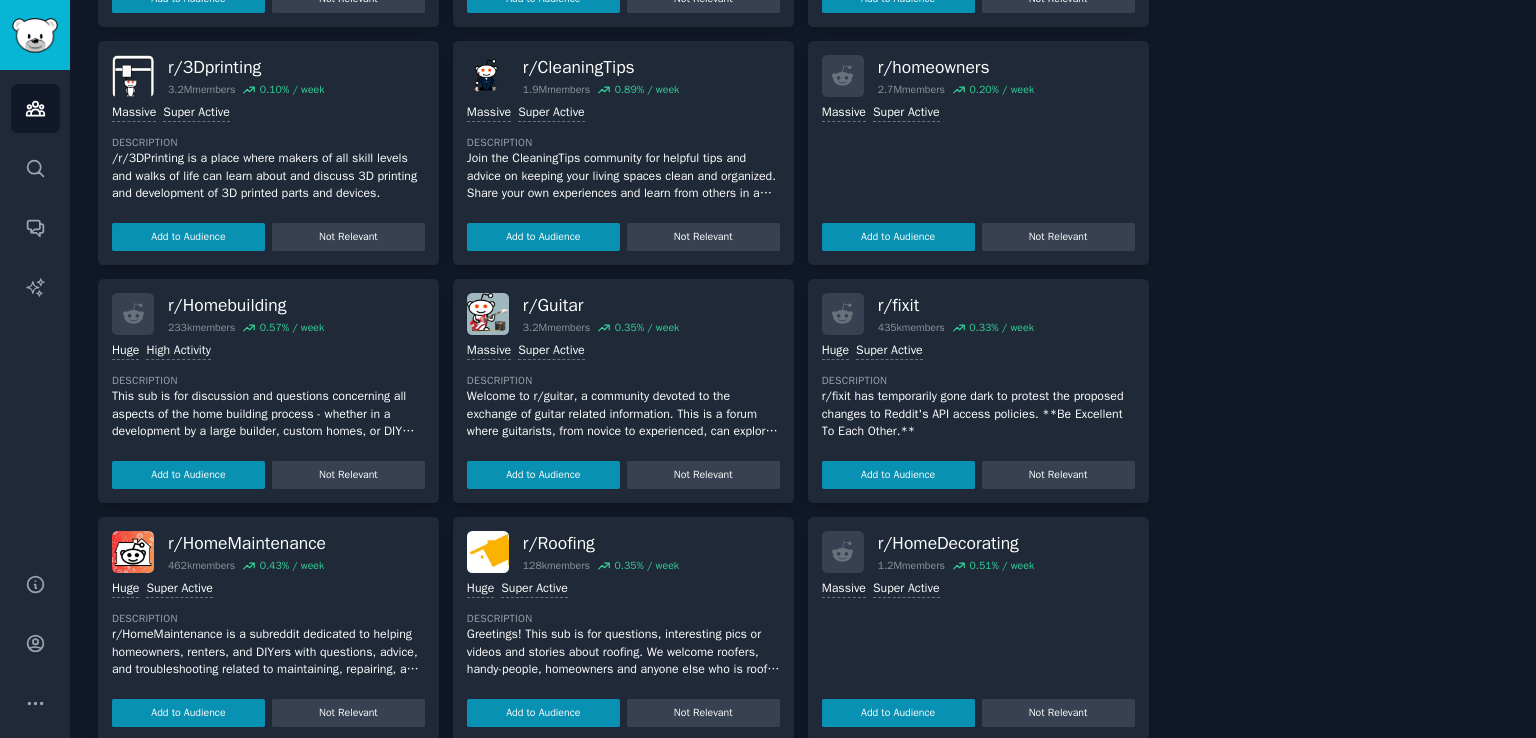 scroll, scrollTop: 2188, scrollLeft: 0, axis: vertical 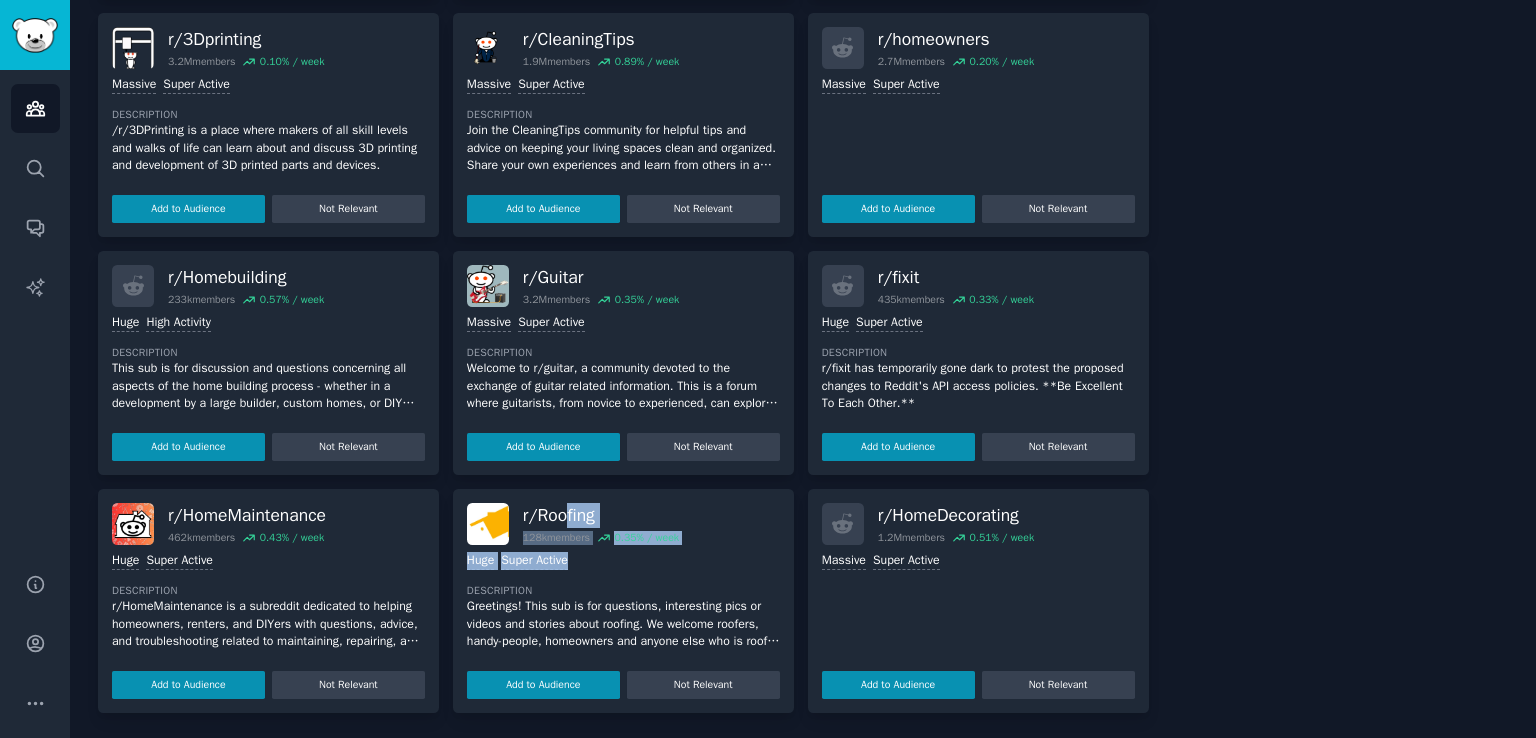 drag, startPoint x: 585, startPoint y: 568, endPoint x: 566, endPoint y: 512, distance: 59.135437 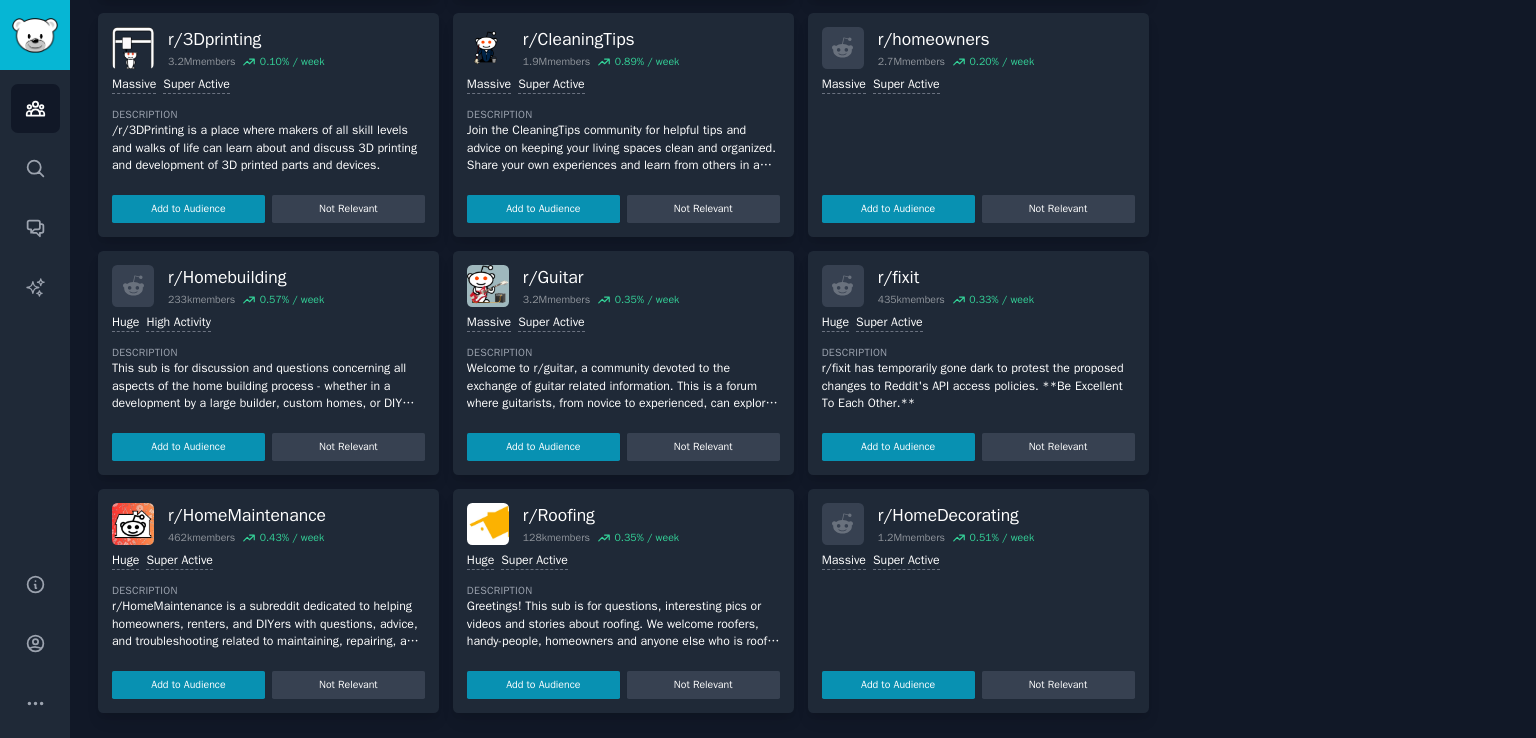 click on "Greetings! This sub is for questions, interesting pics or videos and stories about roofing. We welcome roofers, handy-people, homeowners and anyone else who is roof-curious. READ THE RULES BEFORE POSTING." at bounding box center [623, 624] 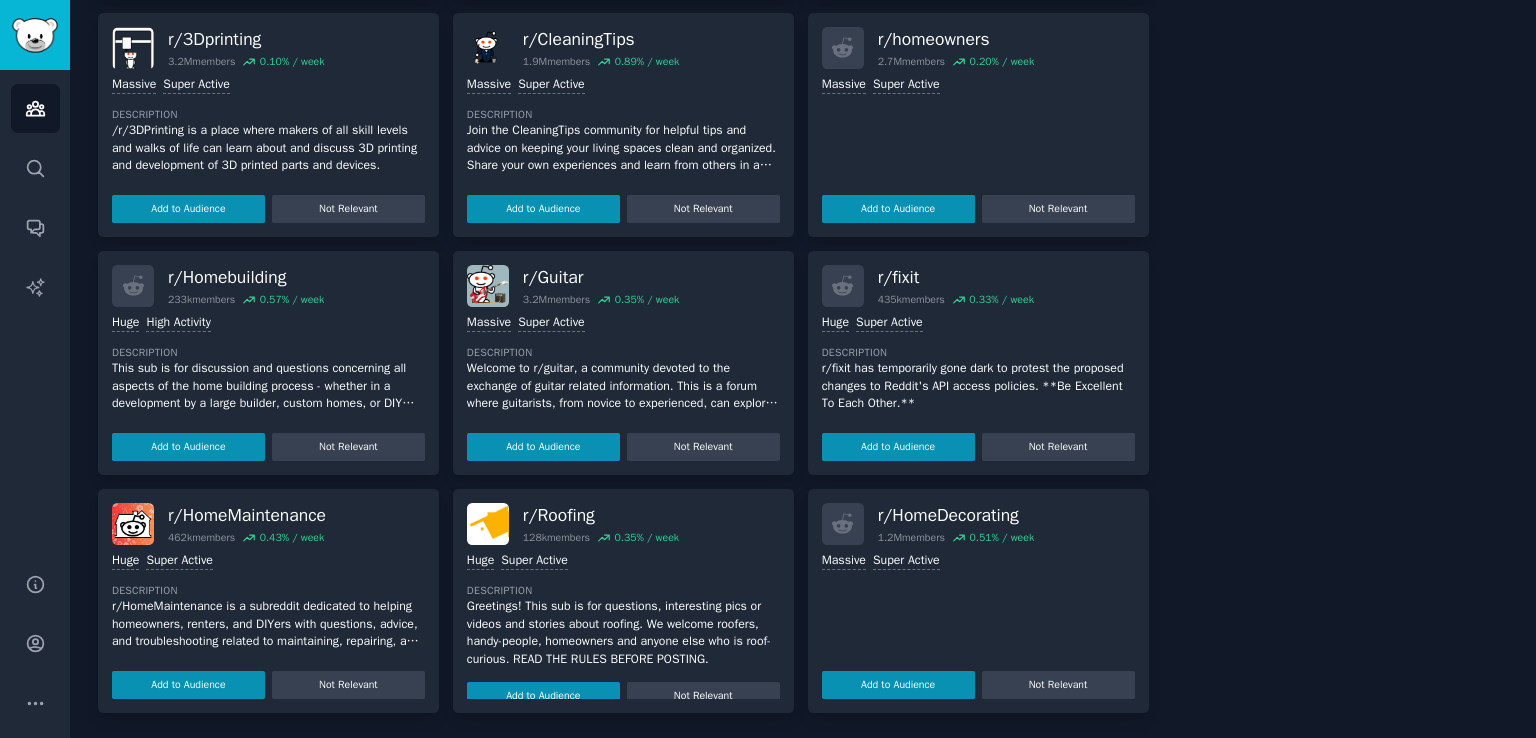 scroll, scrollTop: 11, scrollLeft: 0, axis: vertical 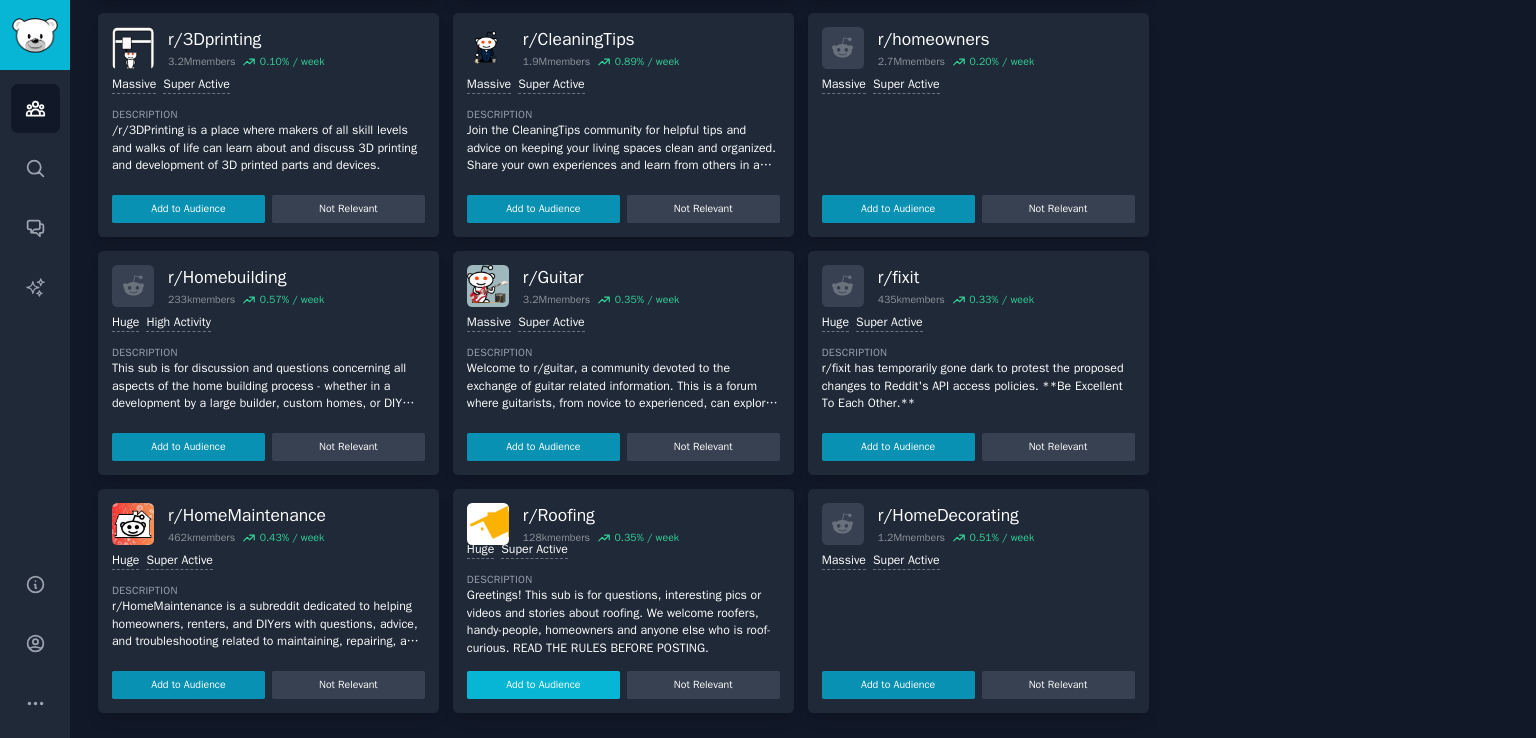 click on "Add to Audience" at bounding box center (543, 685) 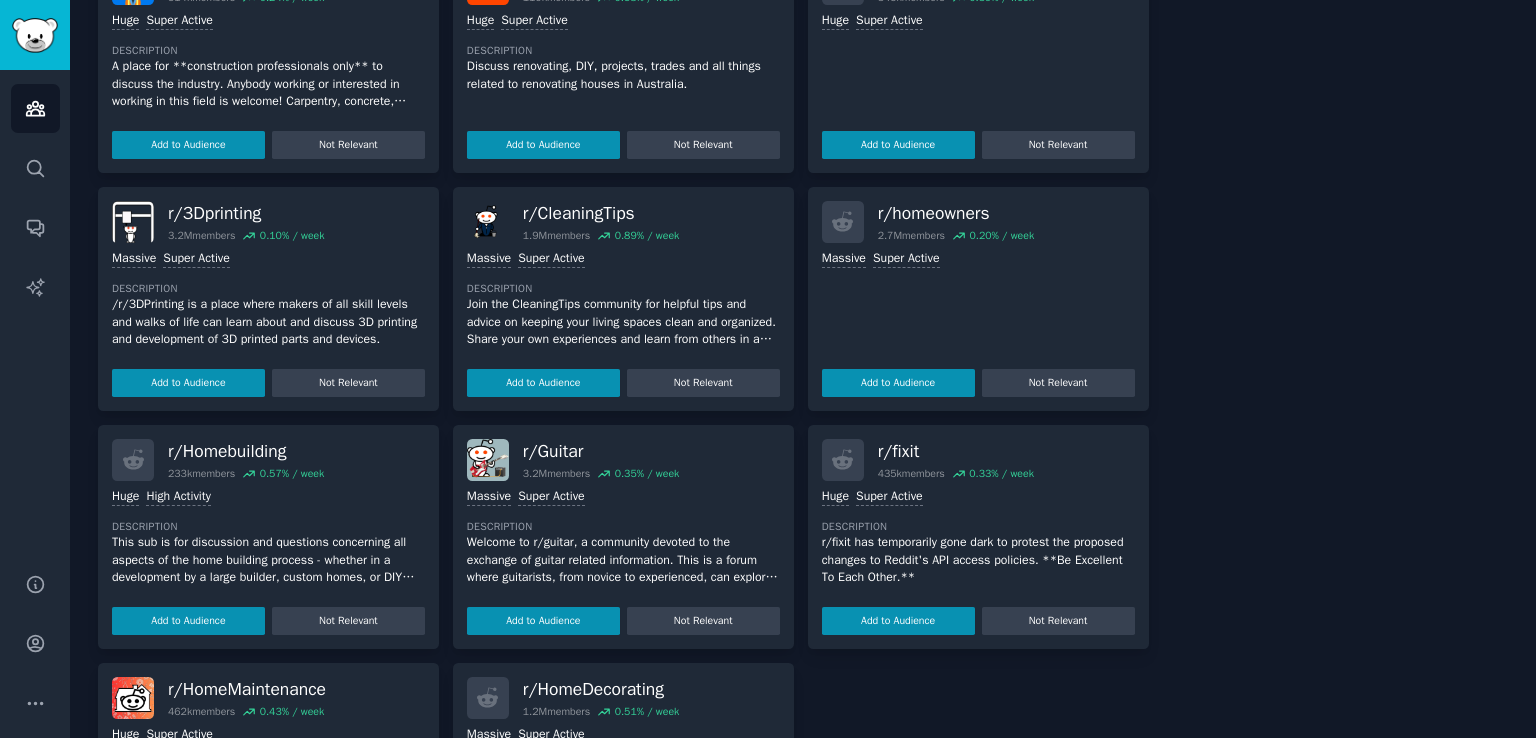 scroll, scrollTop: 2012, scrollLeft: 0, axis: vertical 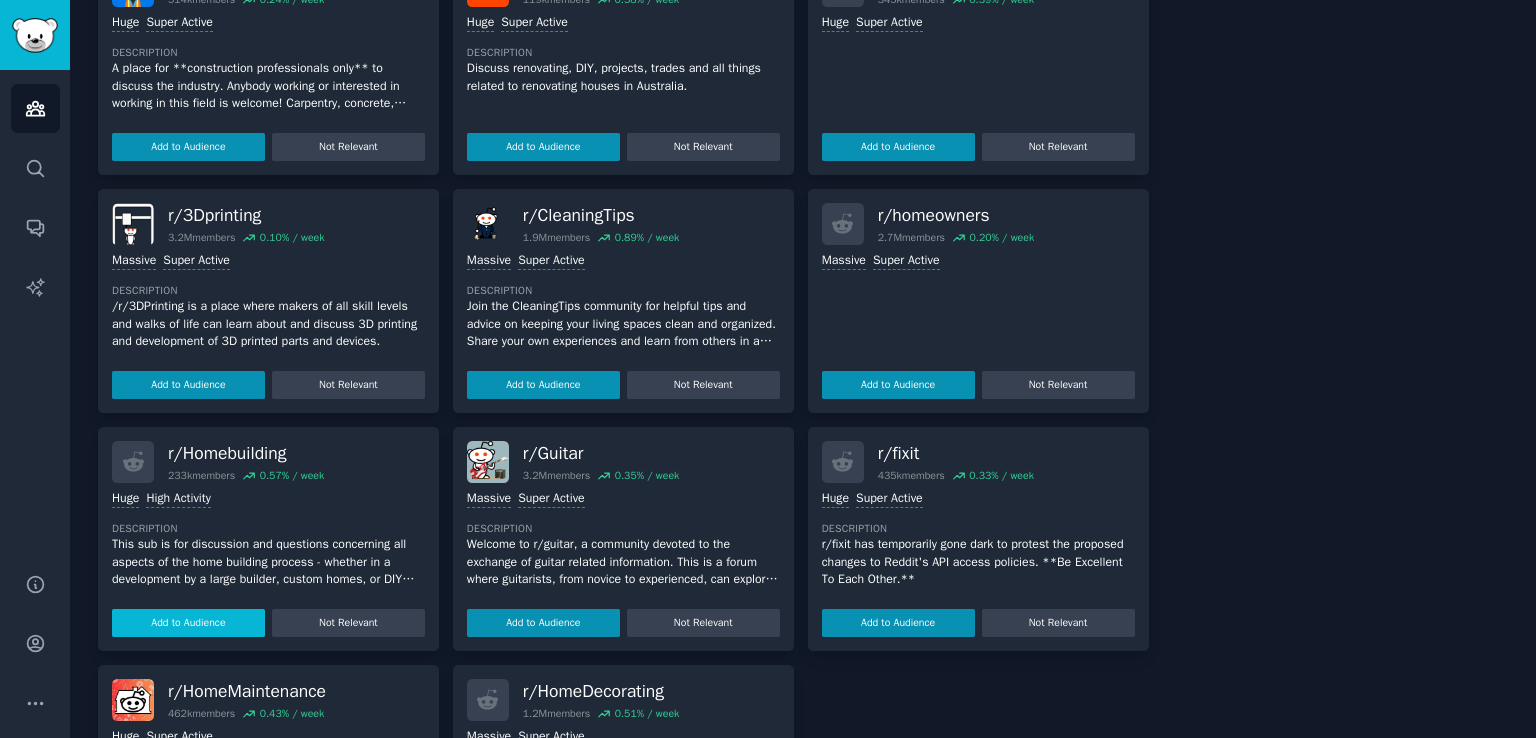 click on "Add to Audience" at bounding box center [188, 623] 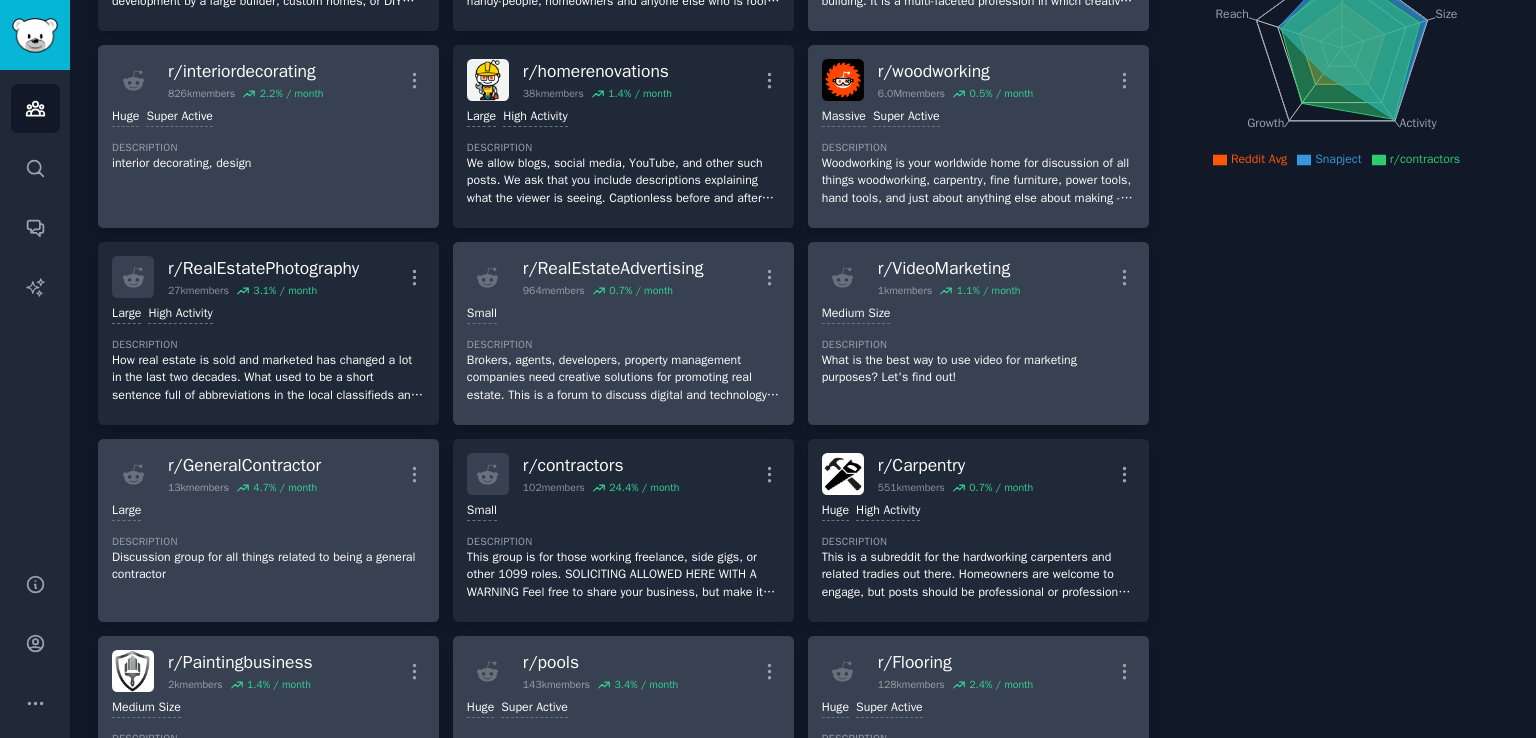 scroll, scrollTop: 0, scrollLeft: 0, axis: both 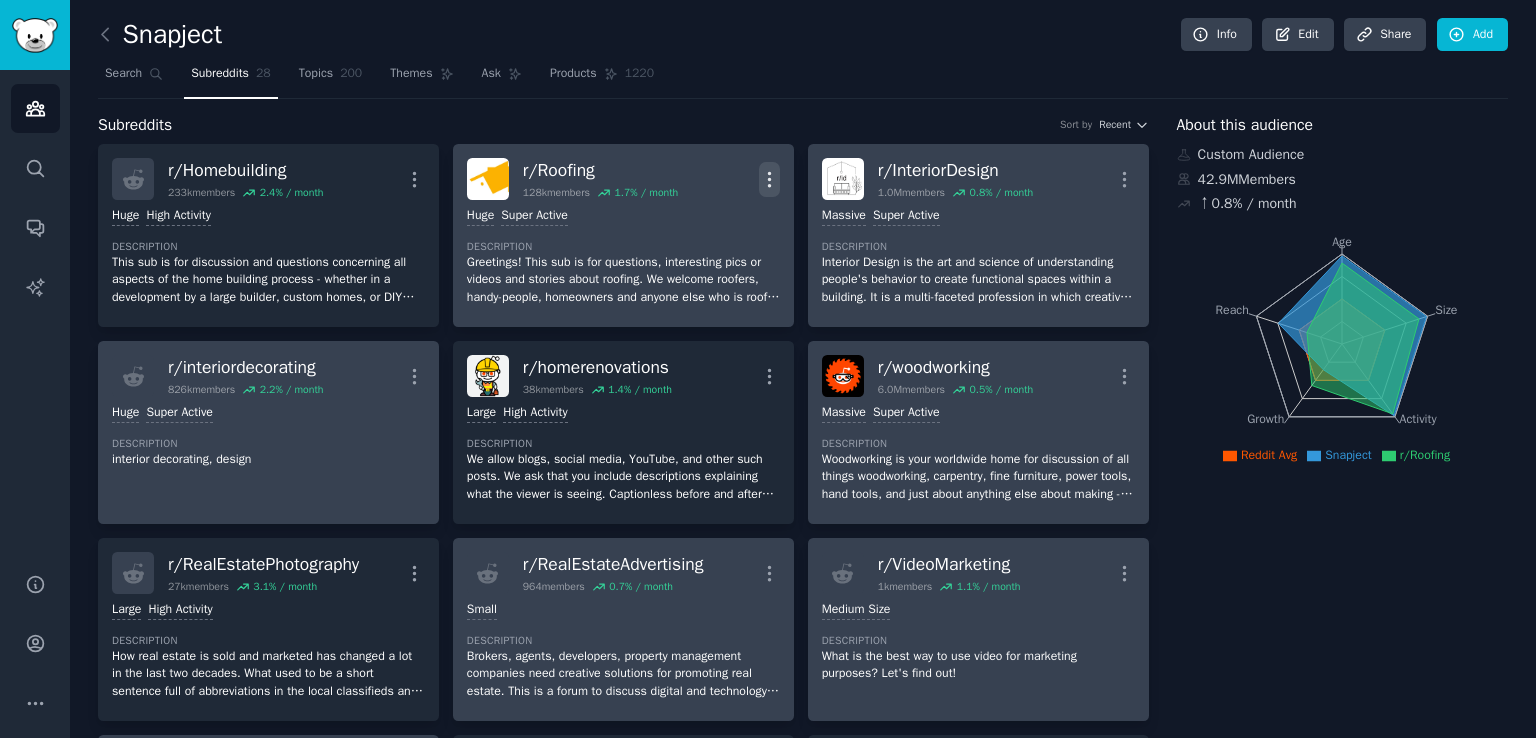 click 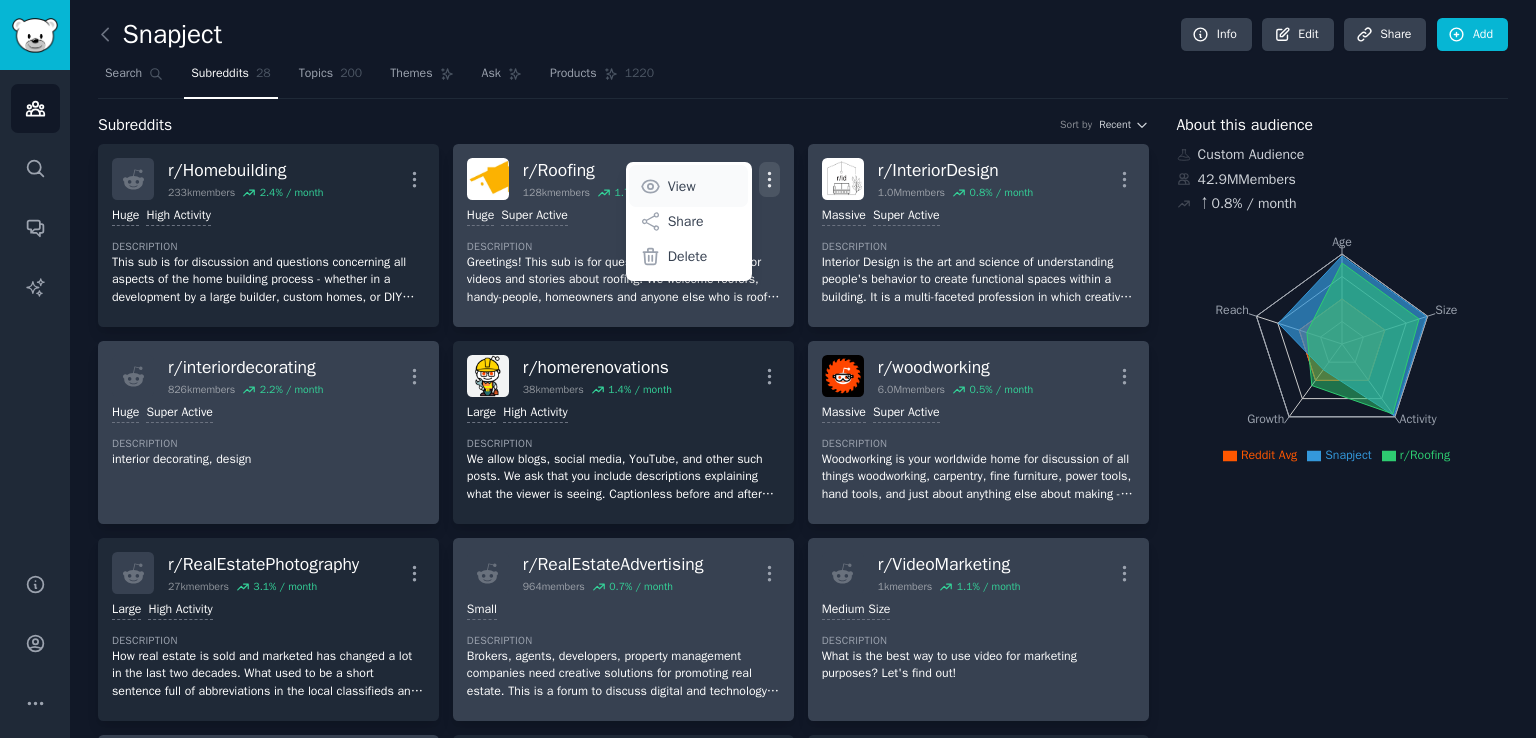 click on "View" at bounding box center (682, 186) 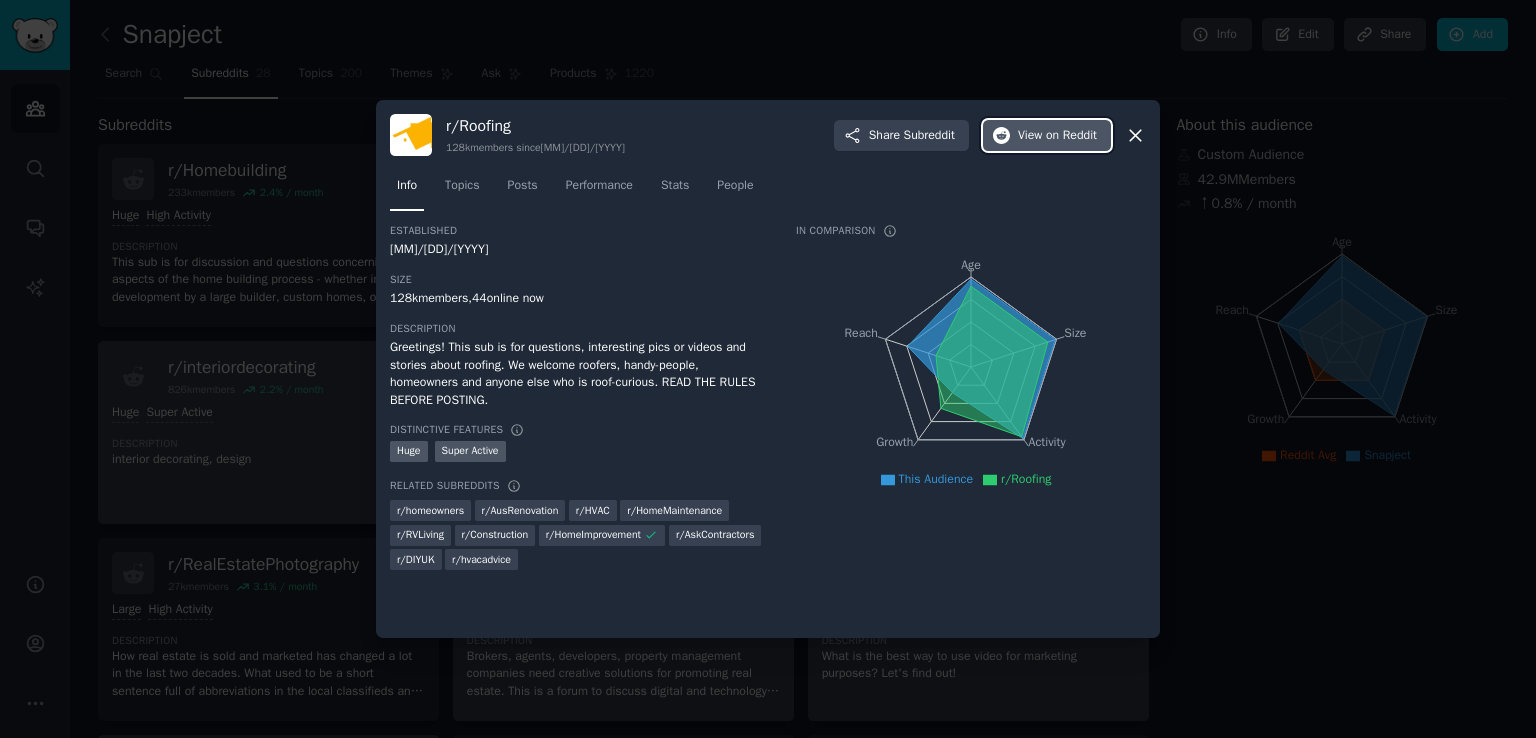 click on "View  on Reddit" at bounding box center [1057, 136] 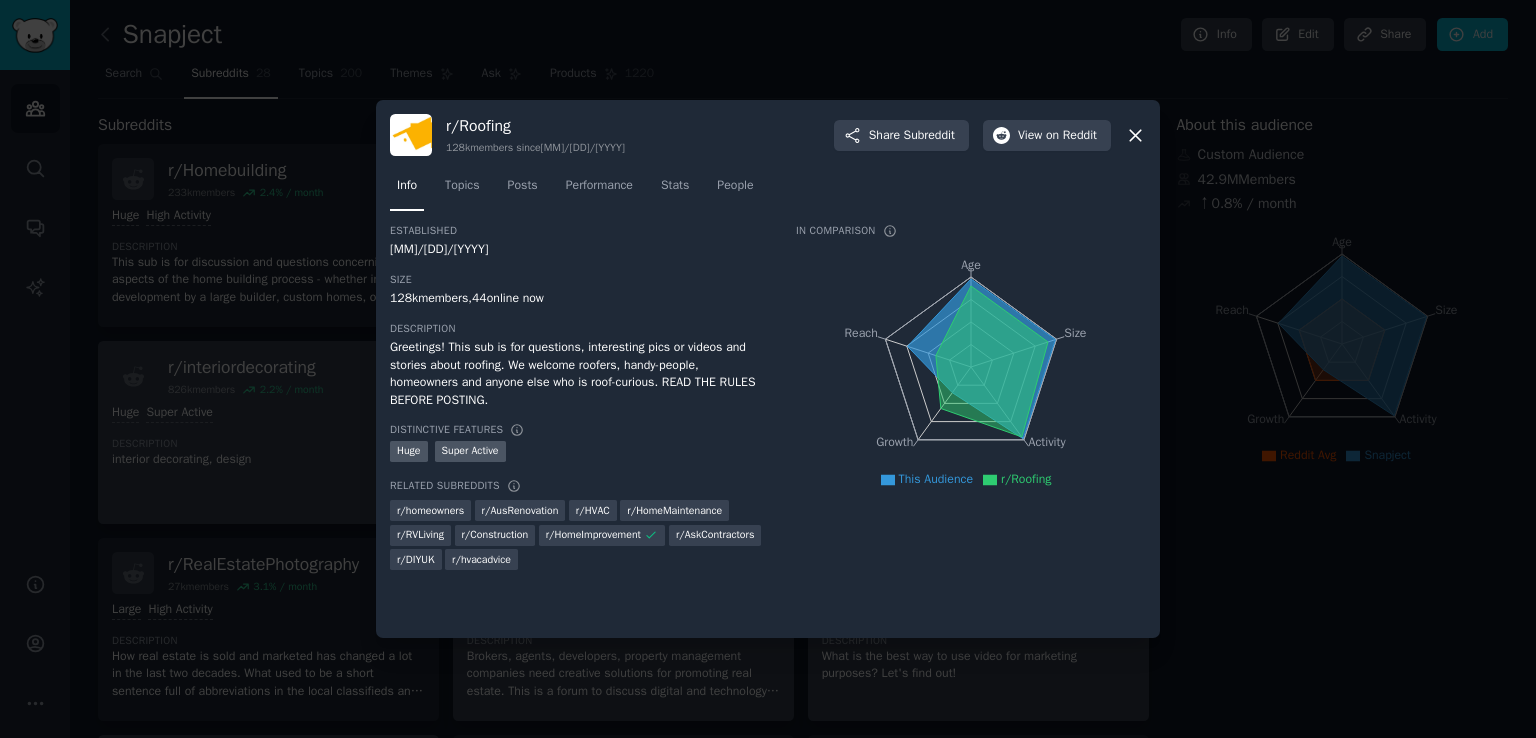 click 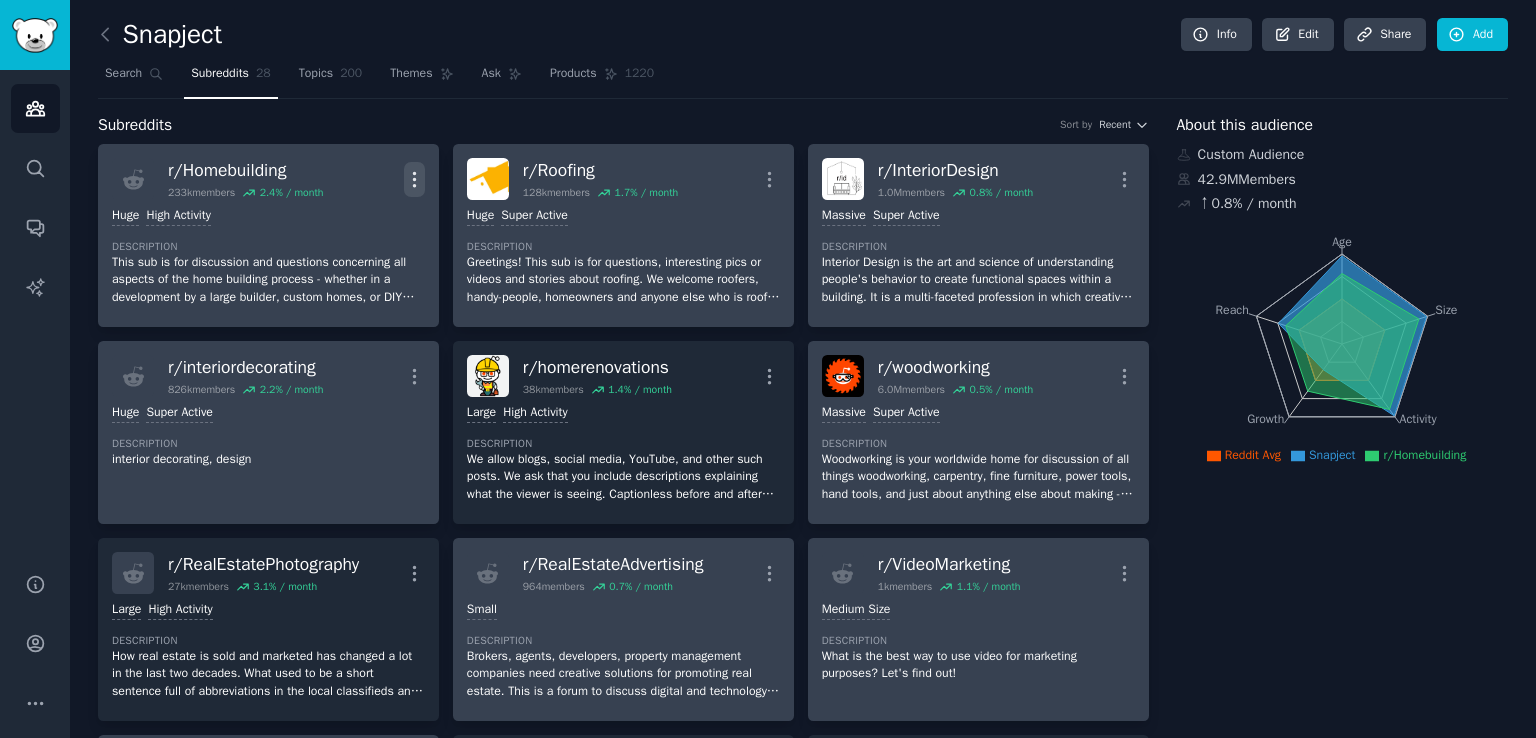 click 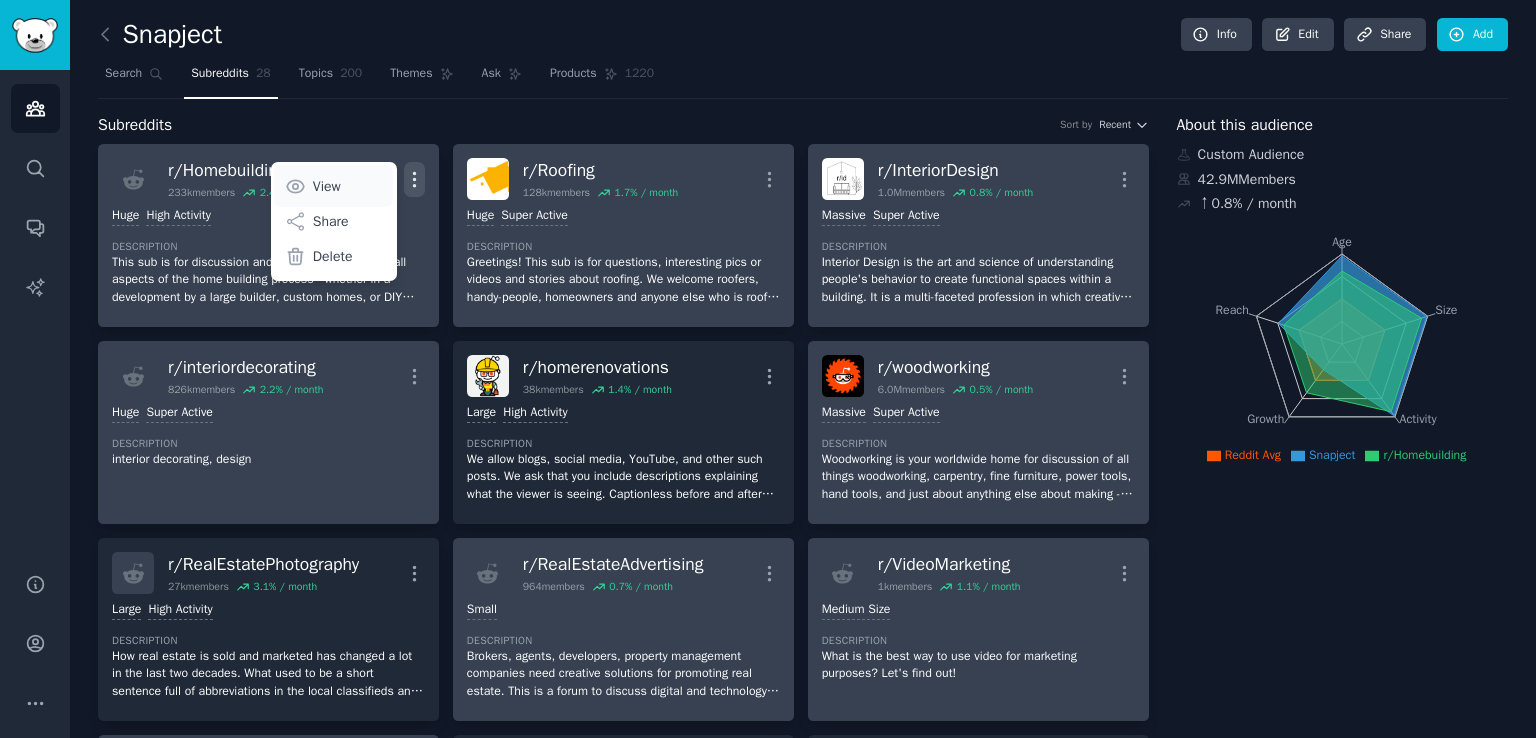 click on "View" at bounding box center (327, 186) 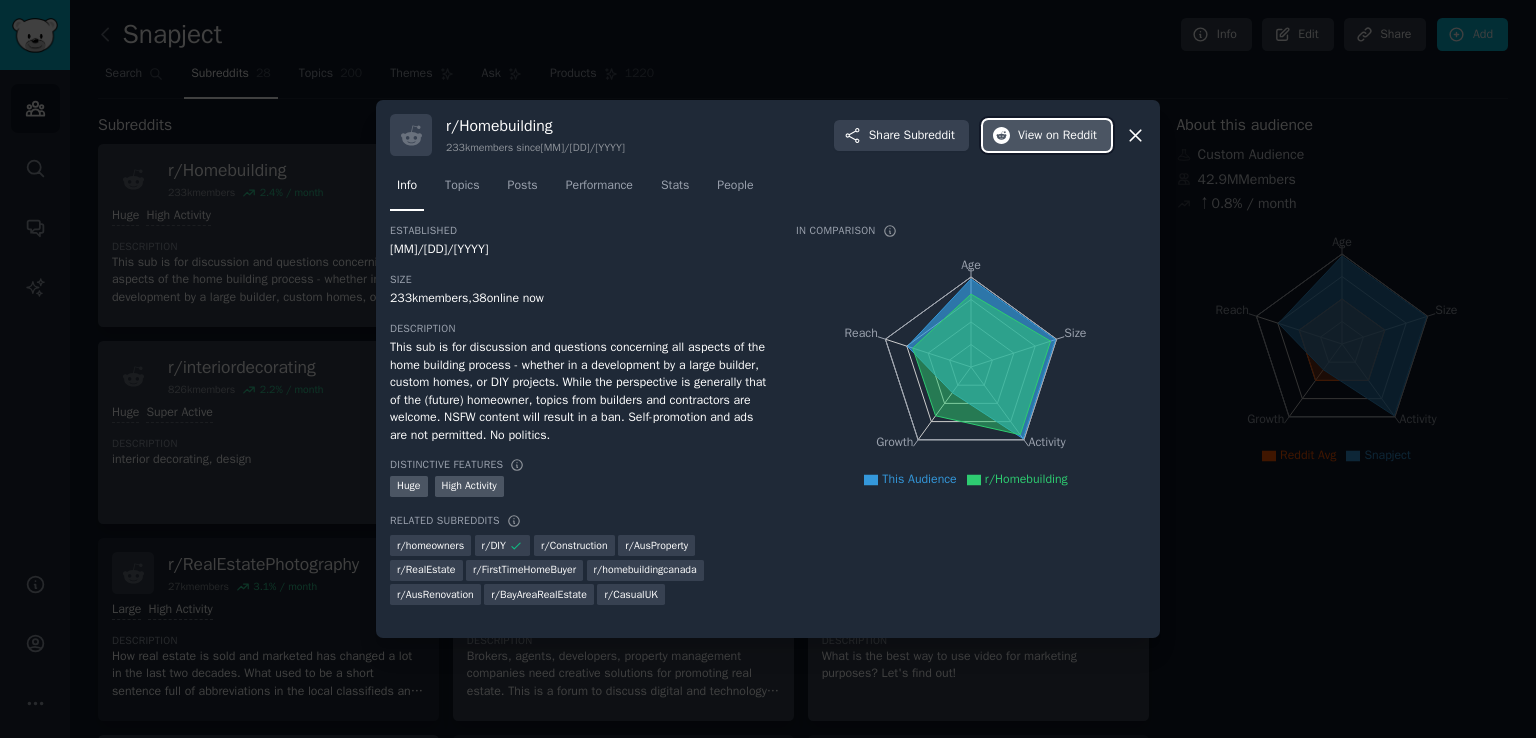 click on "on Reddit" at bounding box center (1071, 136) 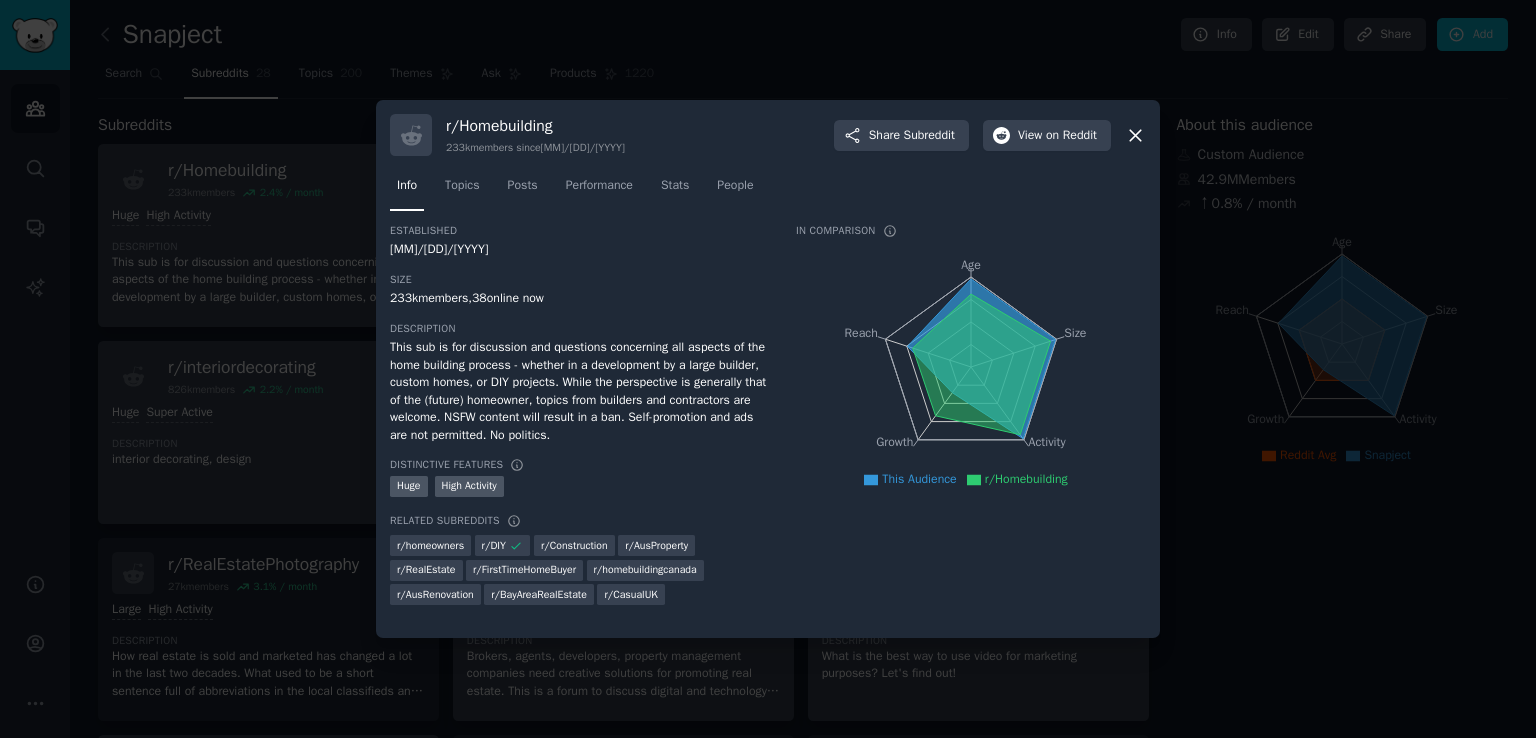 click 